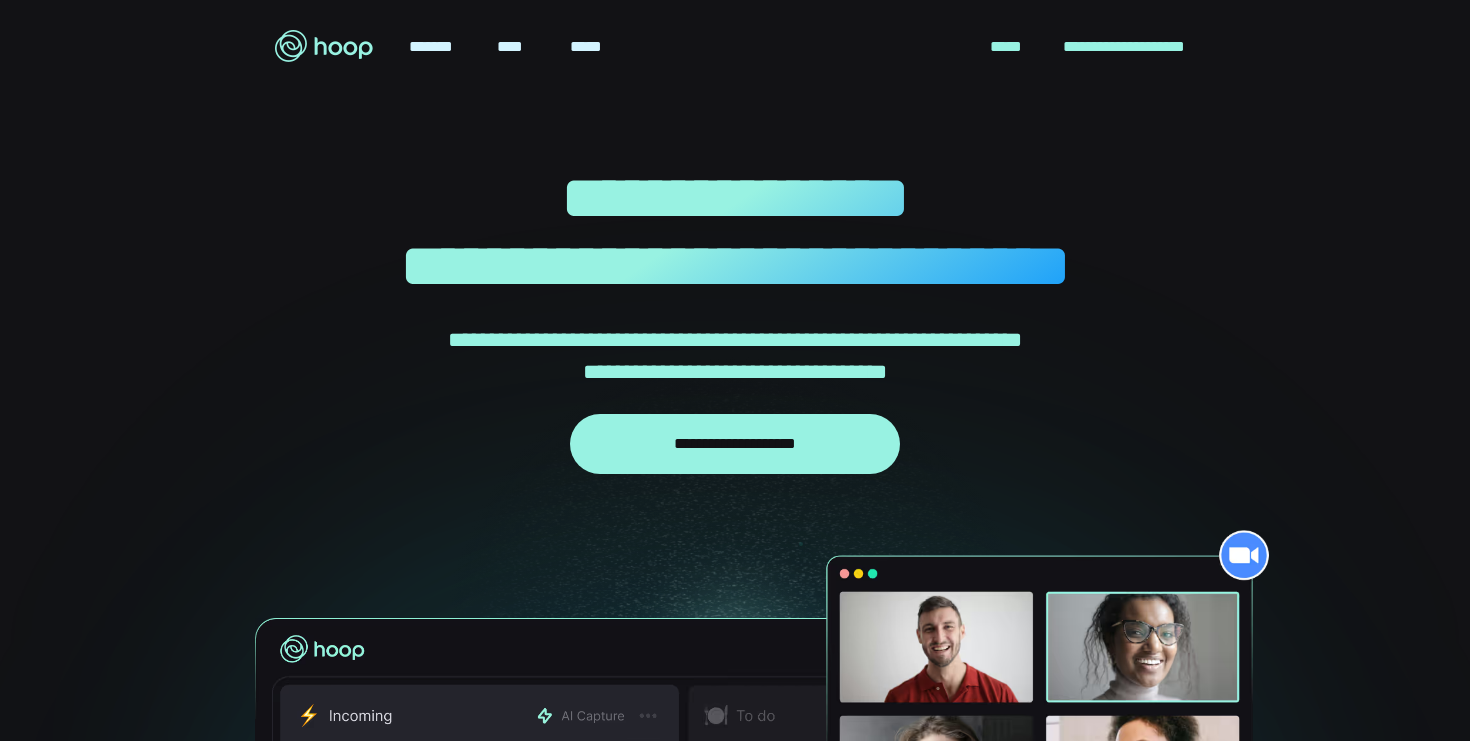 scroll, scrollTop: 0, scrollLeft: 0, axis: both 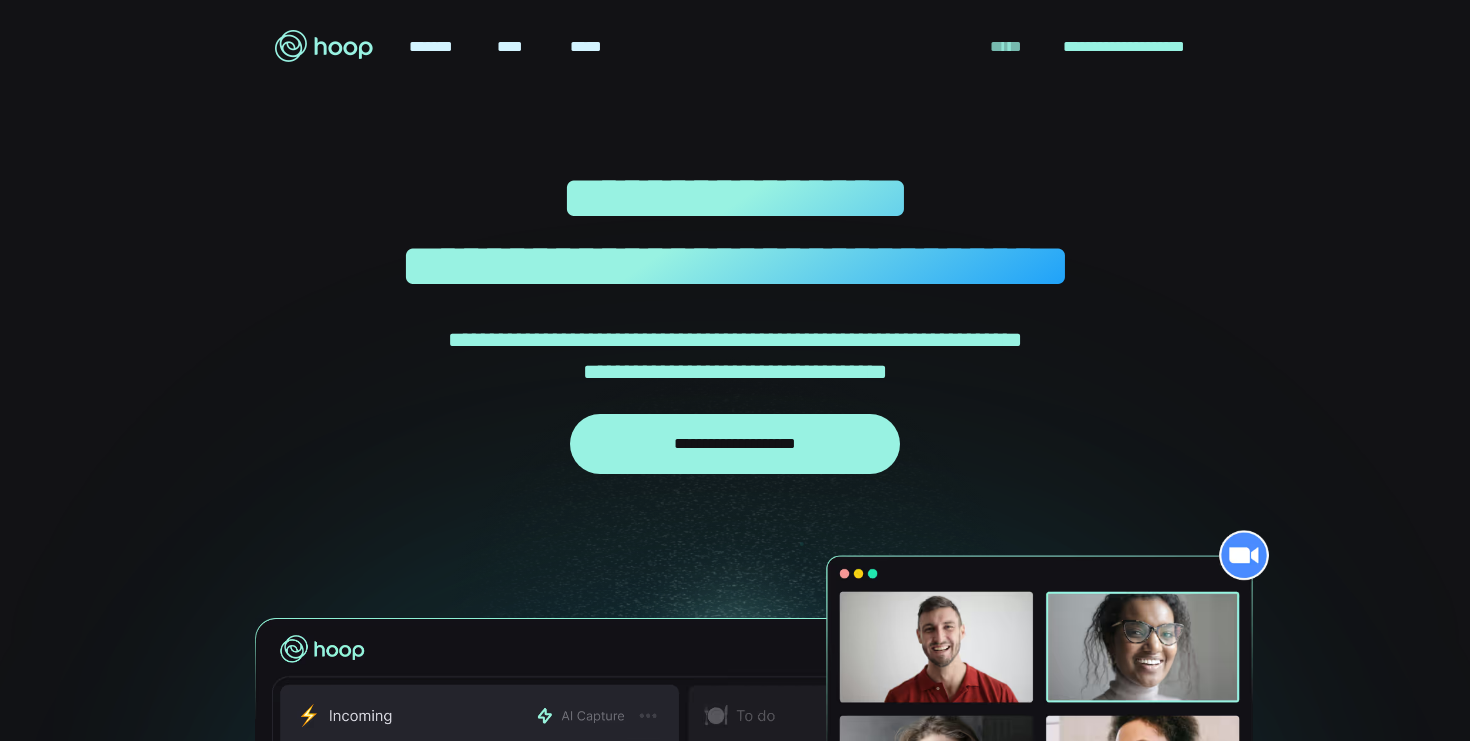 click on "[LAST]" at bounding box center (1006, 47) 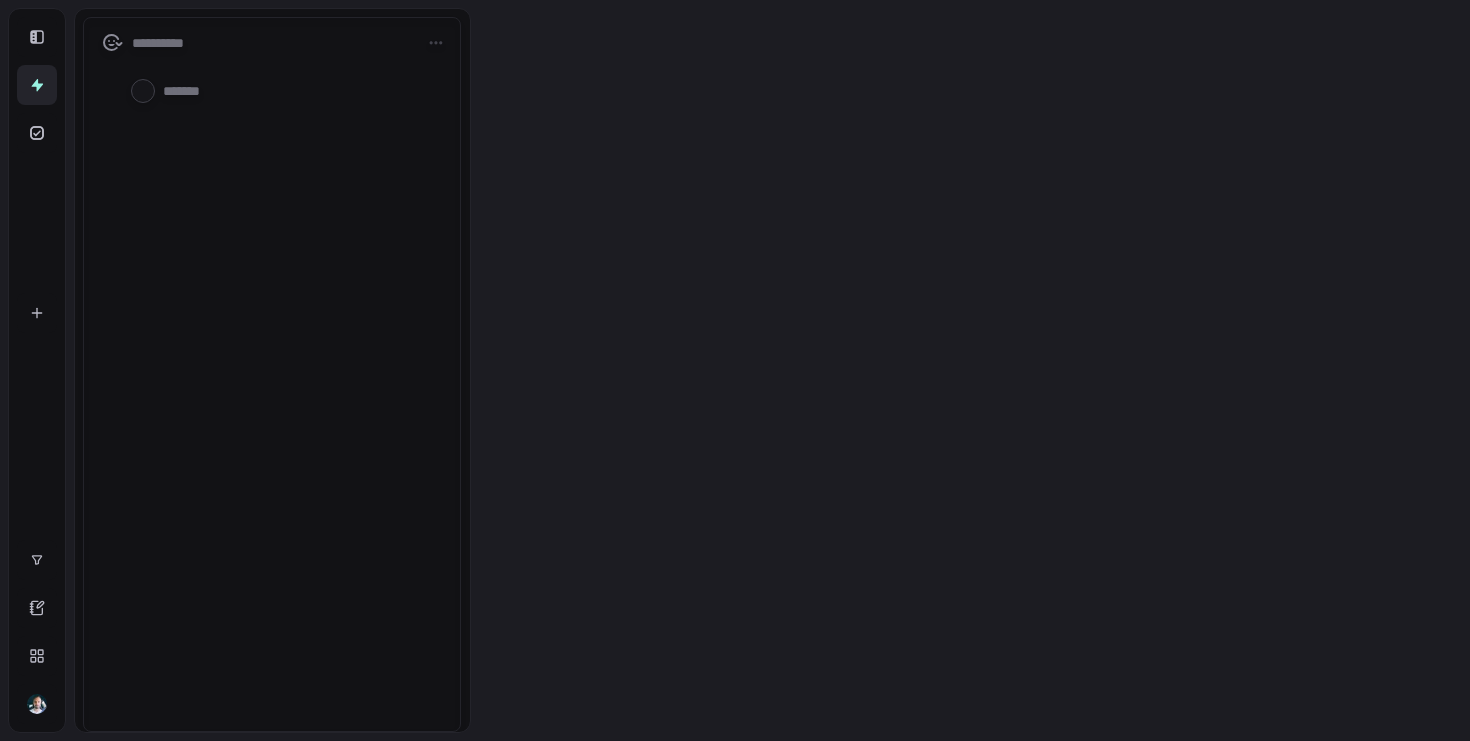 scroll, scrollTop: 0, scrollLeft: 0, axis: both 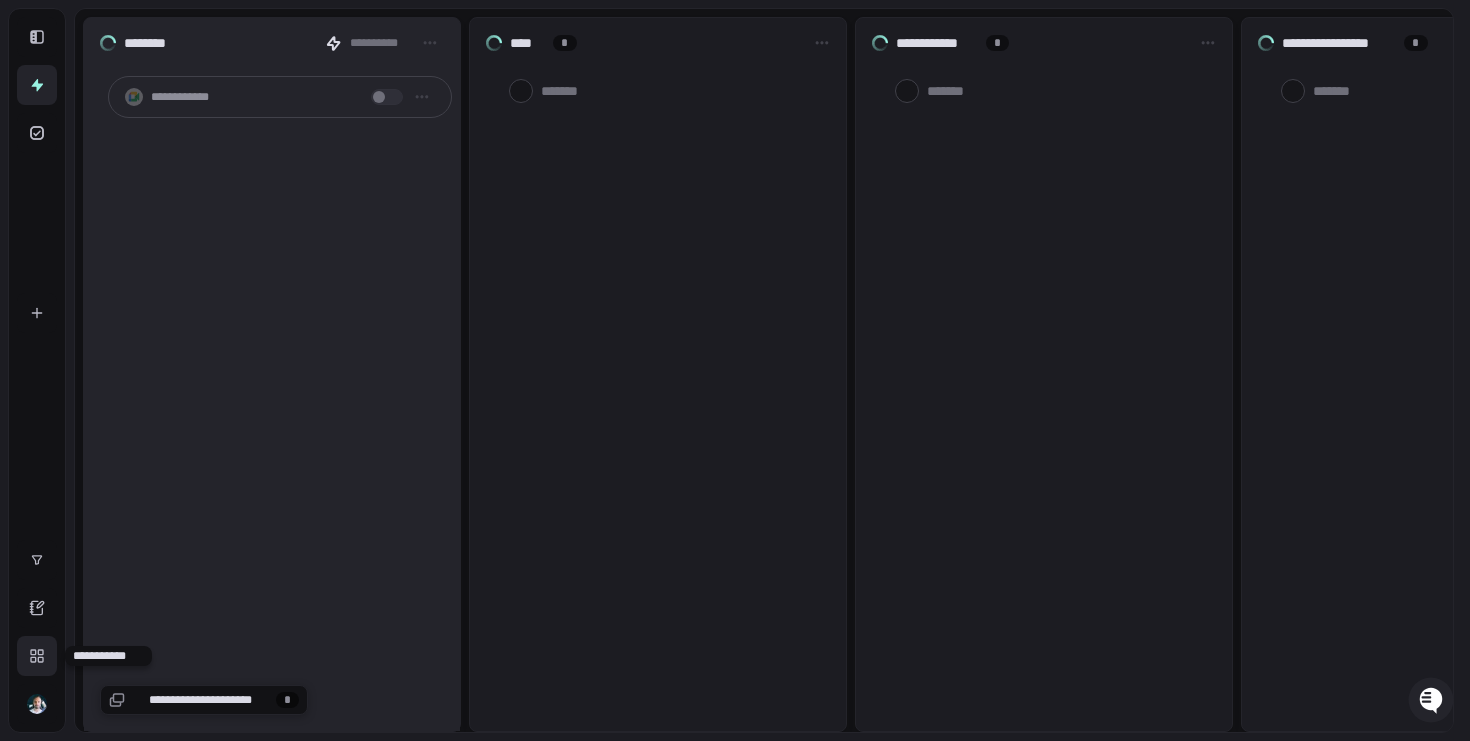 click at bounding box center (37, 656) 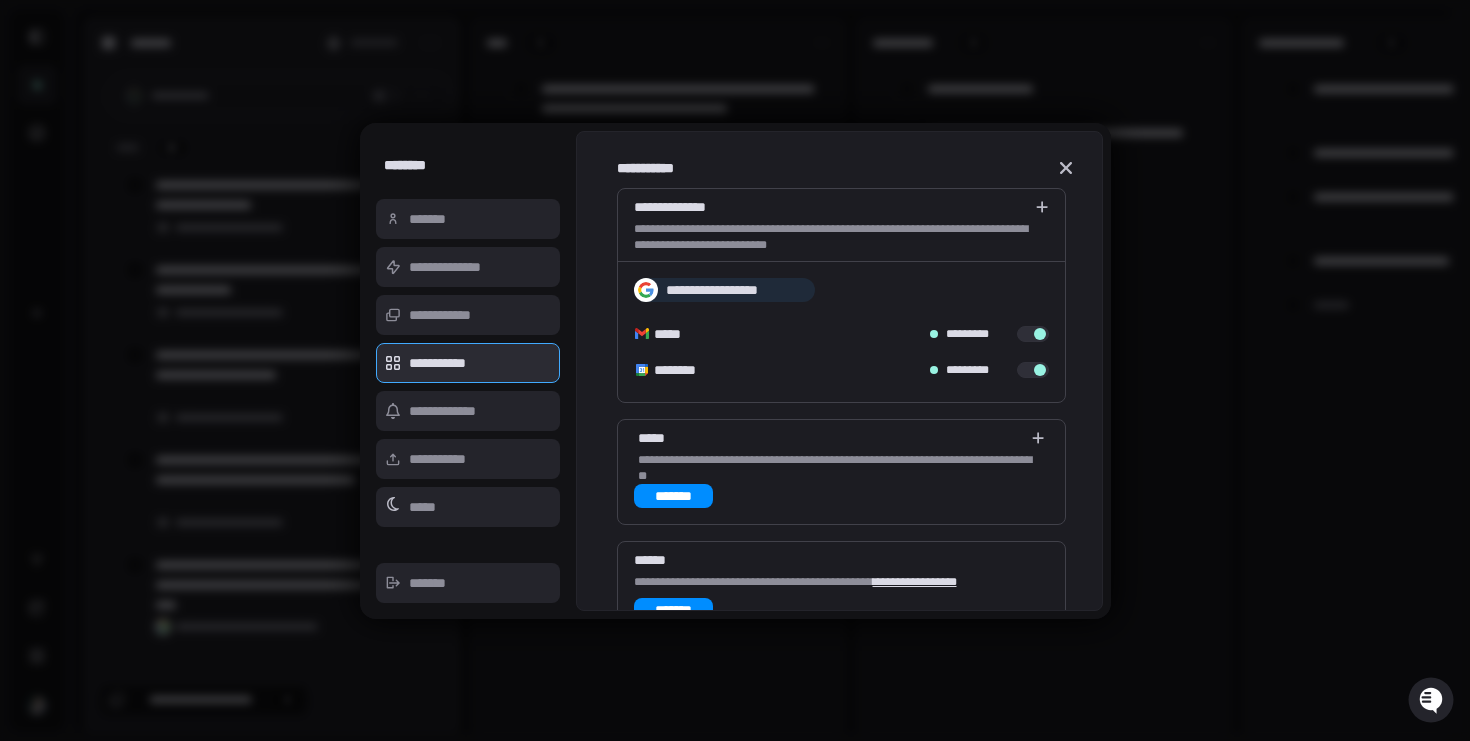scroll, scrollTop: 18, scrollLeft: 0, axis: vertical 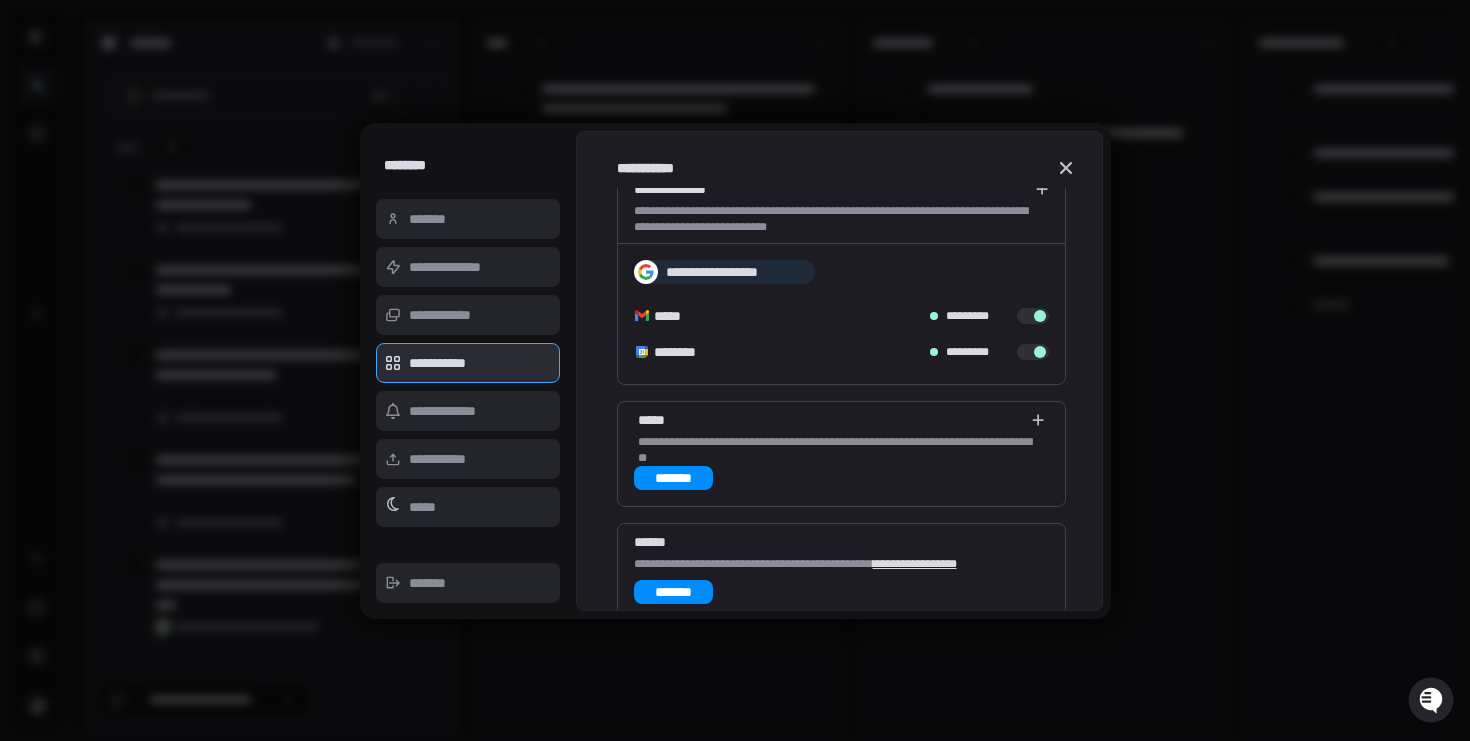 type on "[FIRST]" 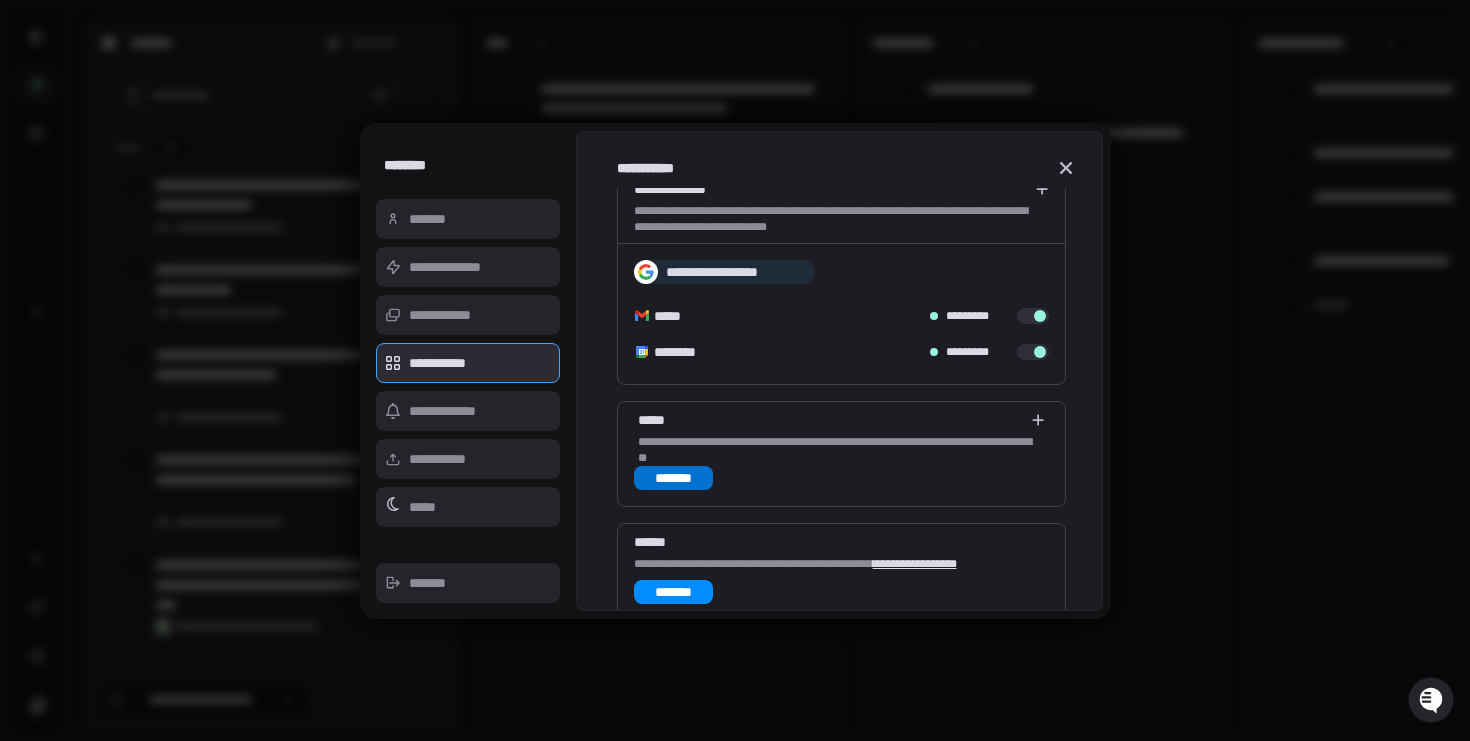 click on "[FIRST] [LAST]" at bounding box center [674, 478] 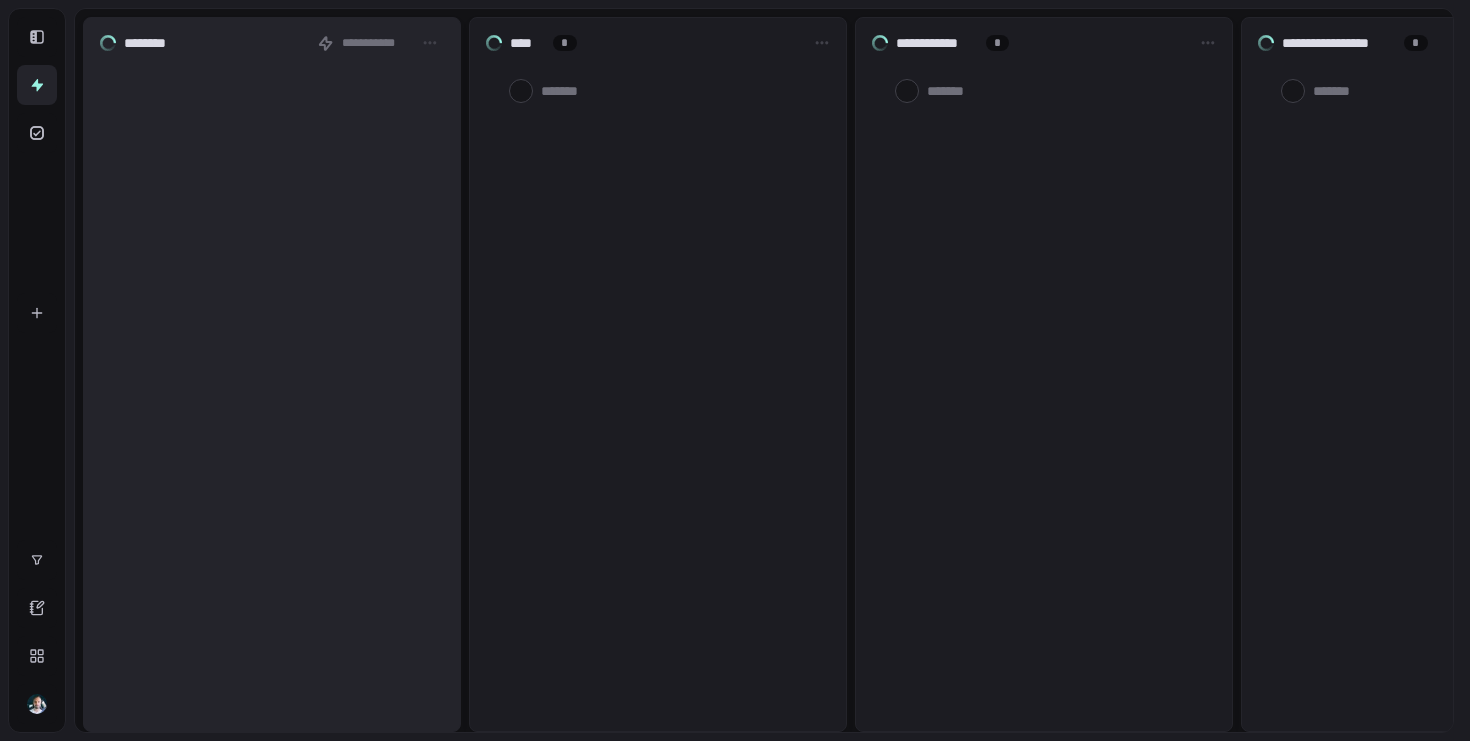 scroll, scrollTop: 0, scrollLeft: 0, axis: both 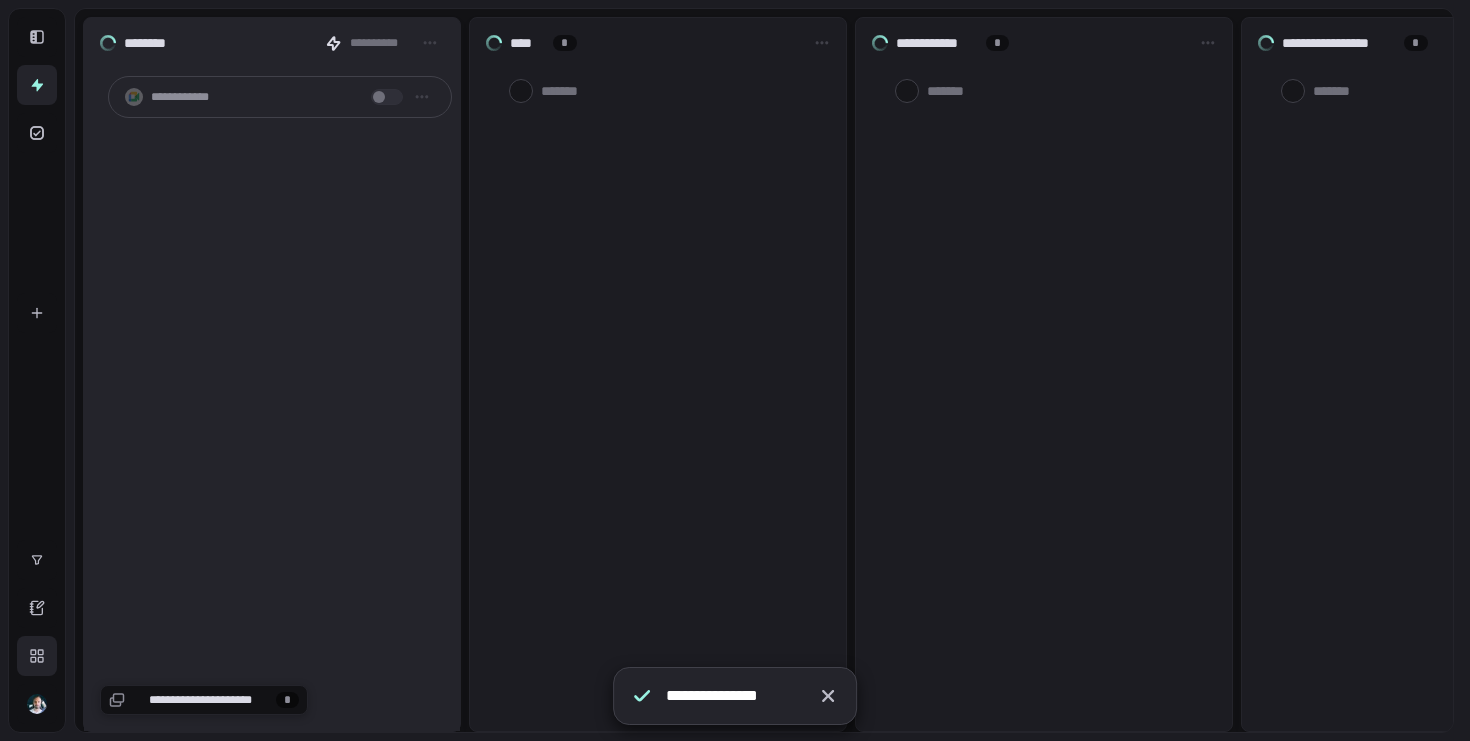 click at bounding box center (37, 656) 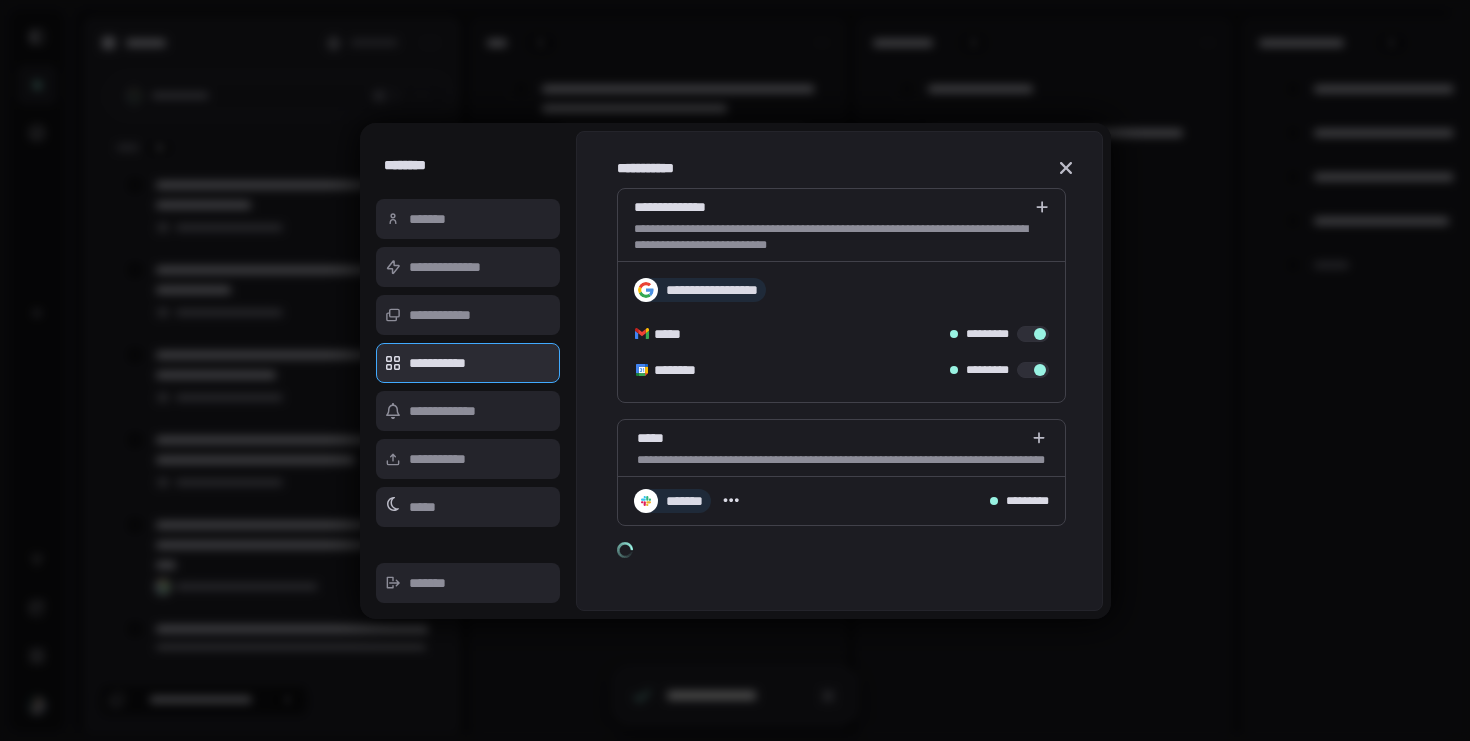 click at bounding box center [735, 370] 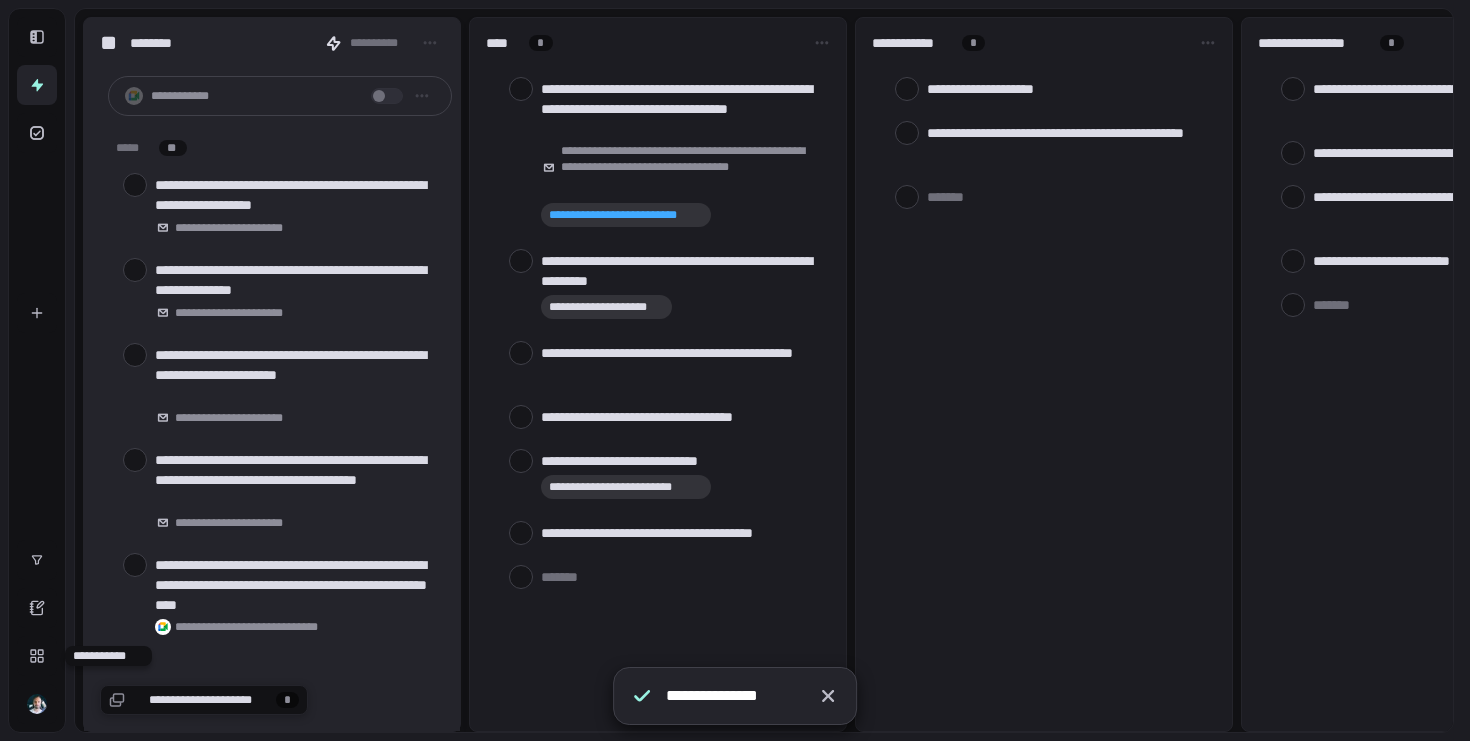 scroll, scrollTop: 0, scrollLeft: 0, axis: both 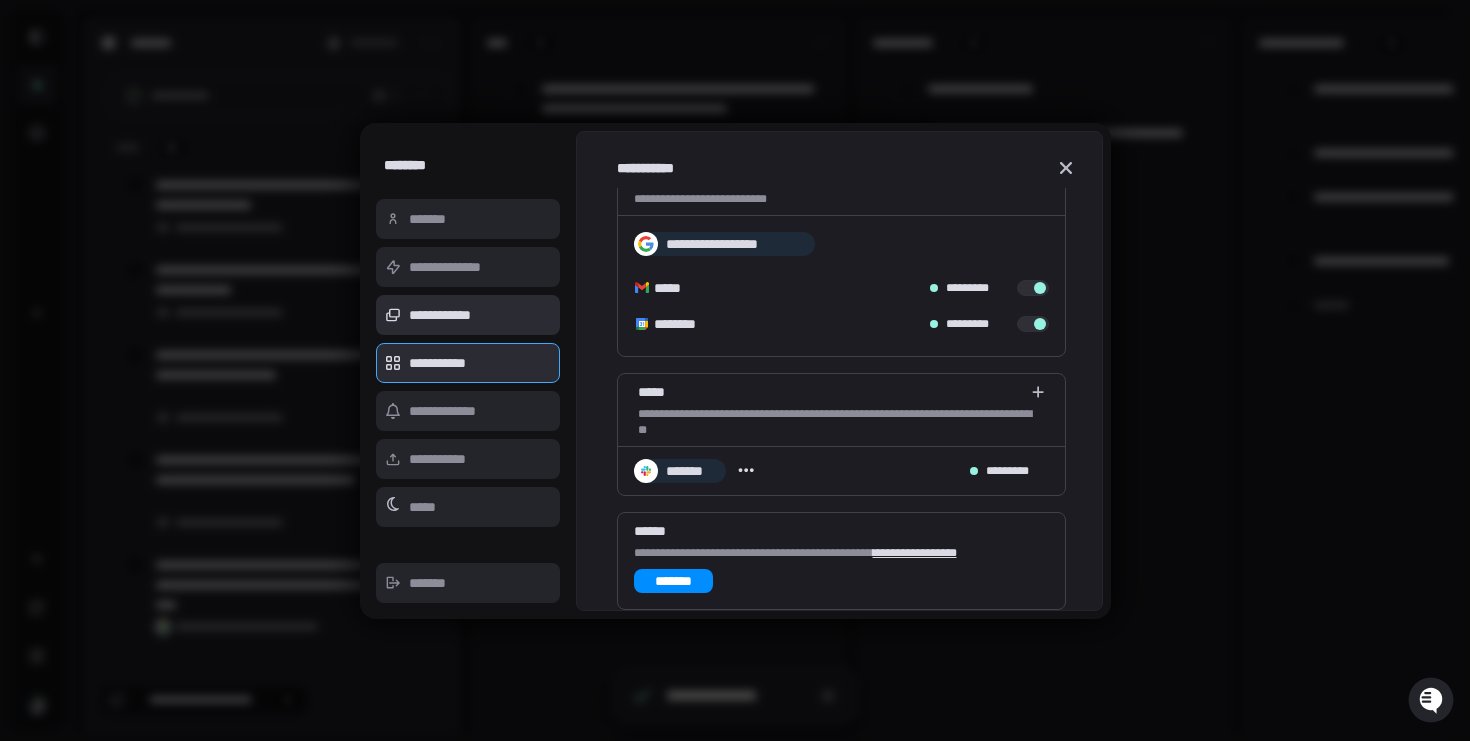 click on "[FIRST] [LAST]" at bounding box center (468, 315) 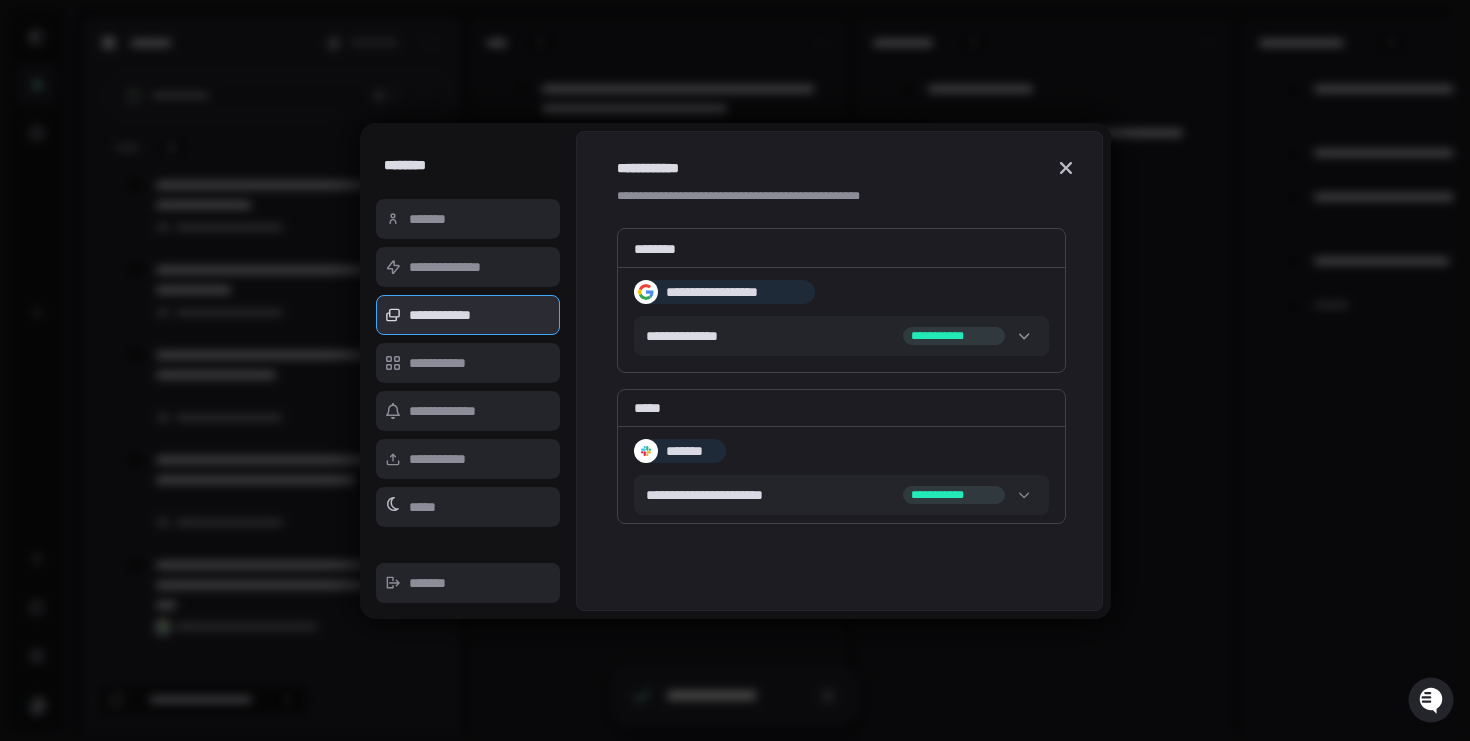 scroll, scrollTop: 0, scrollLeft: 0, axis: both 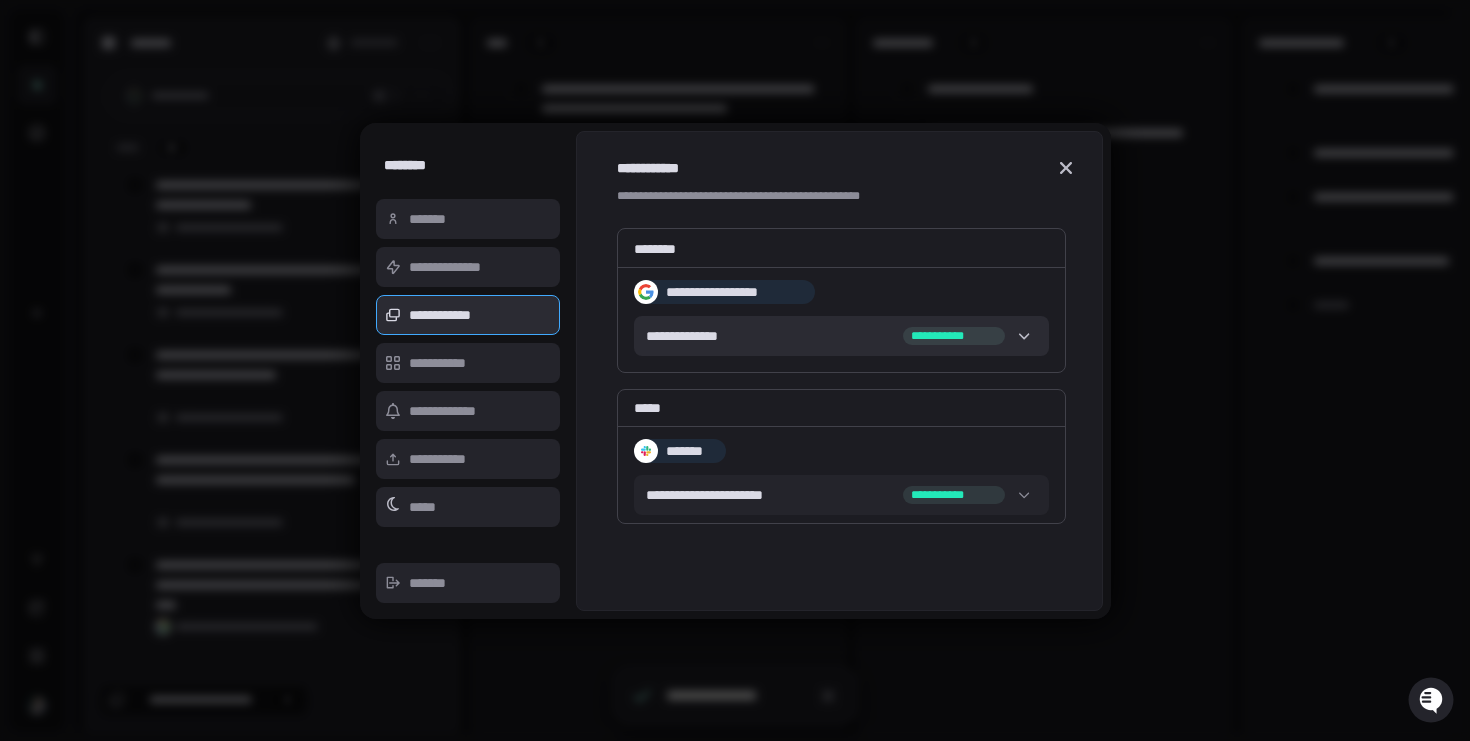 click 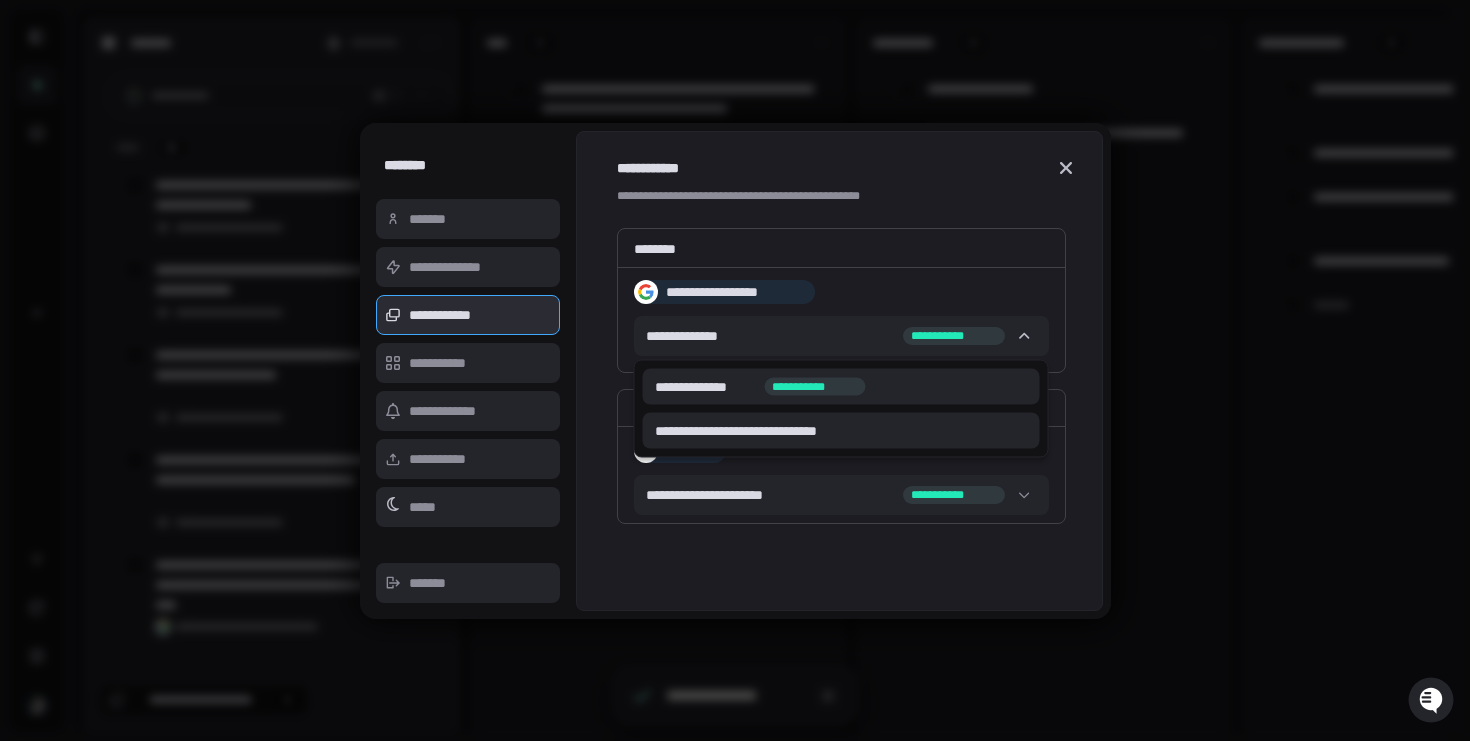 click at bounding box center (735, 370) 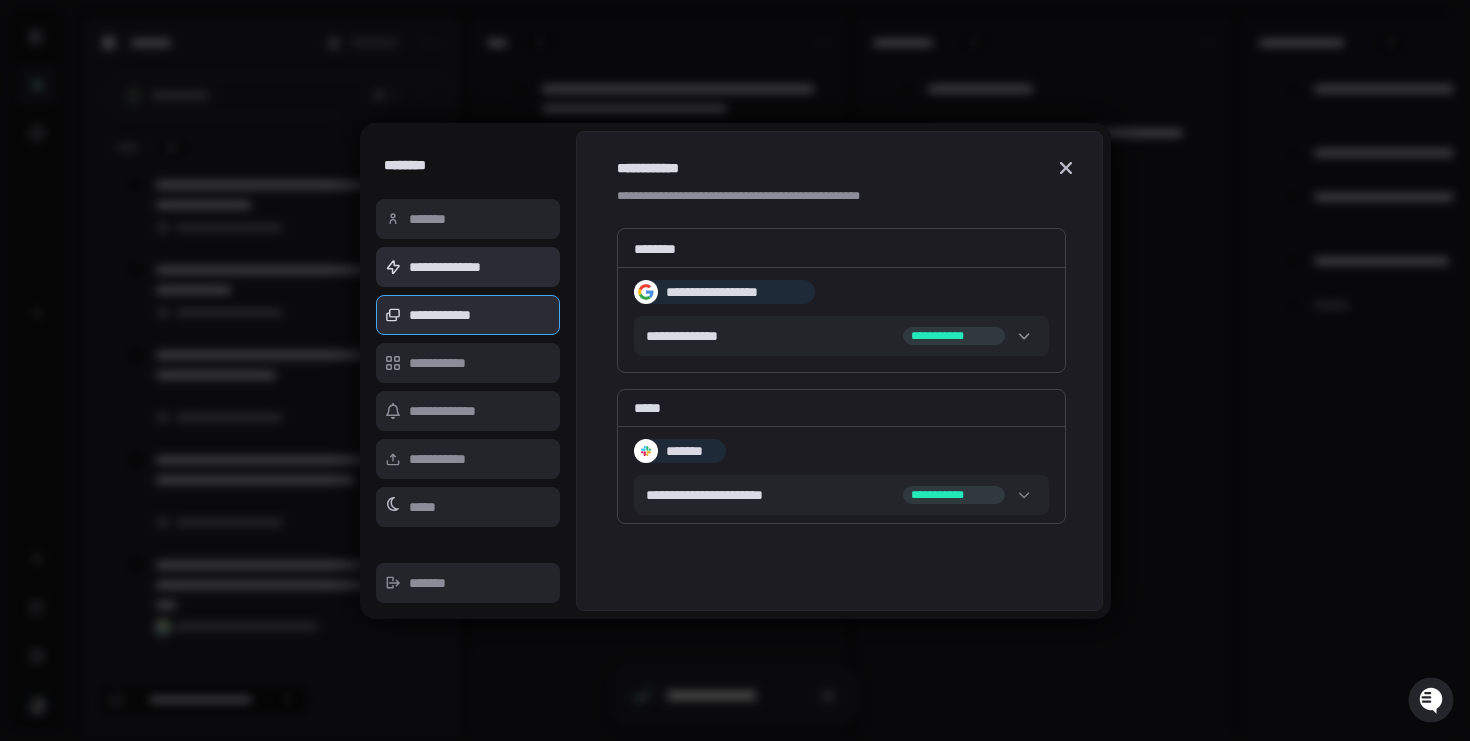 click on "[LAST]" at bounding box center [468, 267] 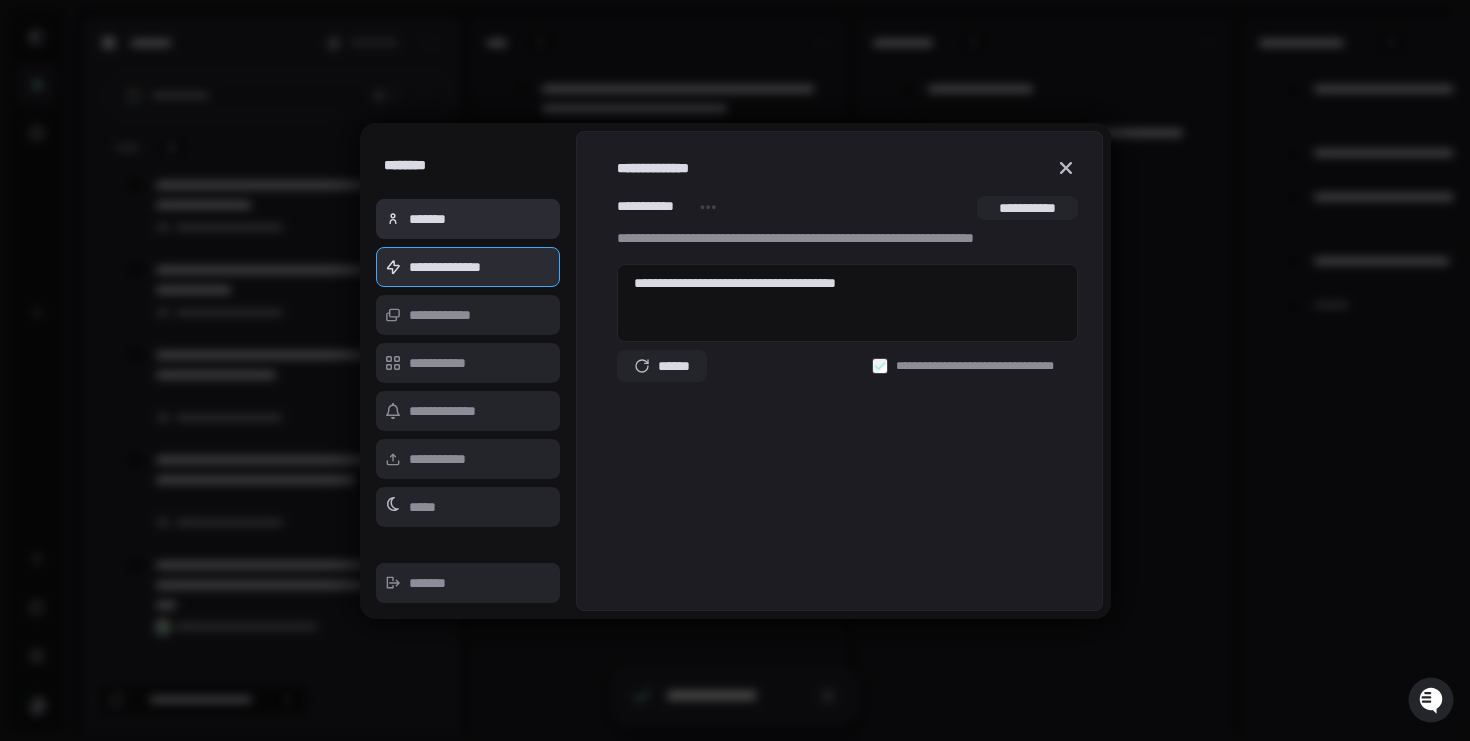 click on "[FIRST] [LAST]" at bounding box center [468, 219] 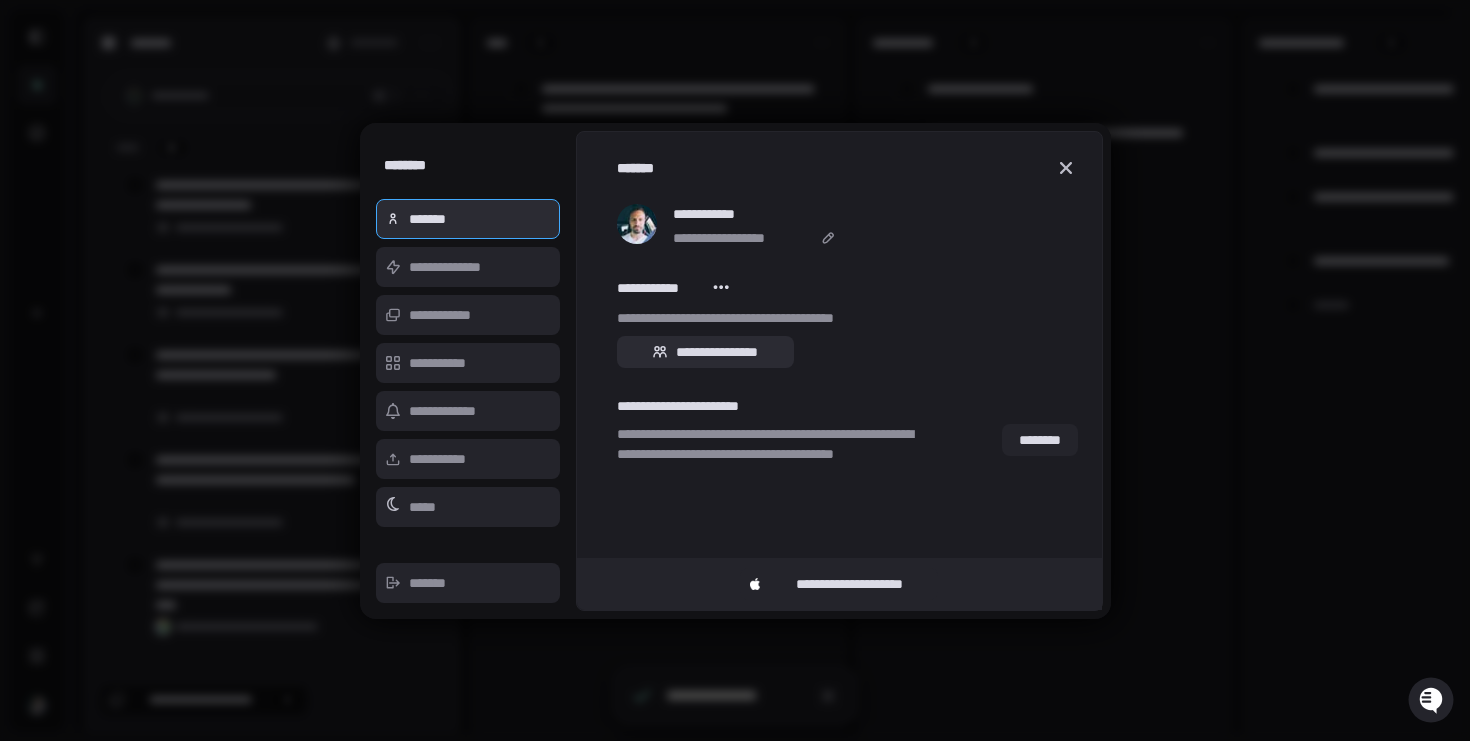 click on "[PHONE]" at bounding box center (706, 352) 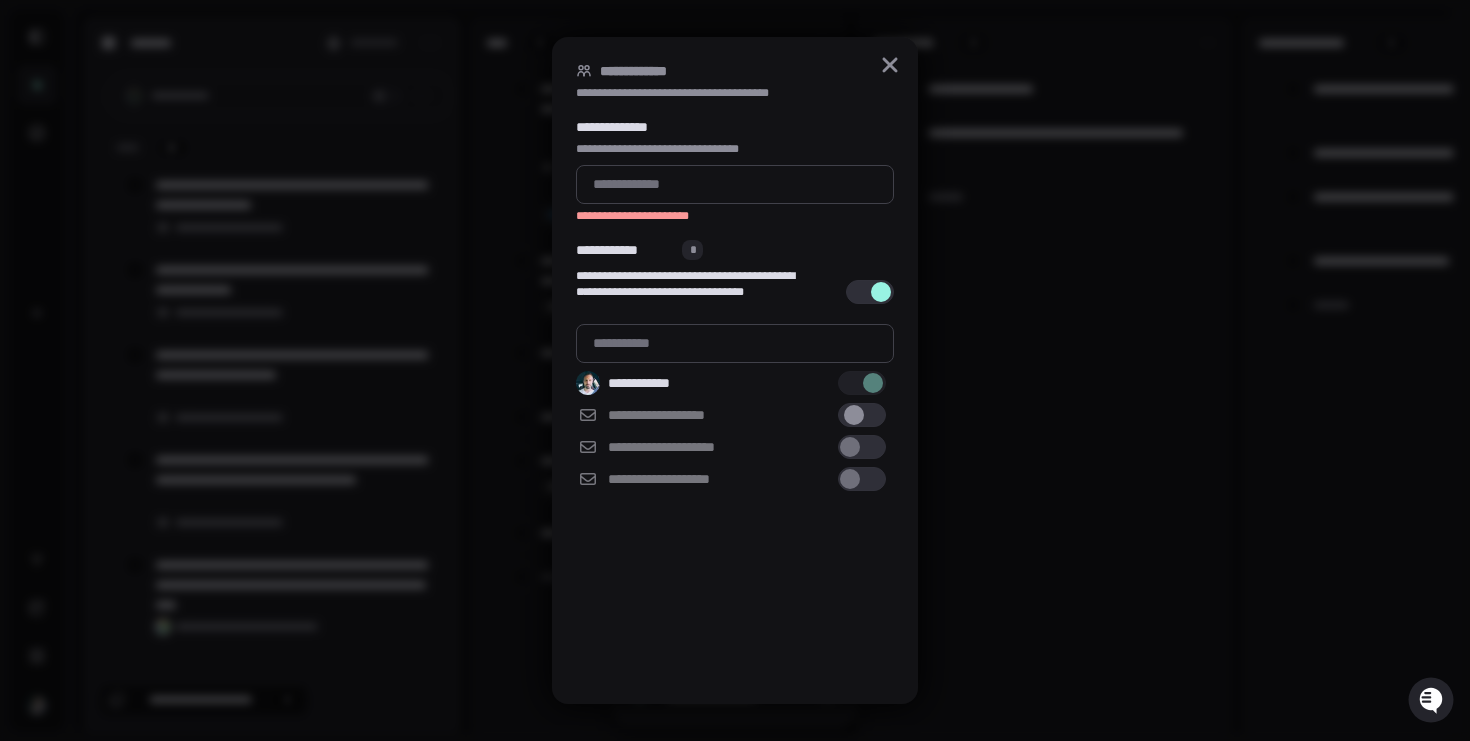 click at bounding box center (854, 415) 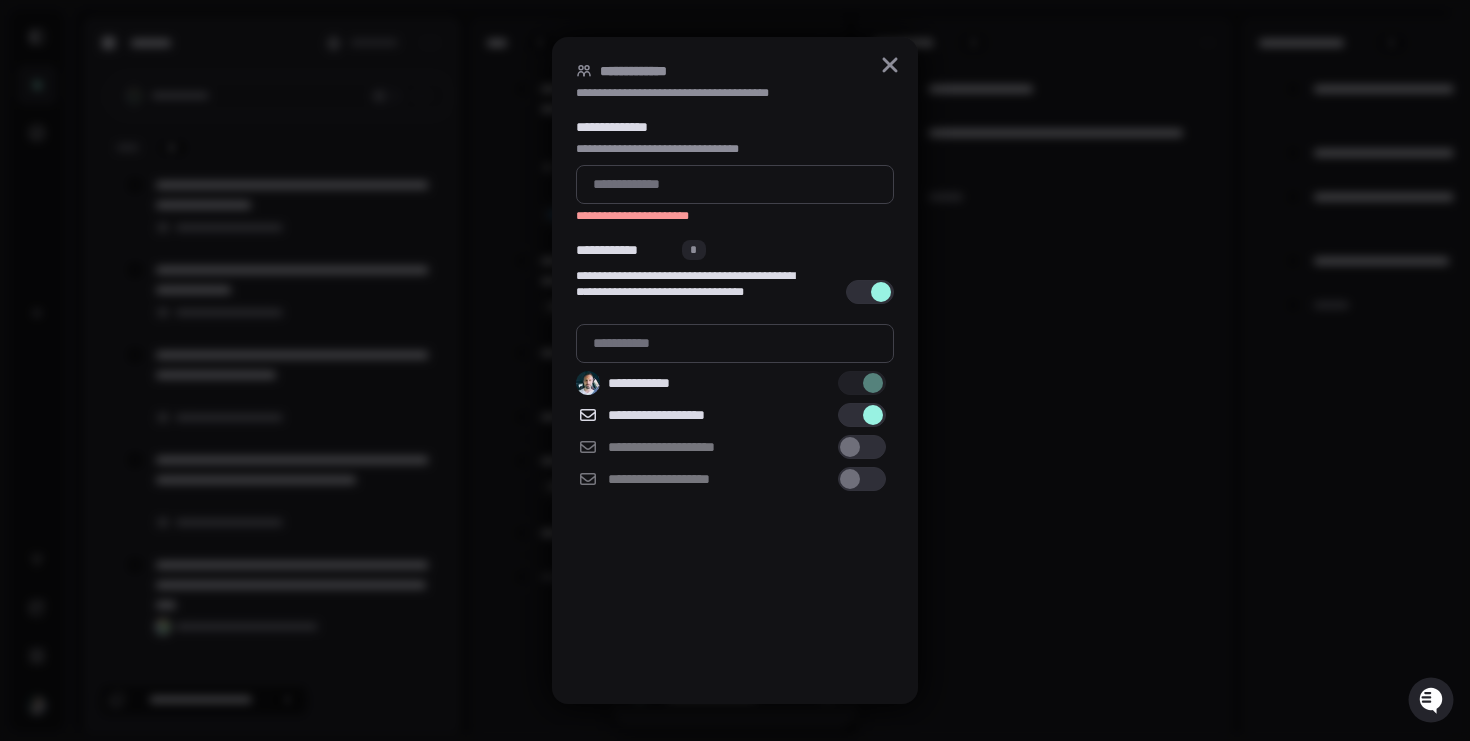 click at bounding box center (735, 184) 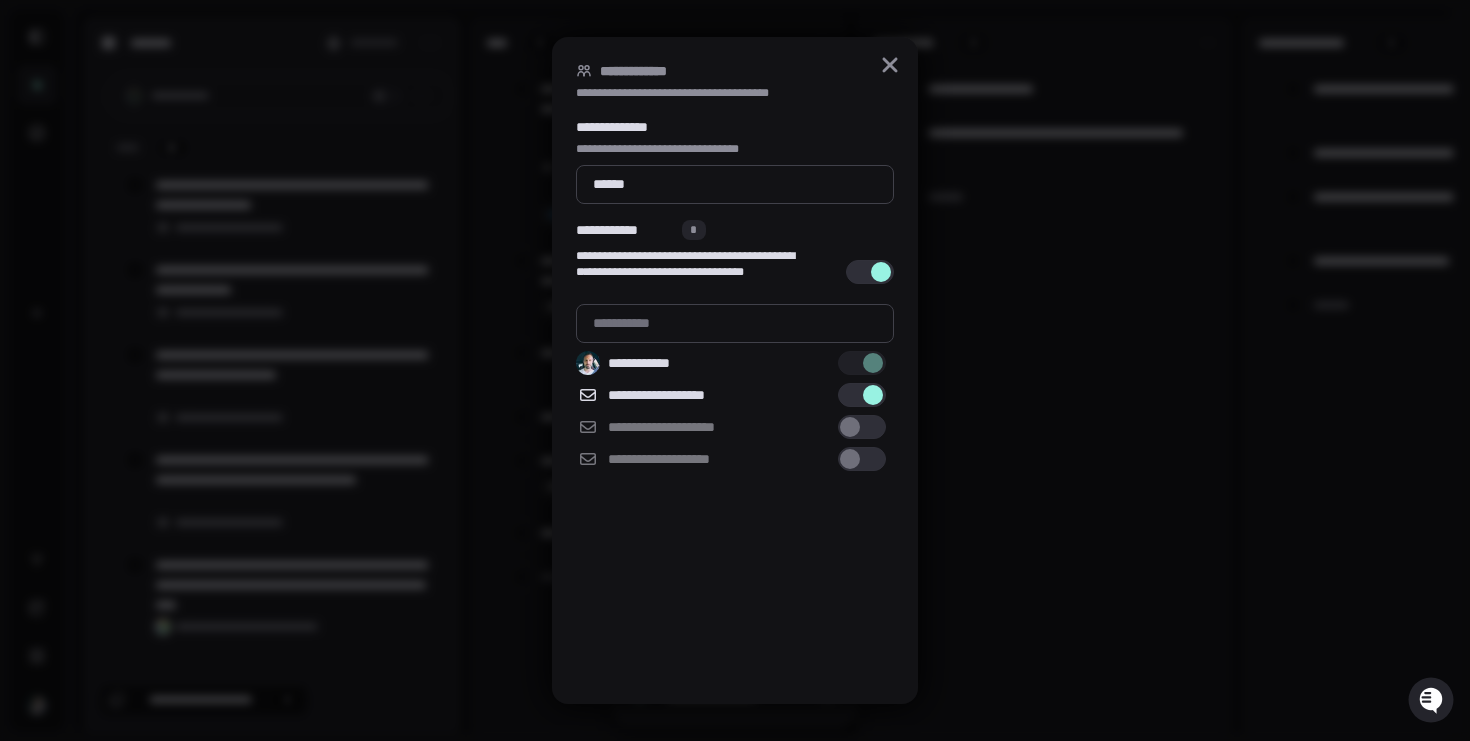 type on "[FIRST] [LAST]" 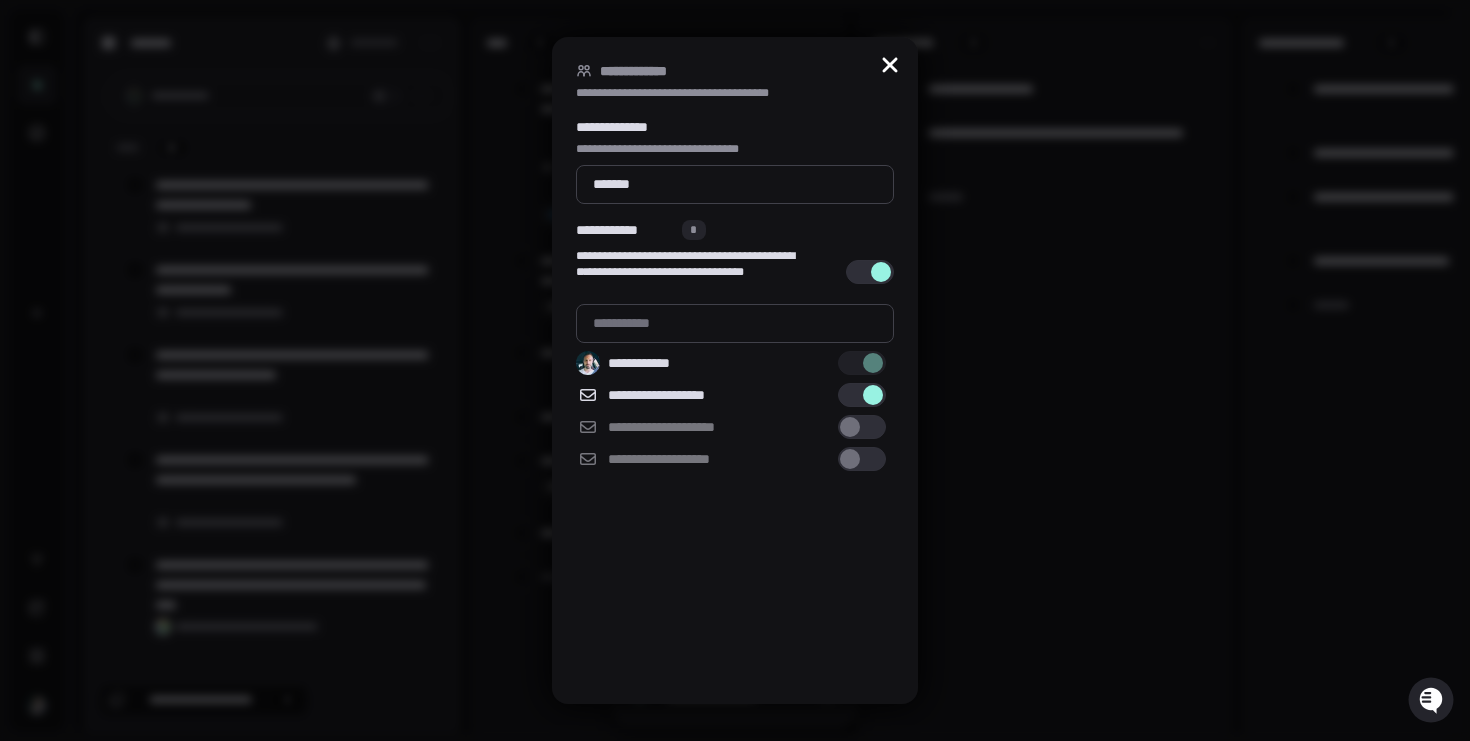 click 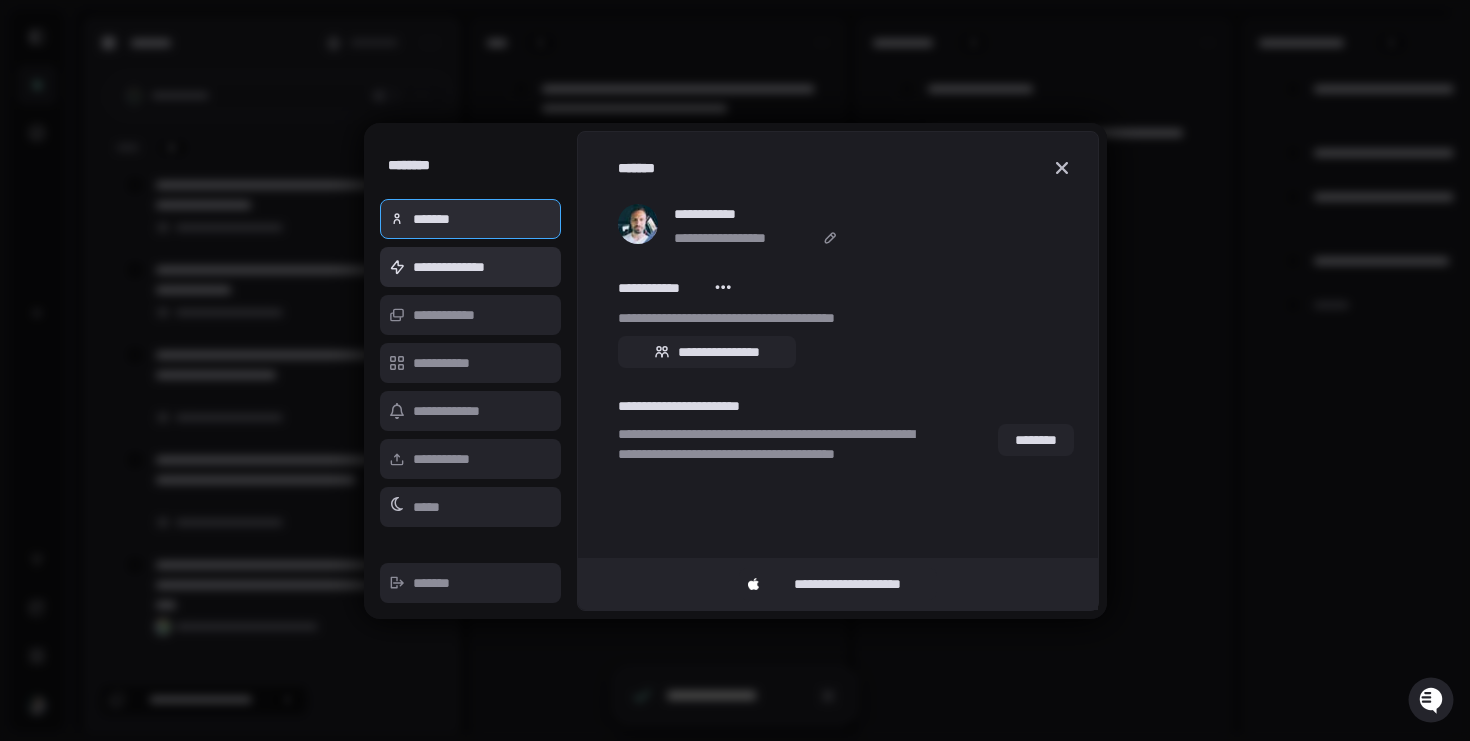 click on "[LAST]" at bounding box center [471, 267] 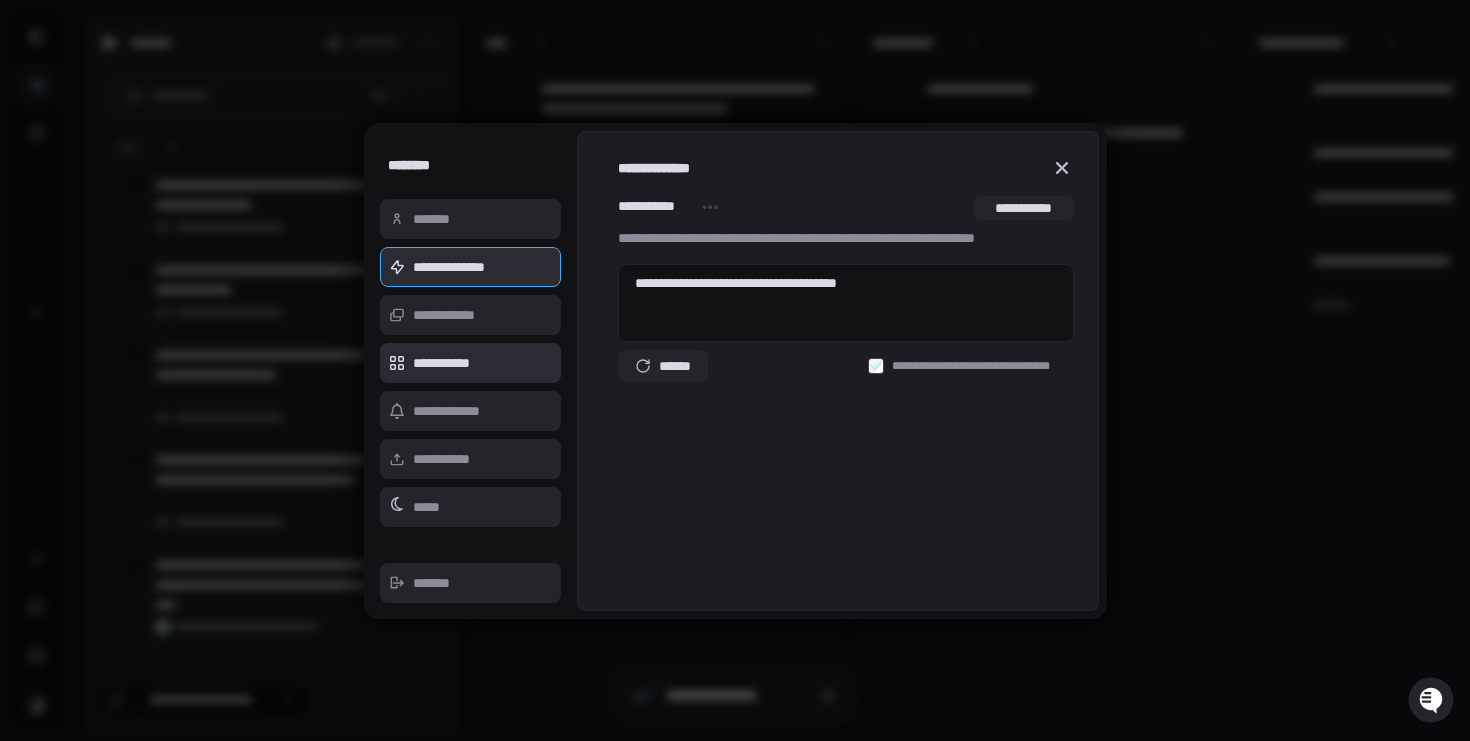 click on "[FIRST] [LAST]" at bounding box center [471, 363] 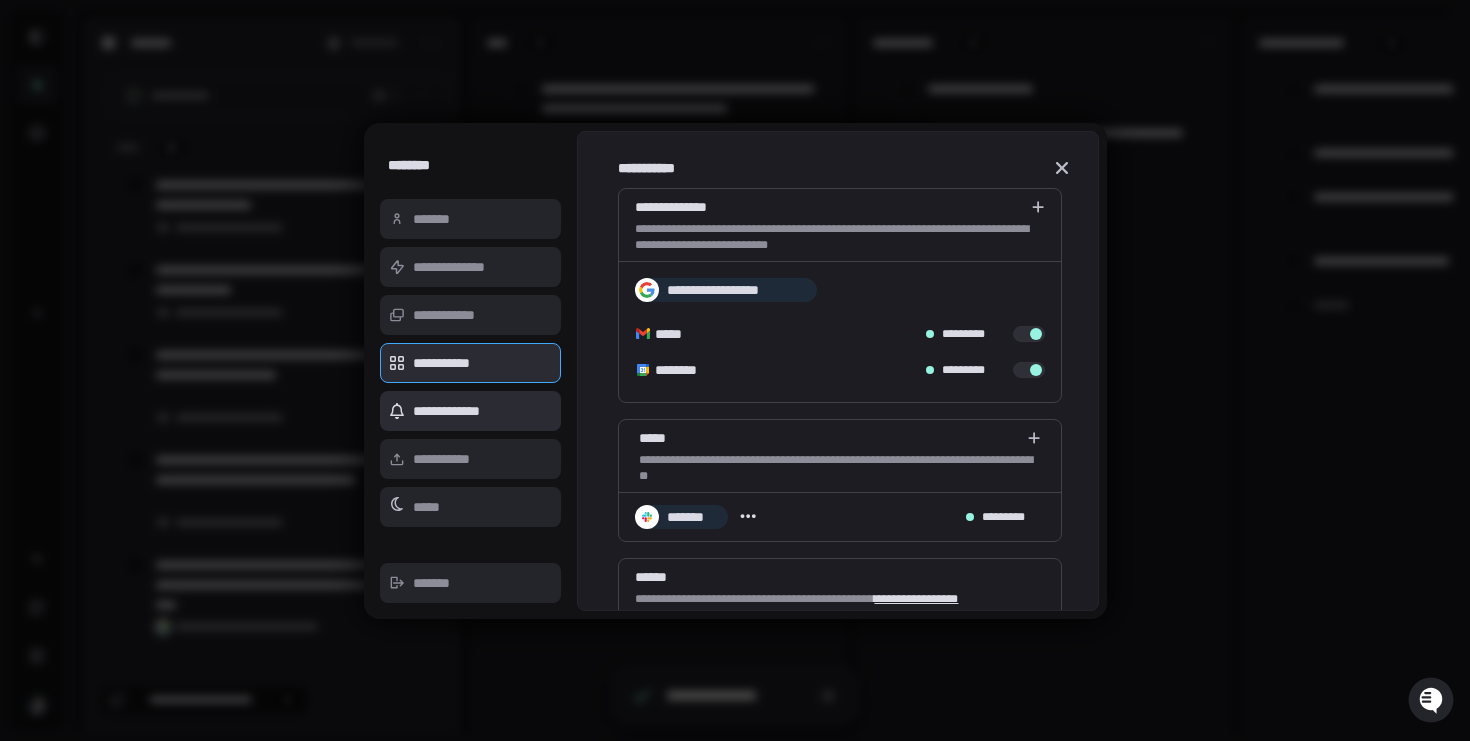 click on "[FIRST] [LAST]" at bounding box center (471, 411) 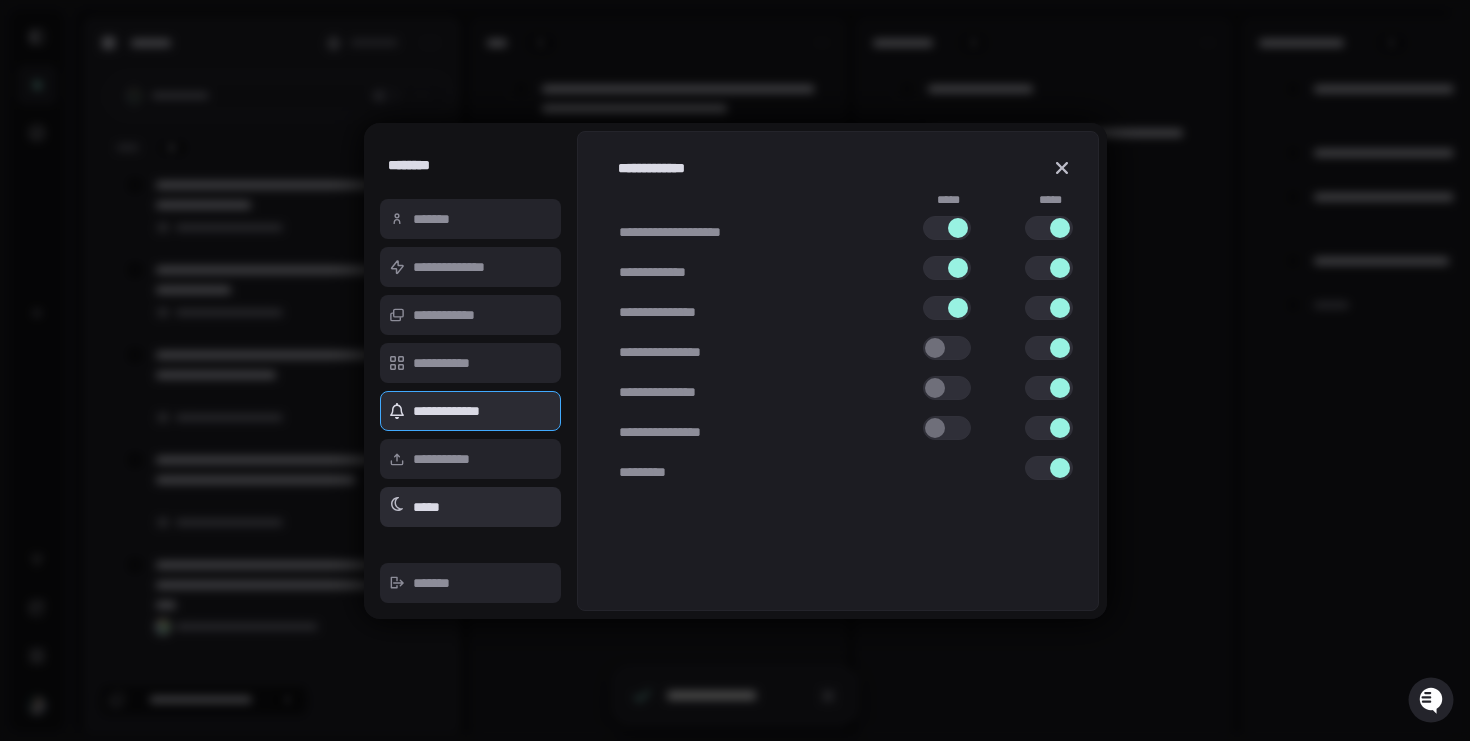 click on "[LAST]" at bounding box center (471, 507) 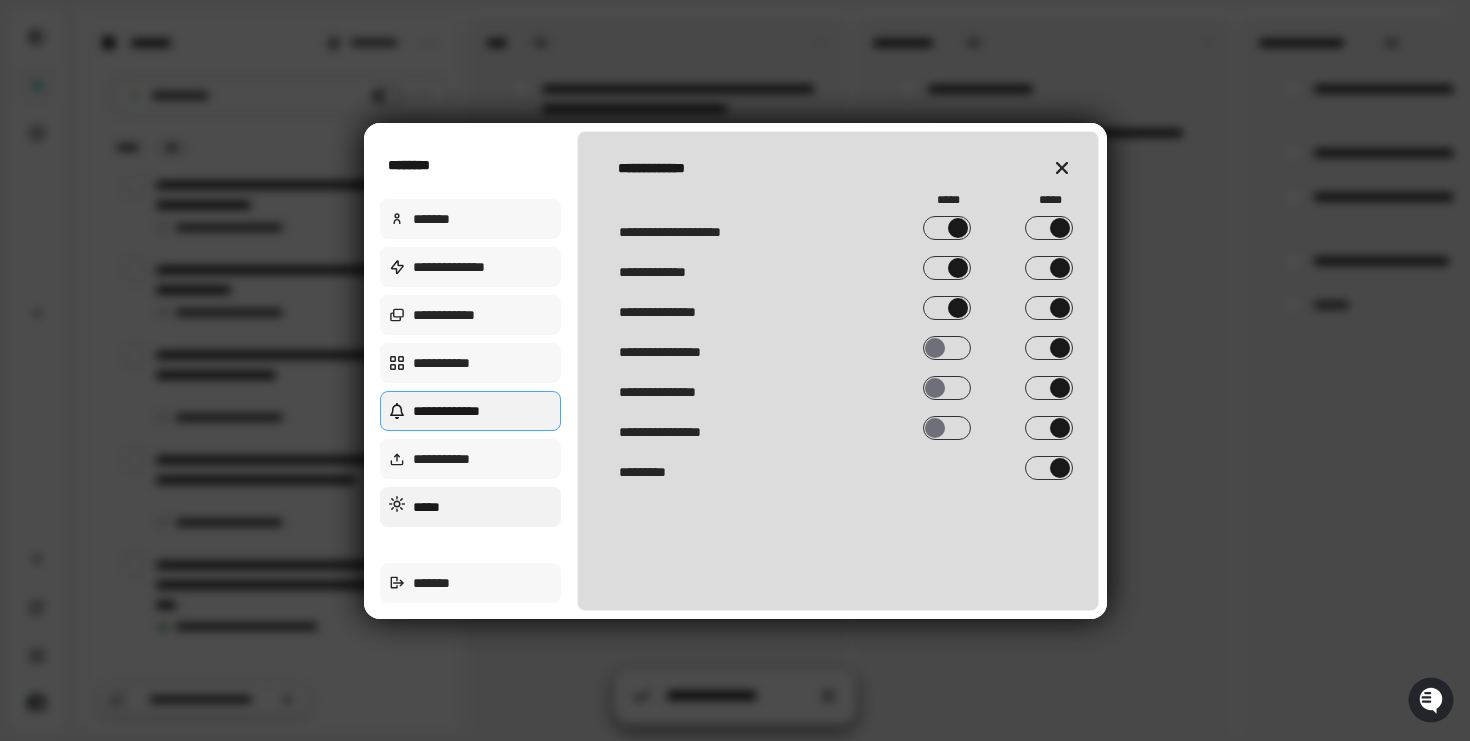 click on "[LAST]" at bounding box center [471, 507] 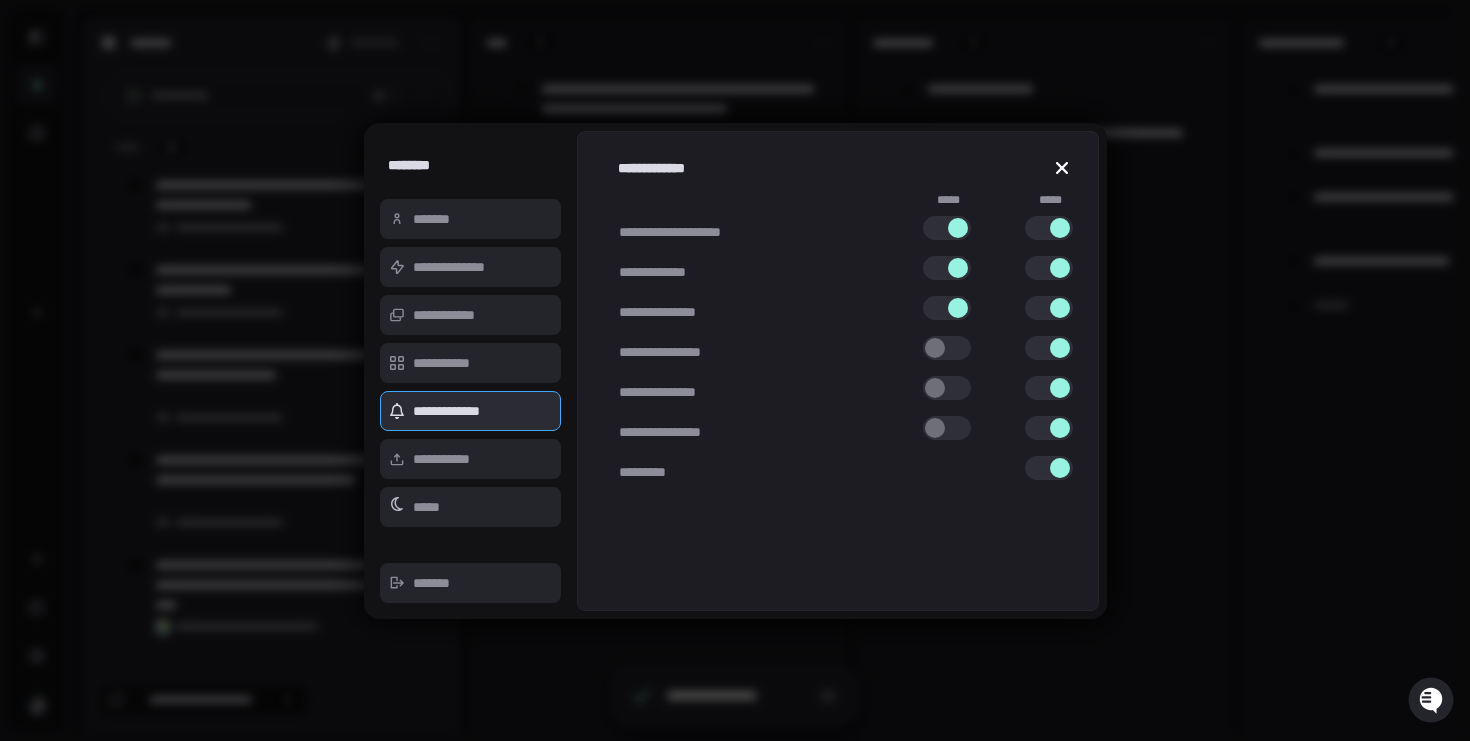 click 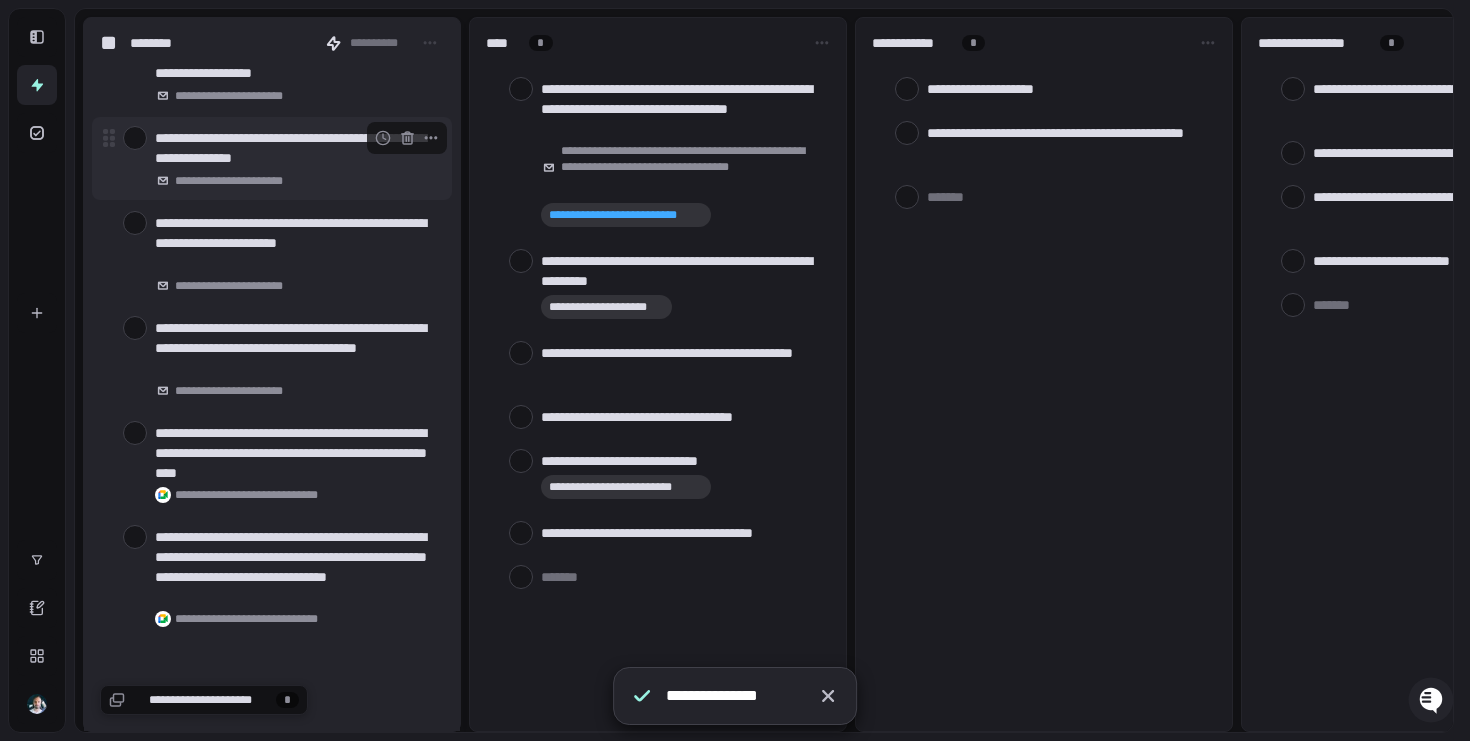 scroll, scrollTop: 0, scrollLeft: 0, axis: both 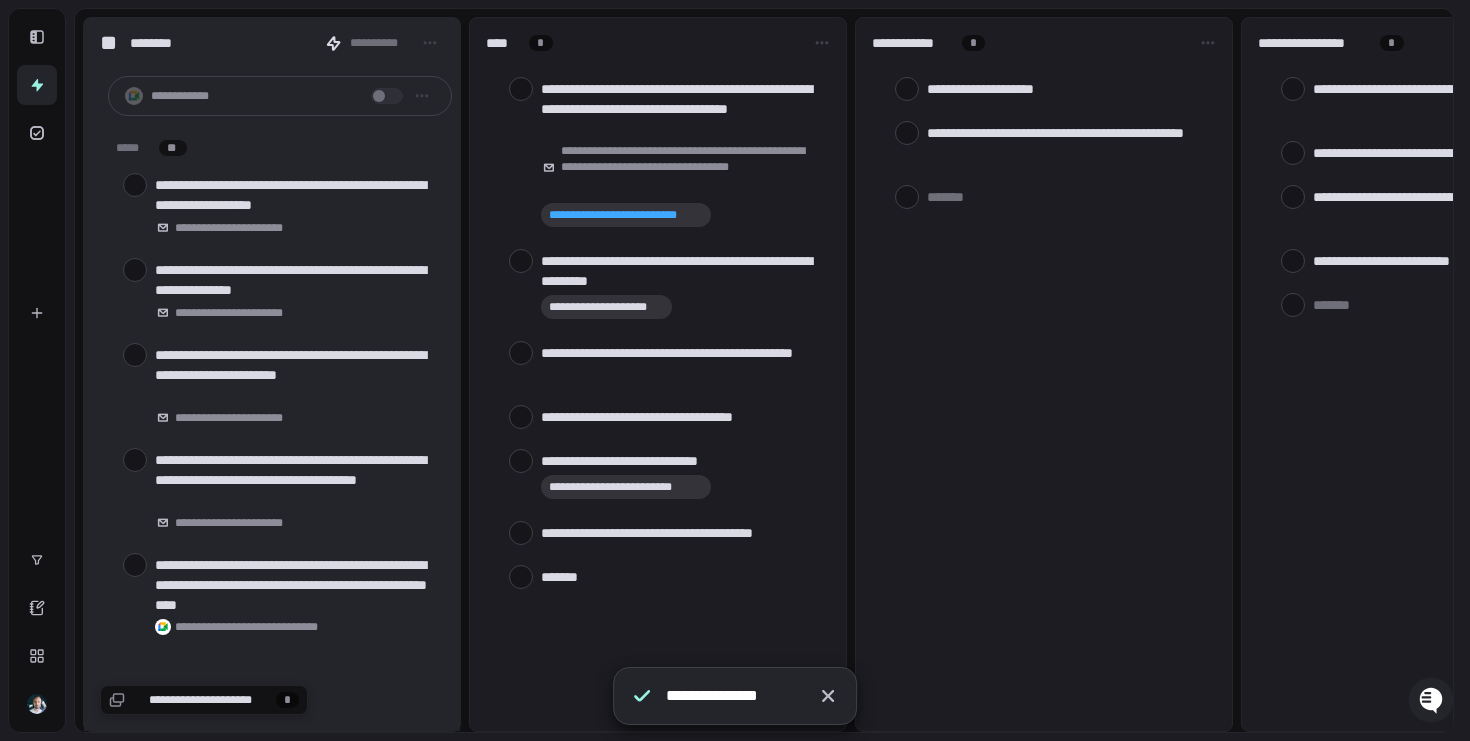click at bounding box center (681, 576) 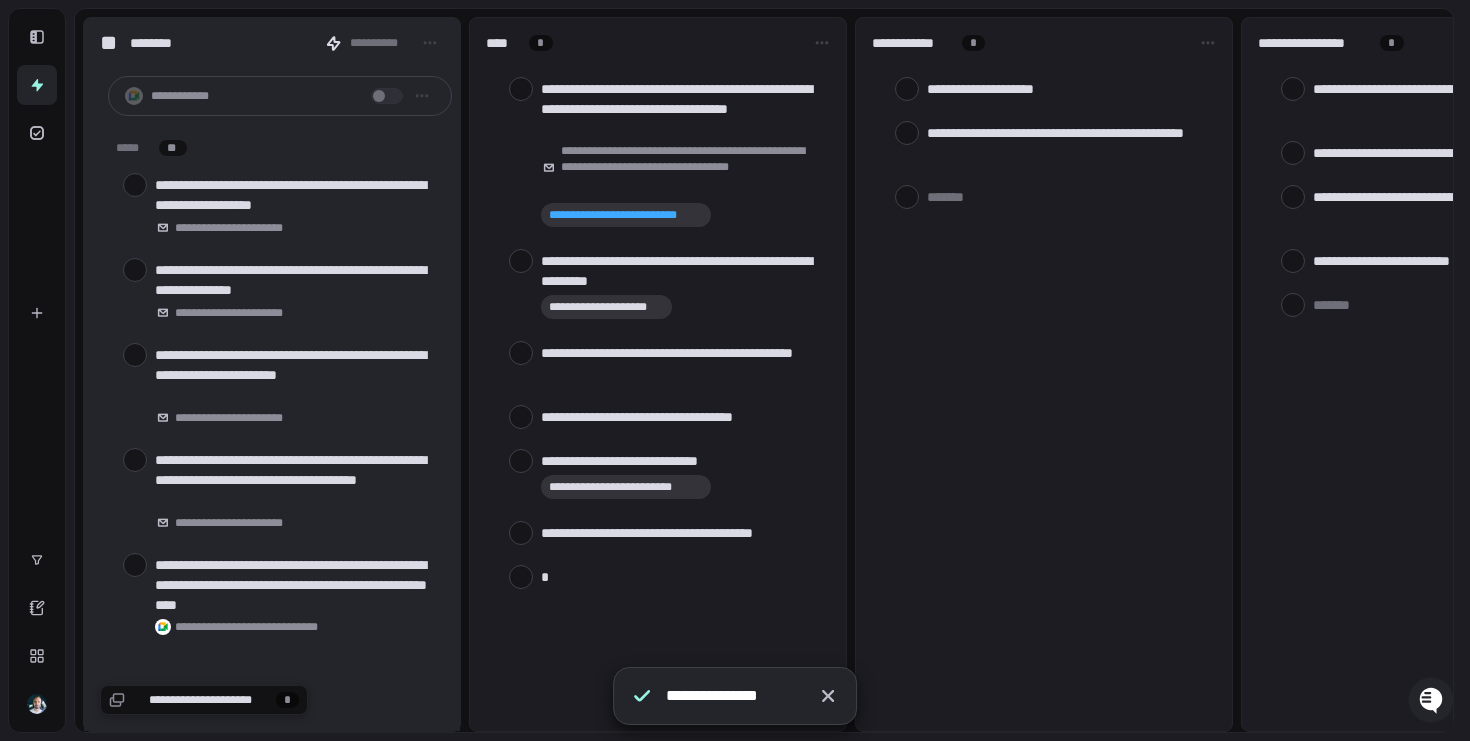 type on "[FIRST]" 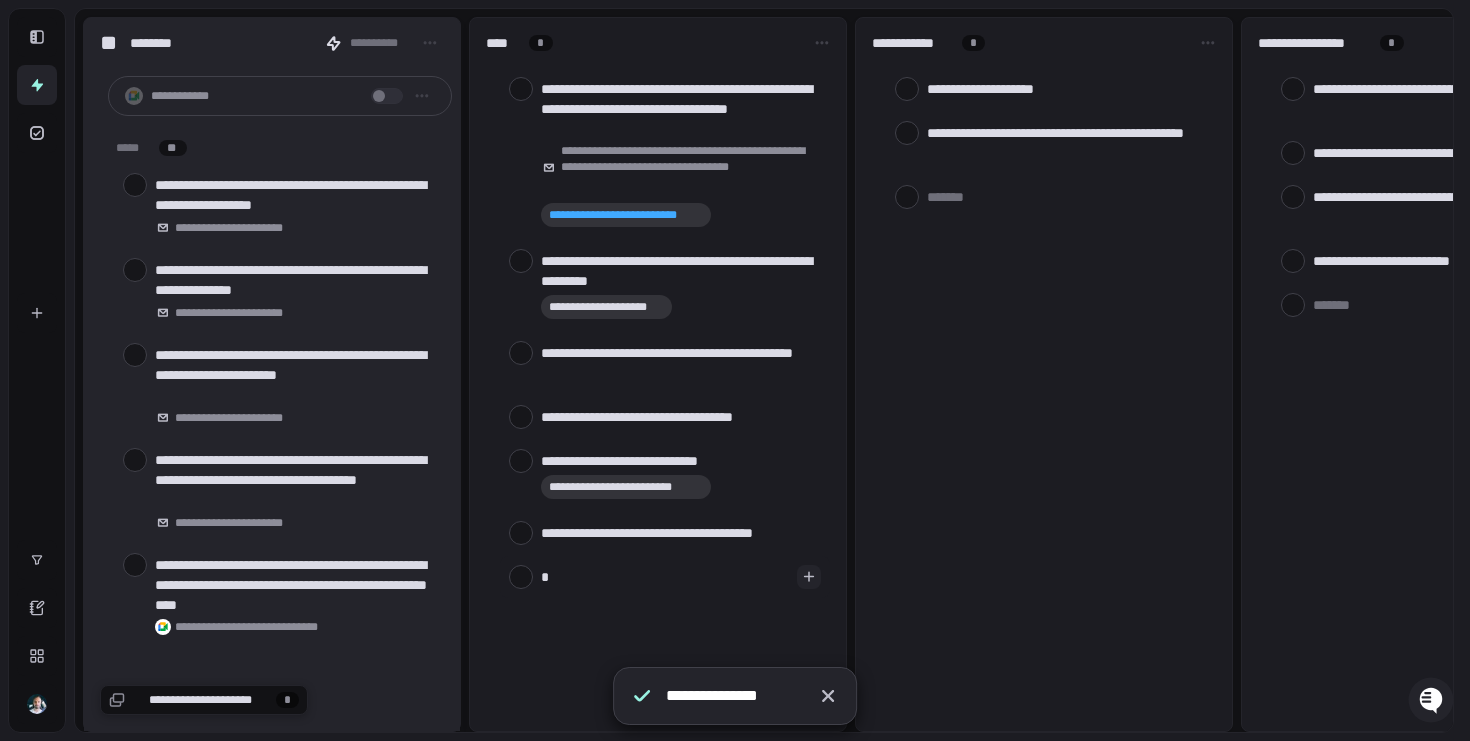 type 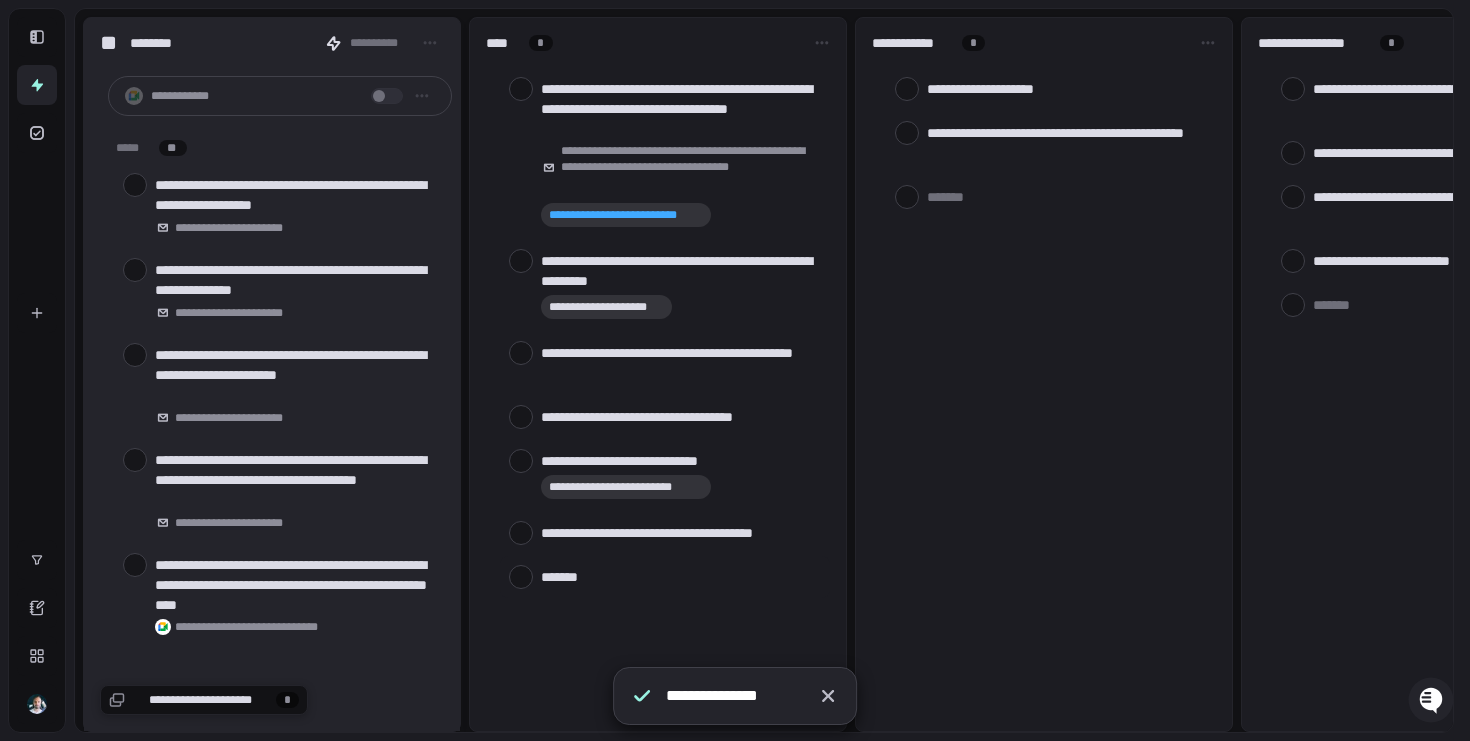 type on "[FIRST]" 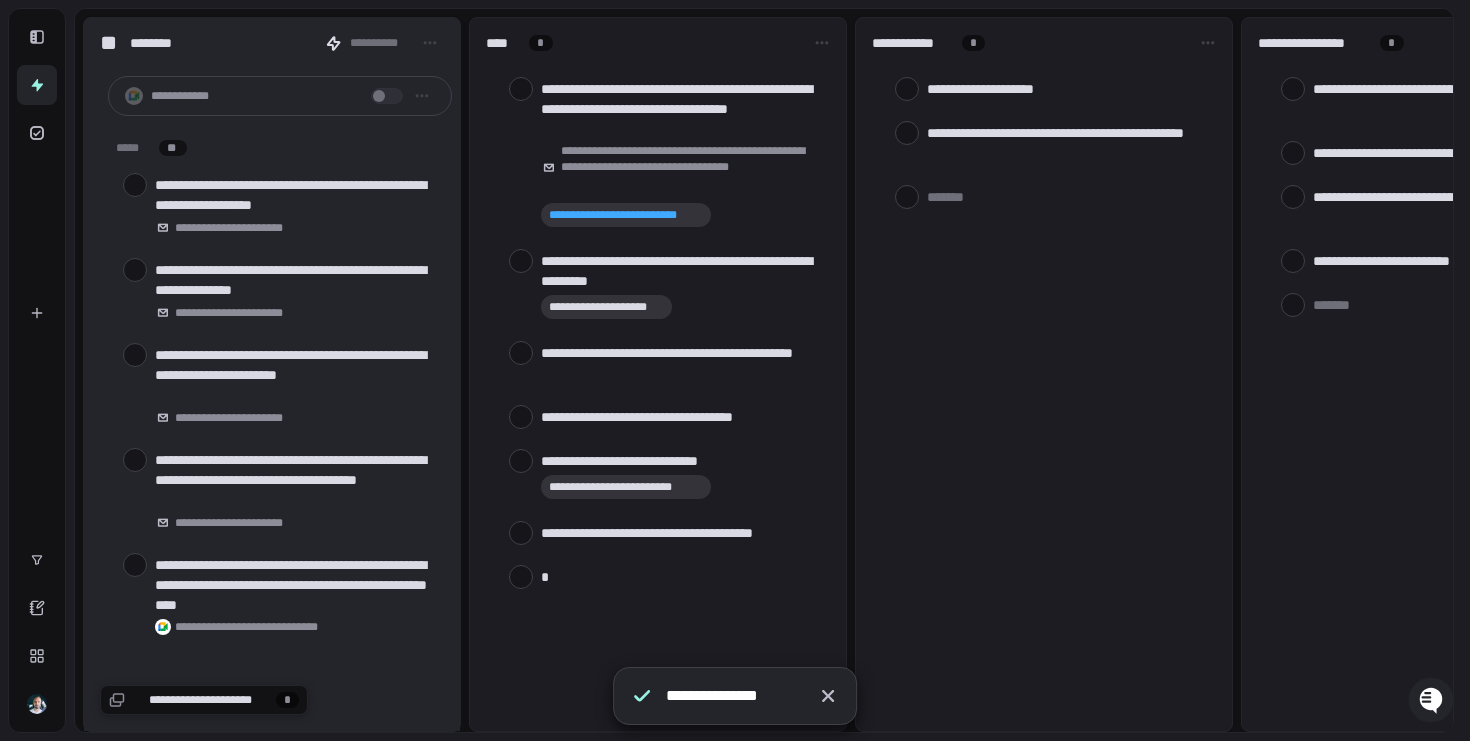 type on "[FIRST]" 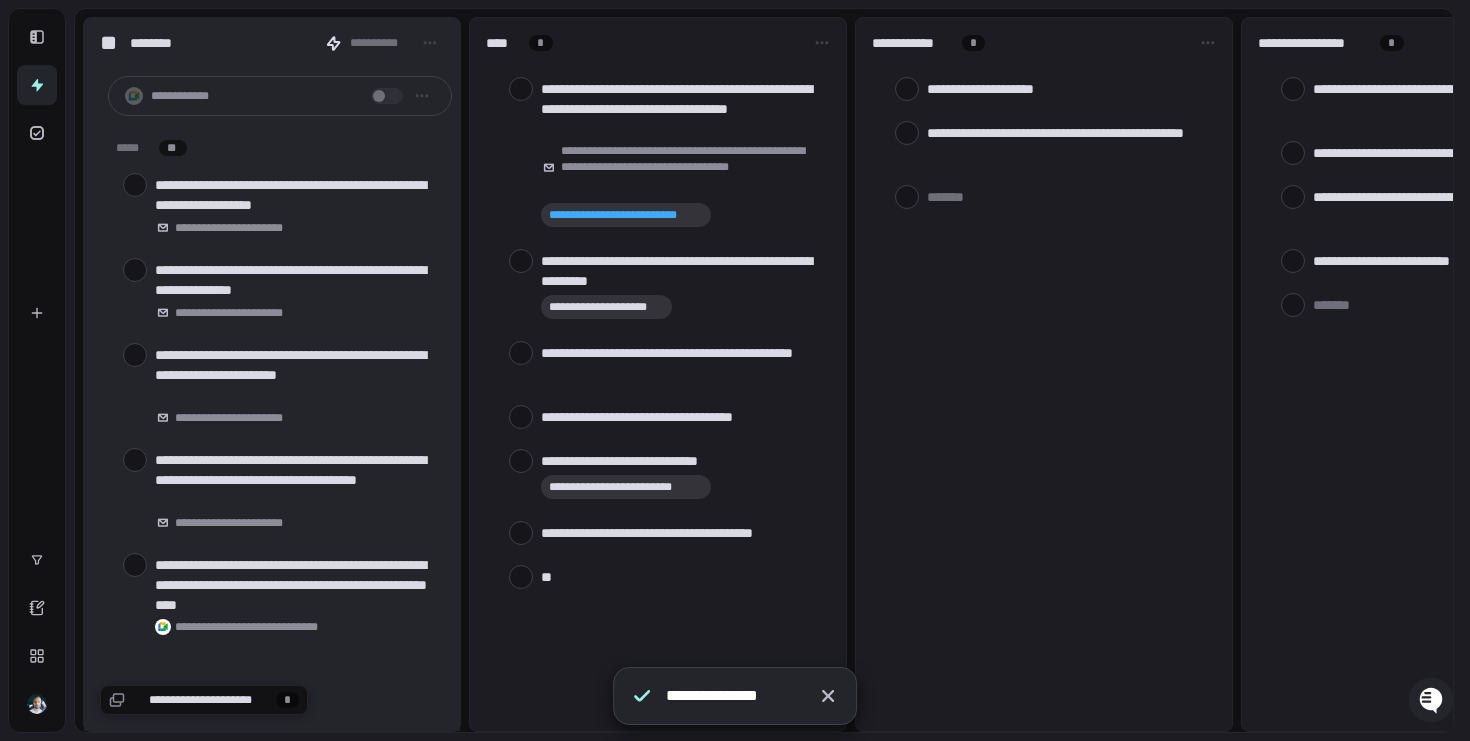 type on "[FIRST]" 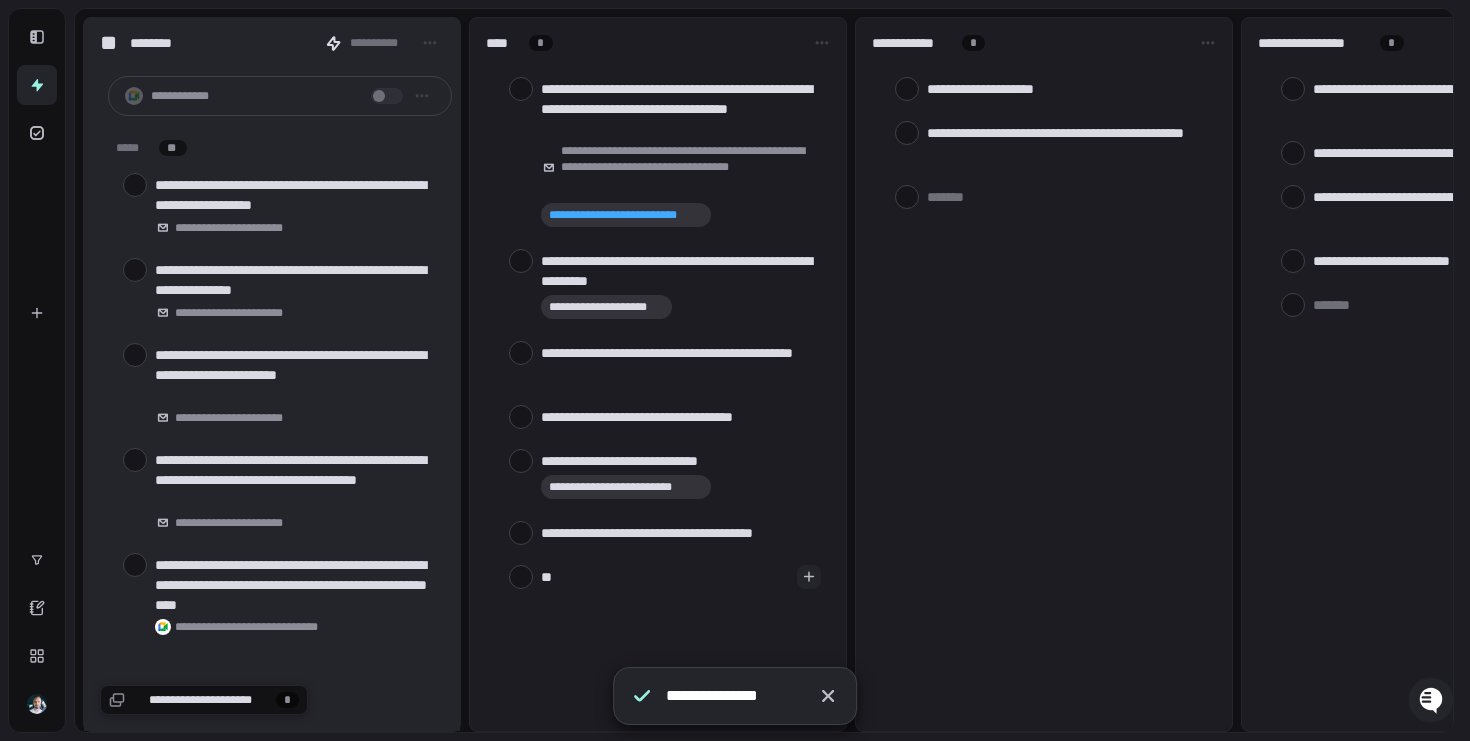 type on "[FIRST]" 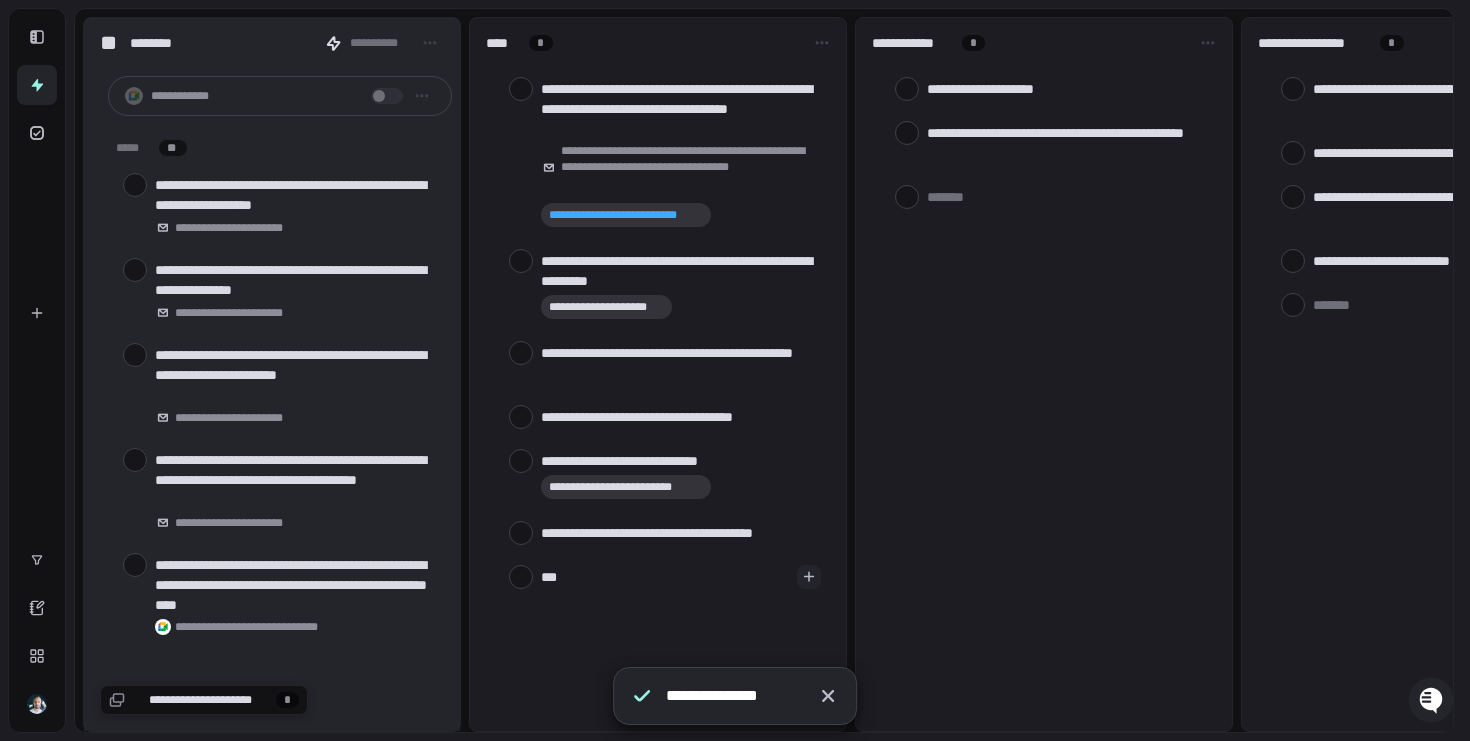 type on "[FIRST]" 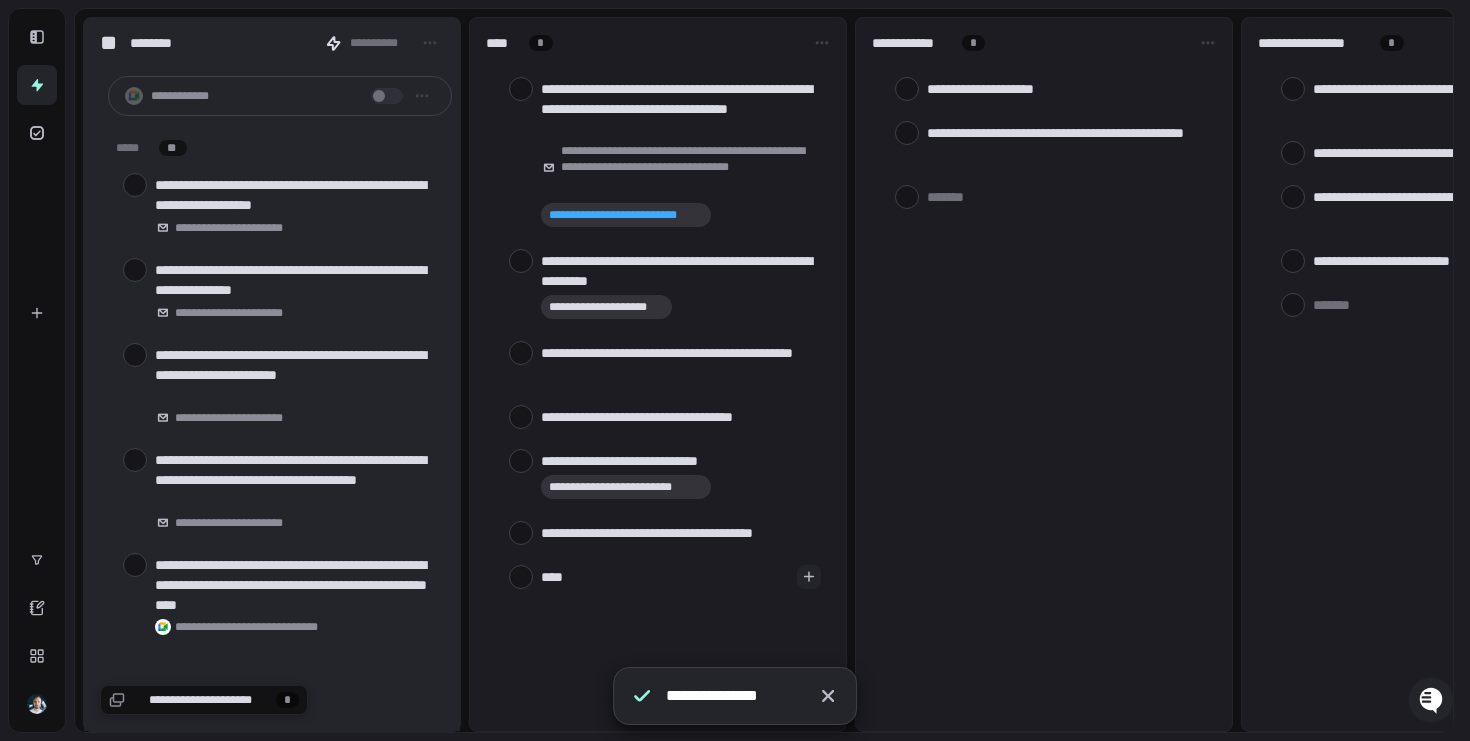 type on "[FIRST]" 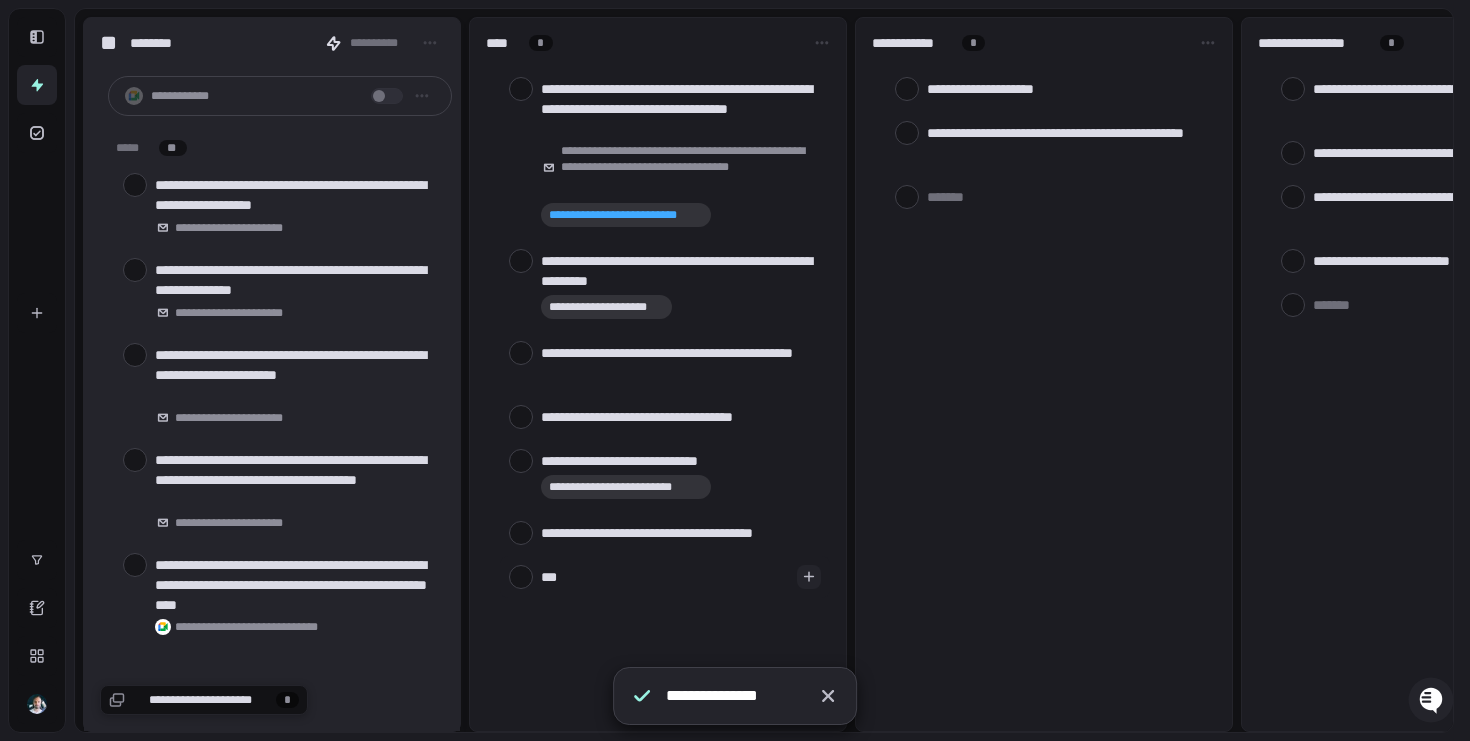 type on "[FIRST]" 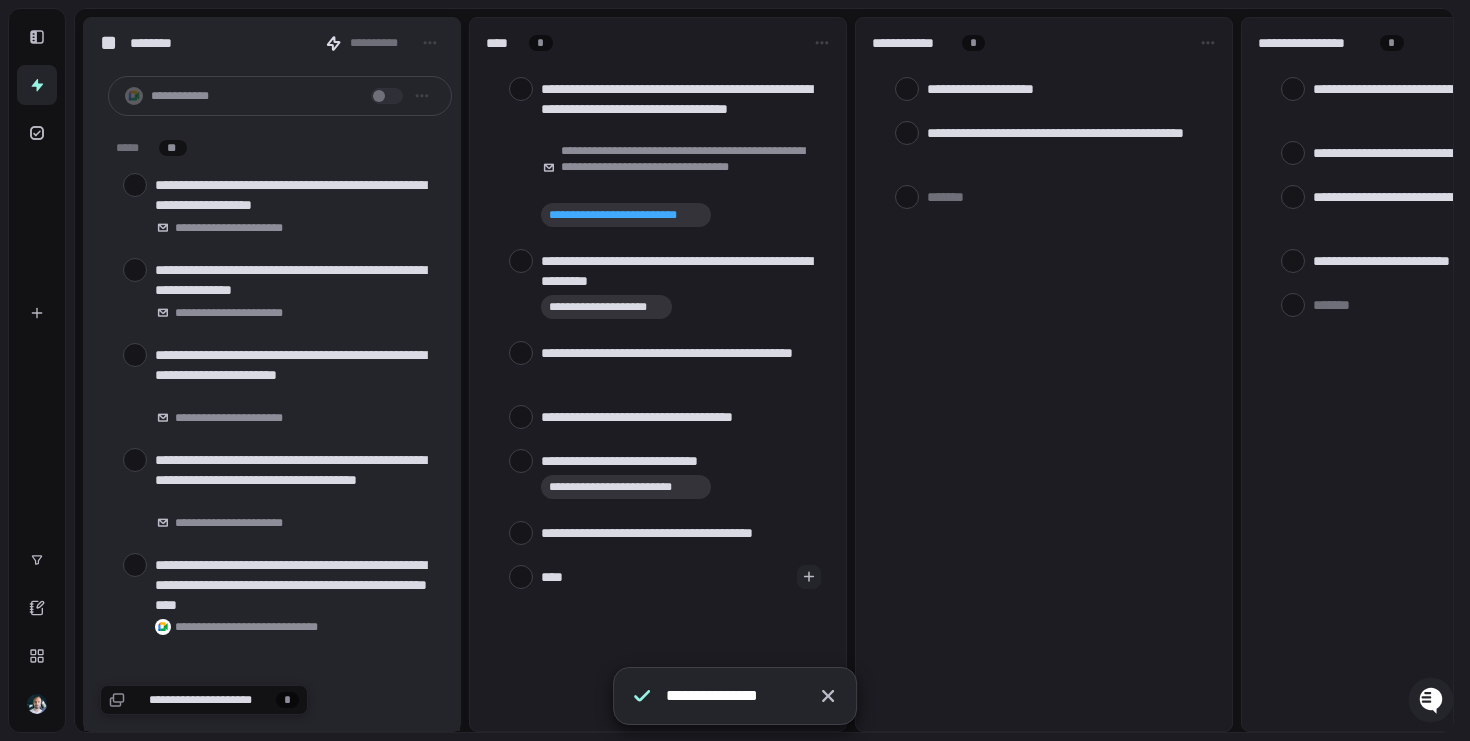 type on "[FIRST]" 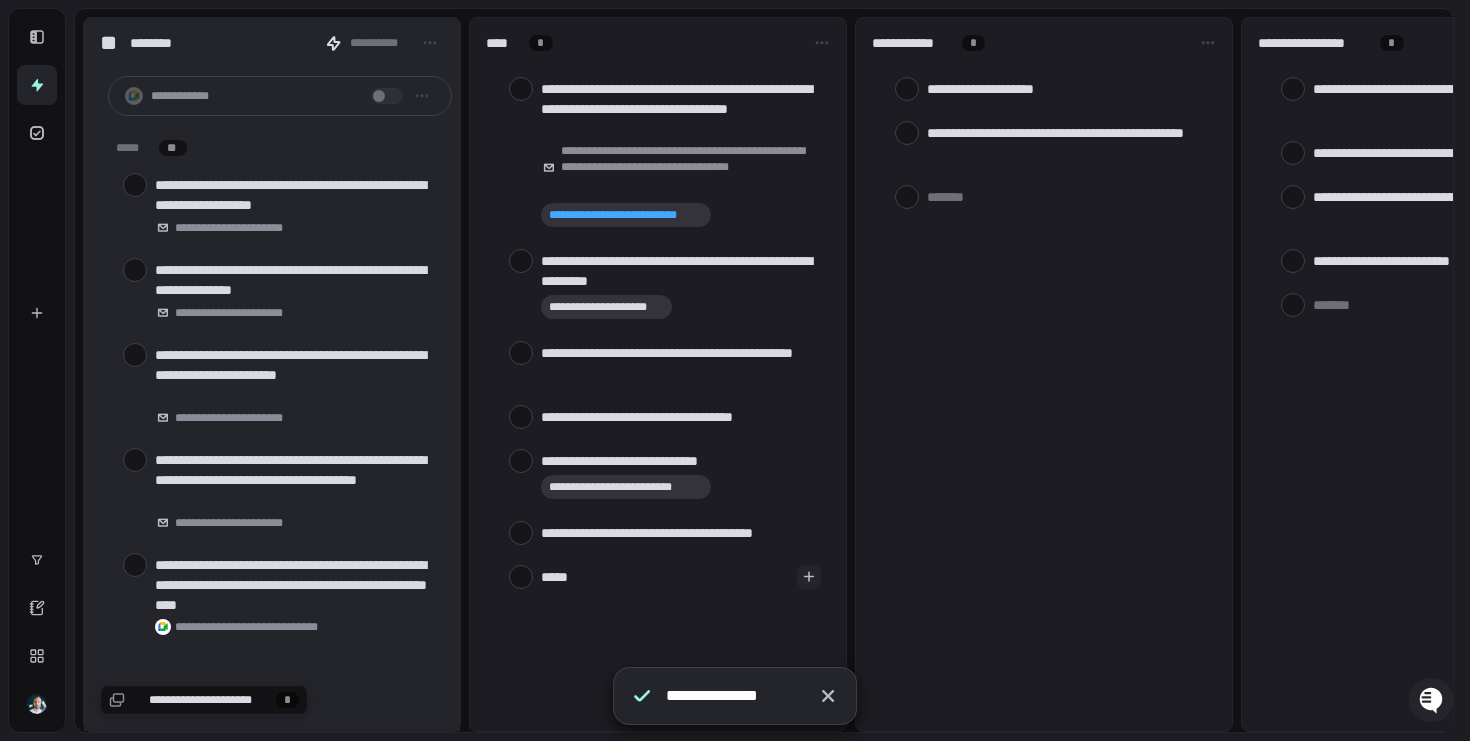 type on "[LAST]" 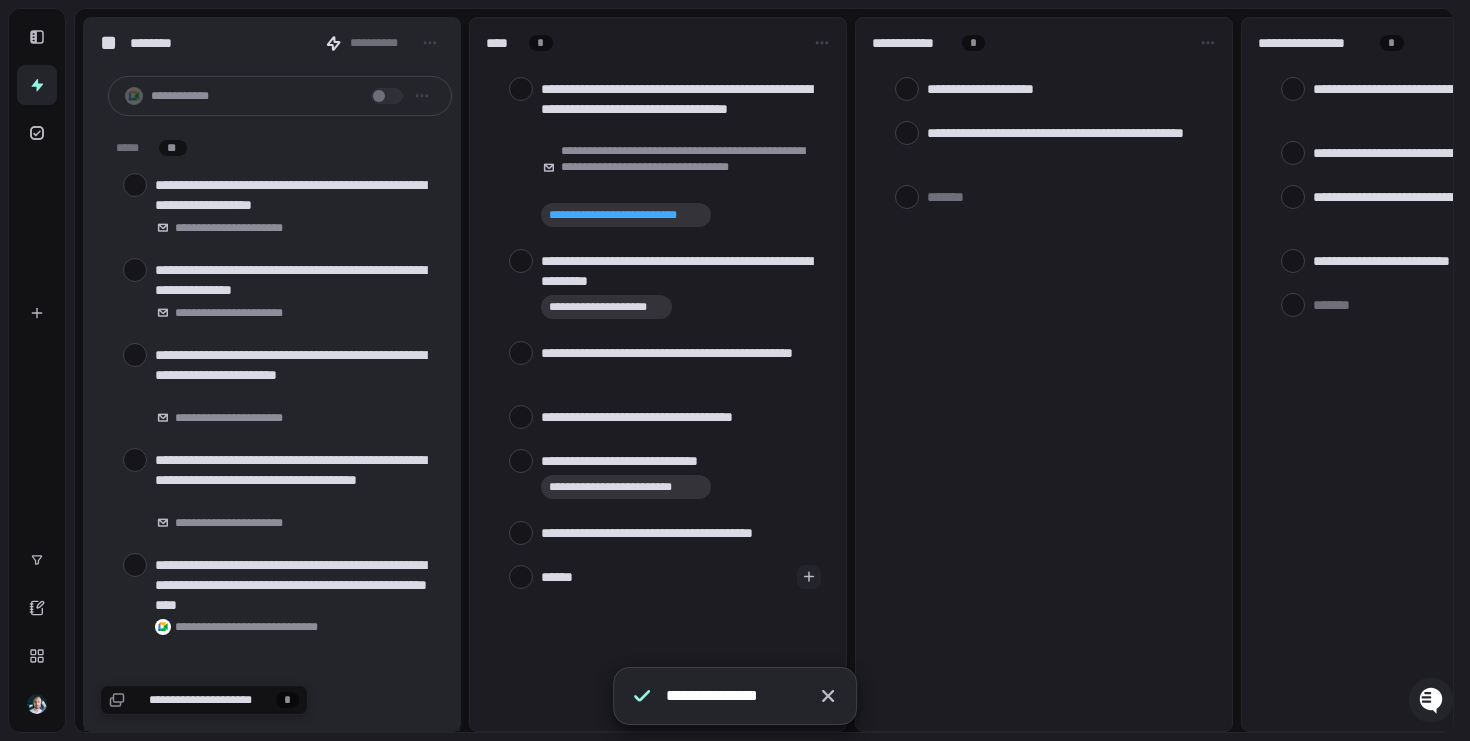 type on "[LAST]" 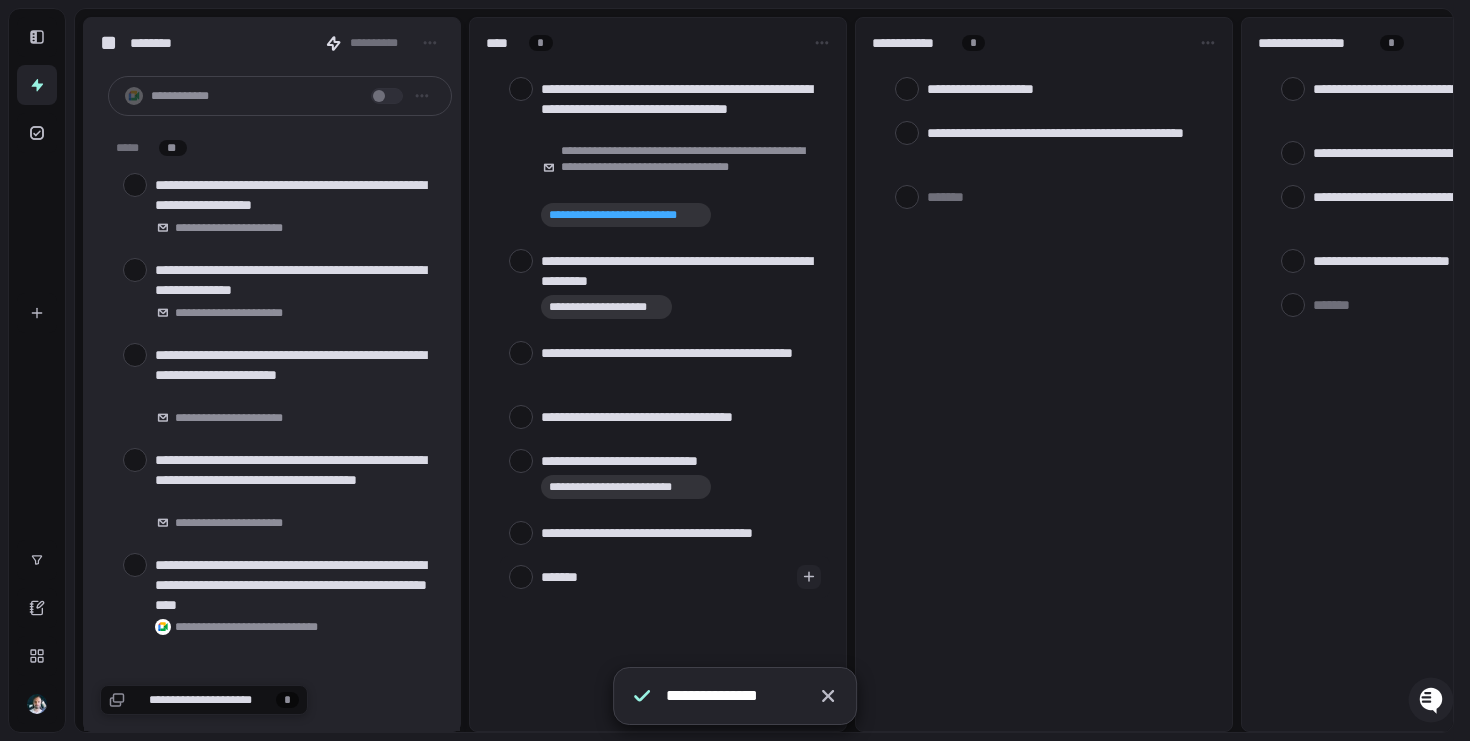 type on "[LAST]" 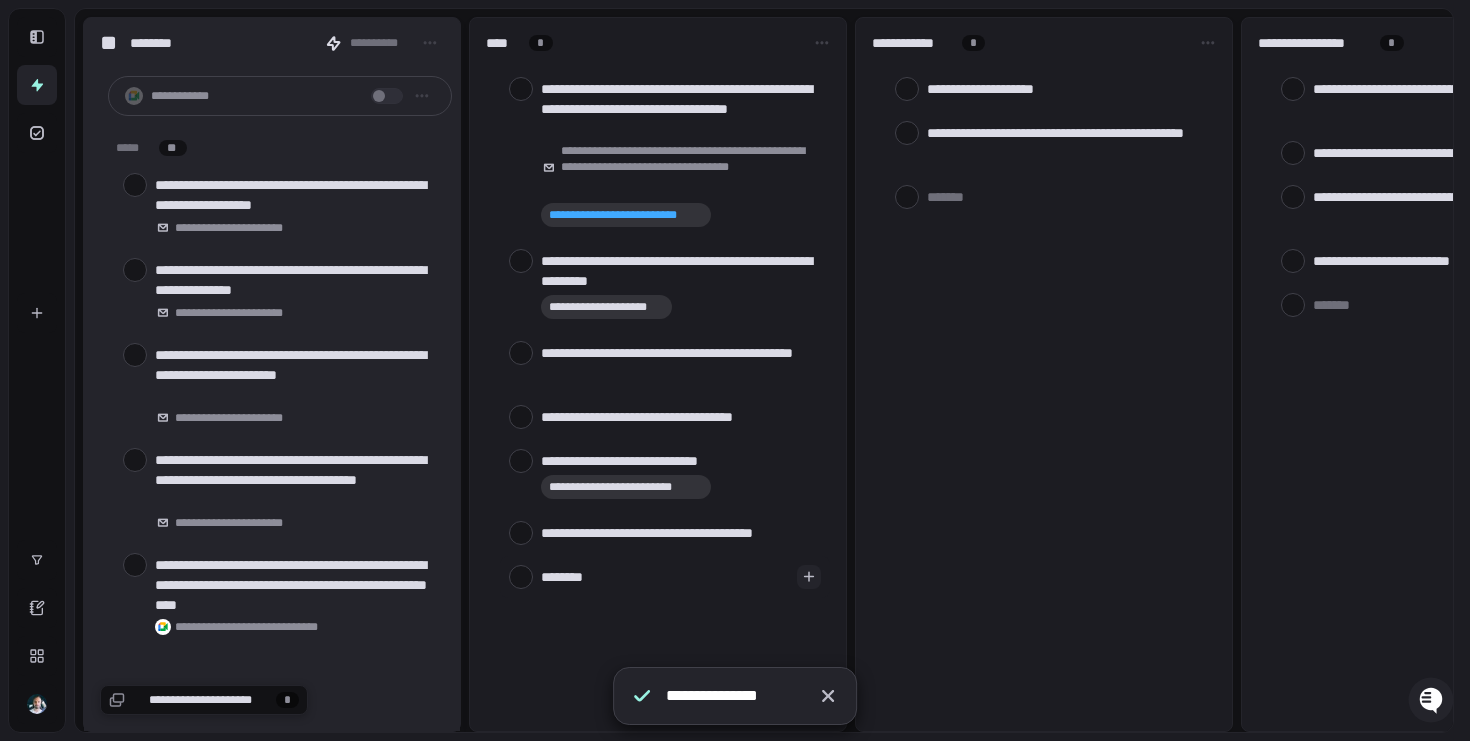 type on "[FIRST] [LAST]" 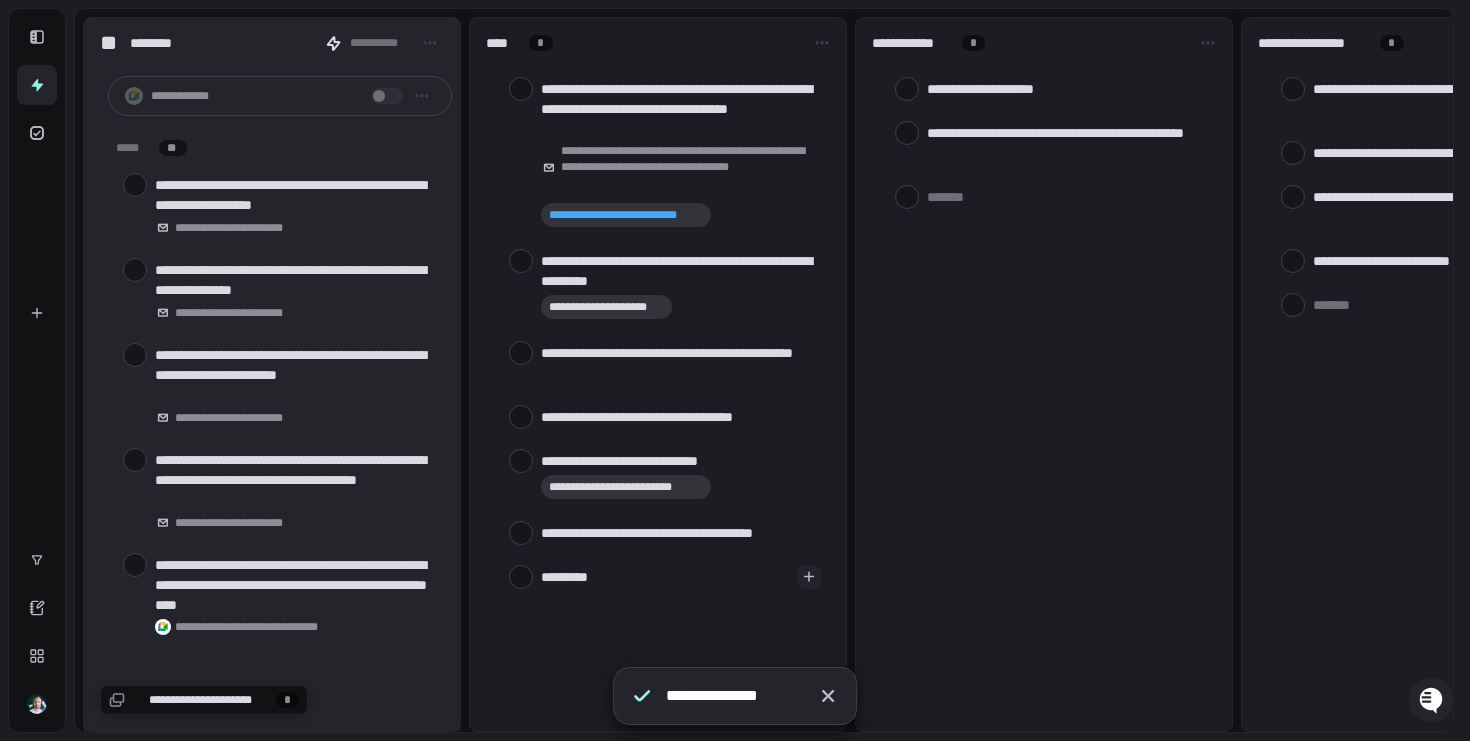type on "[FIRST] [LAST]" 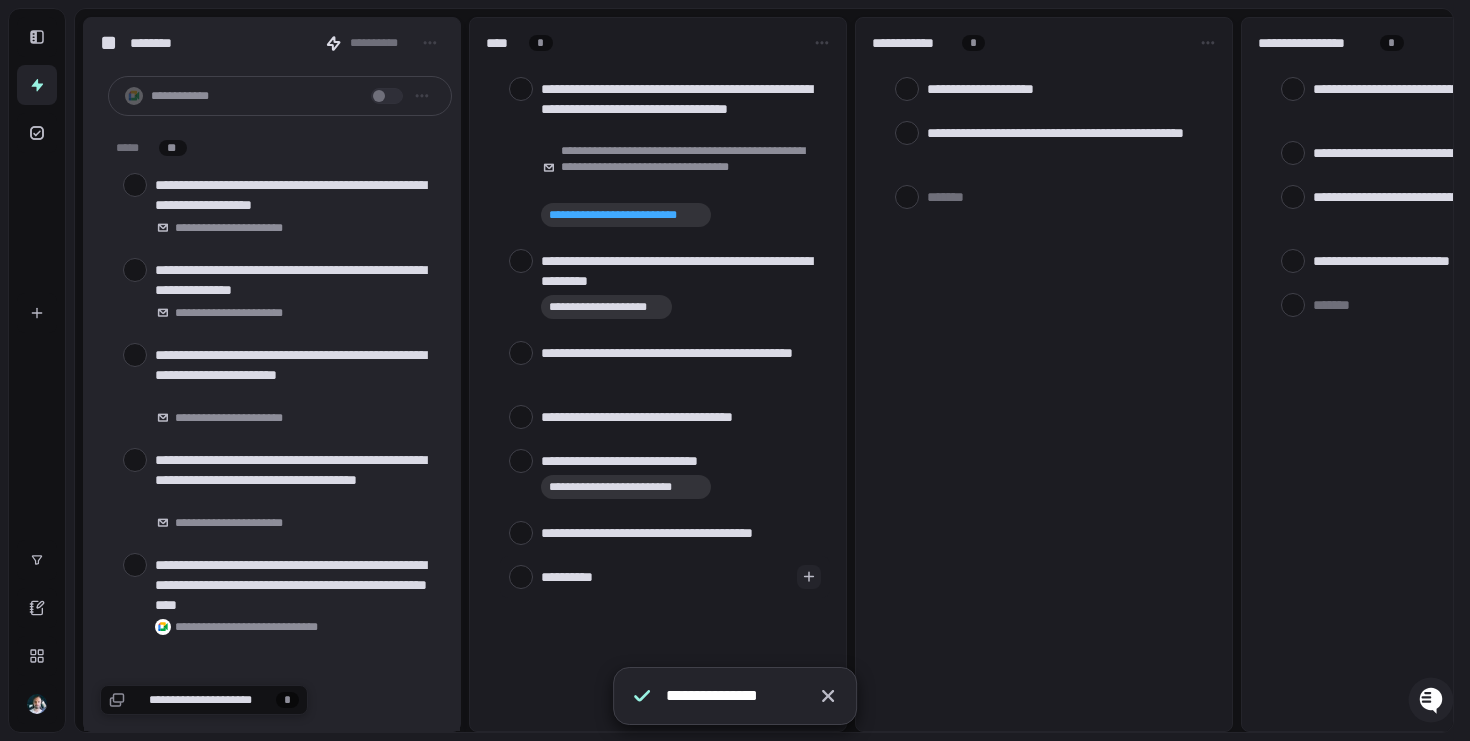 type on "[FIRST] [LAST]" 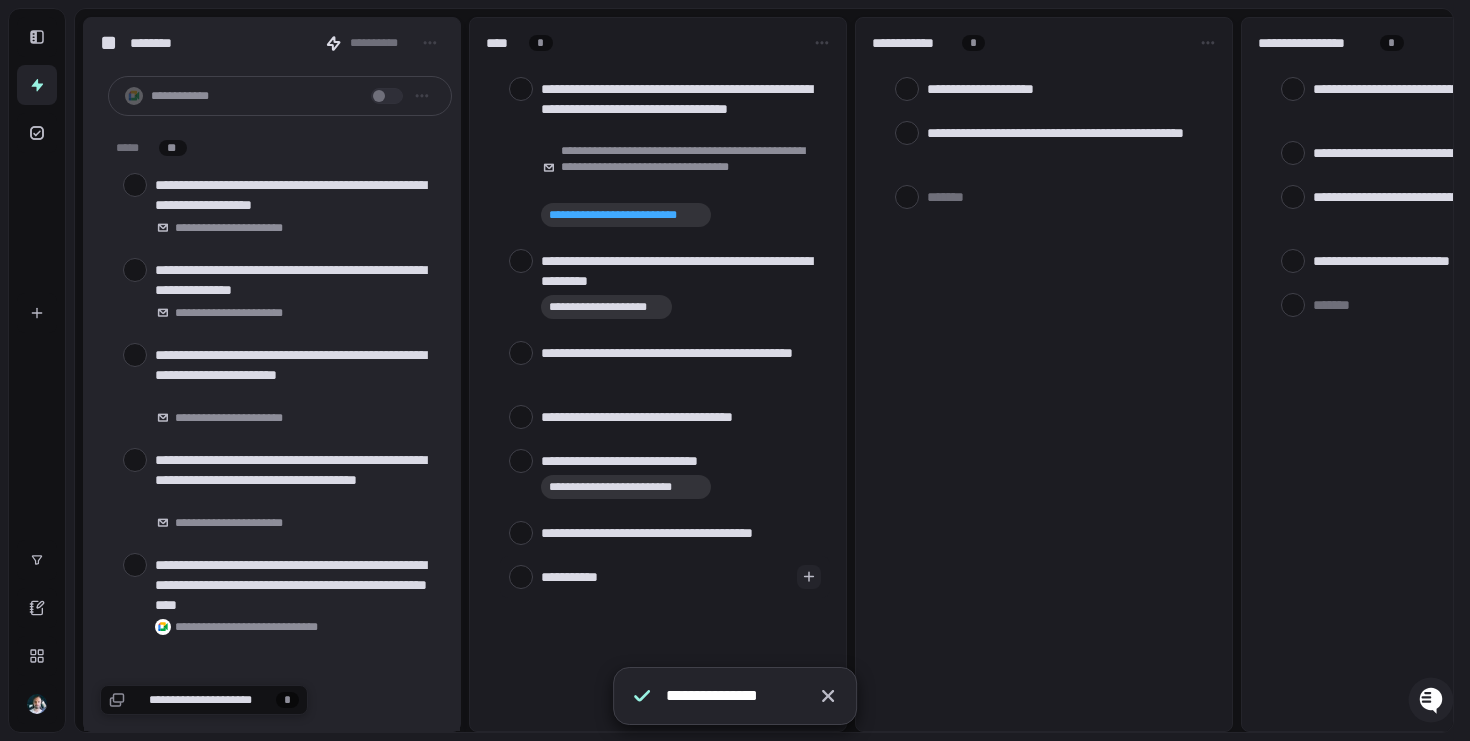 type on "[FIRST]" 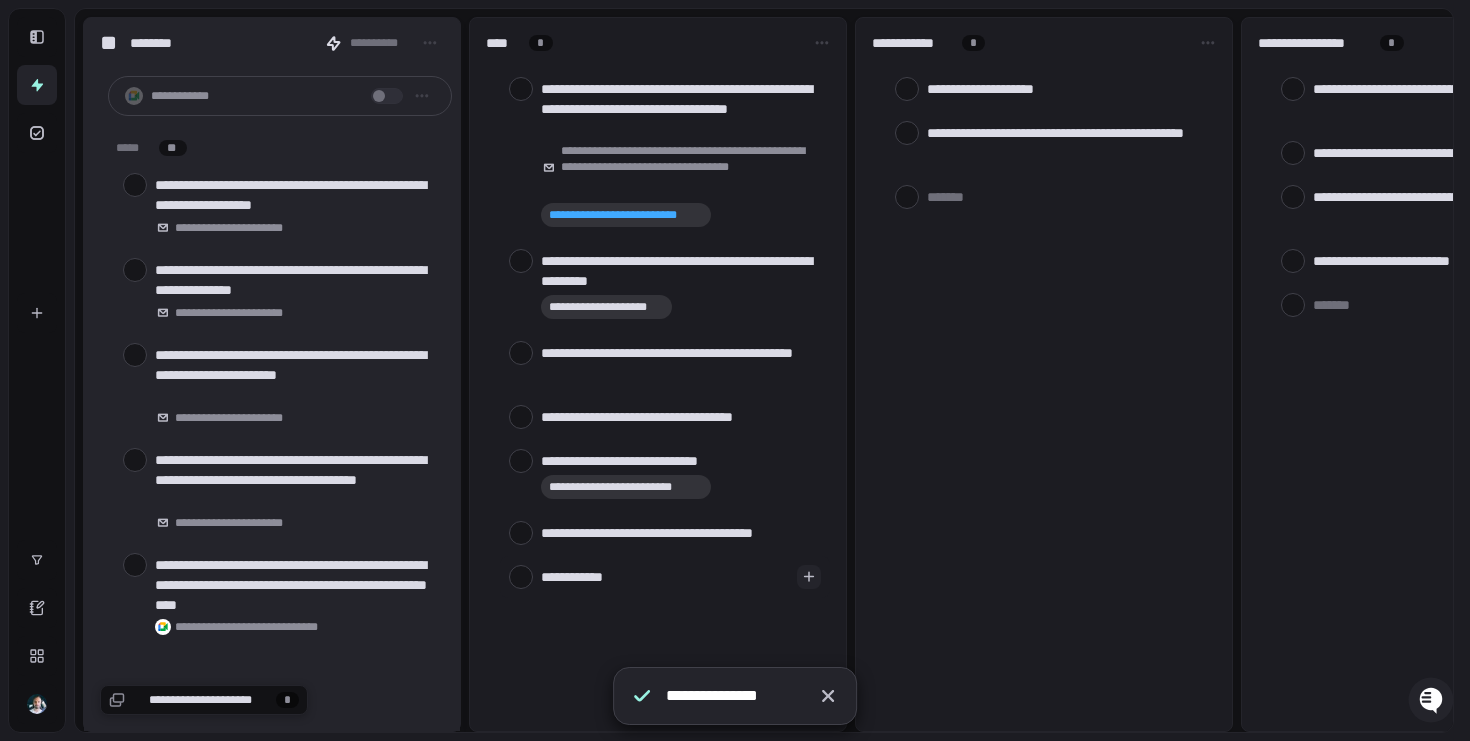 type on "[FIRST] [LAST]" 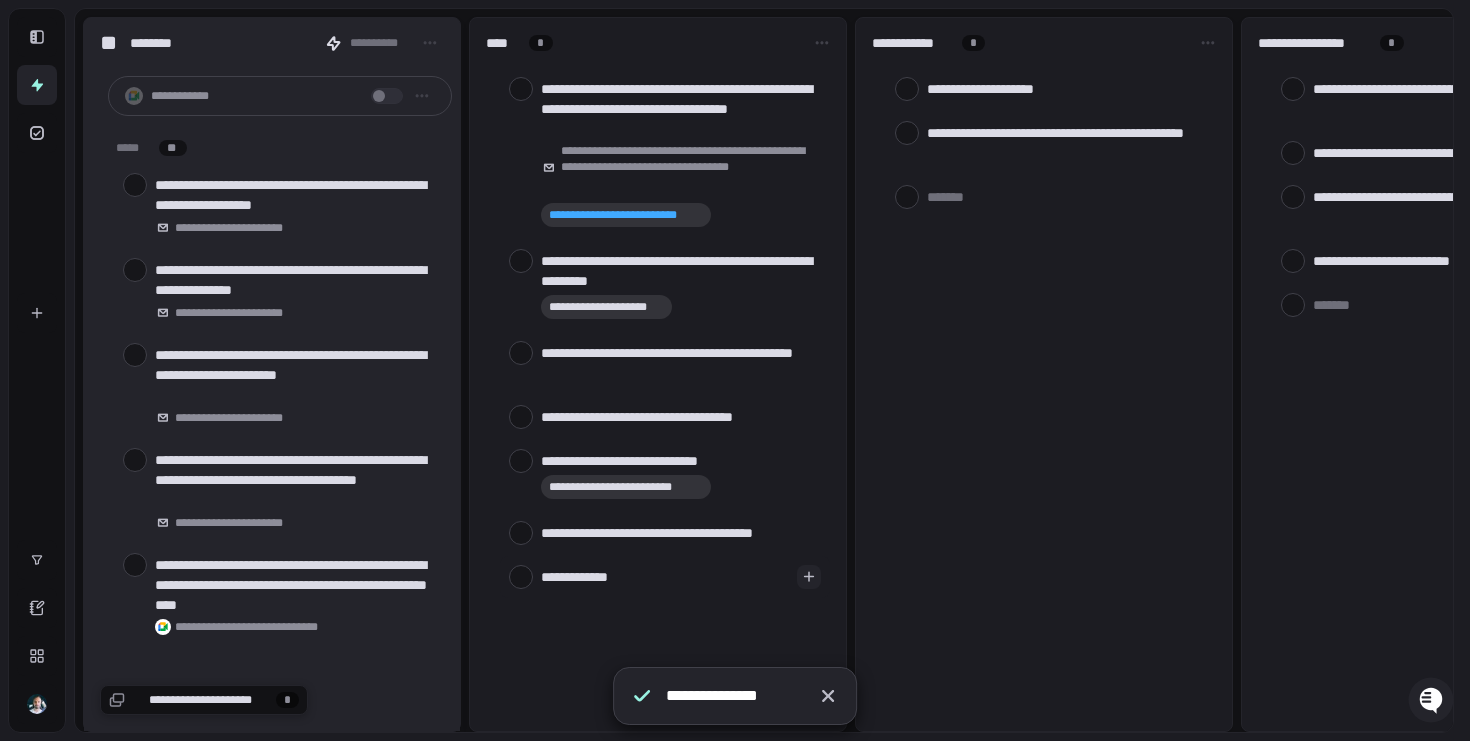 type on "[FIRST] [LAST]" 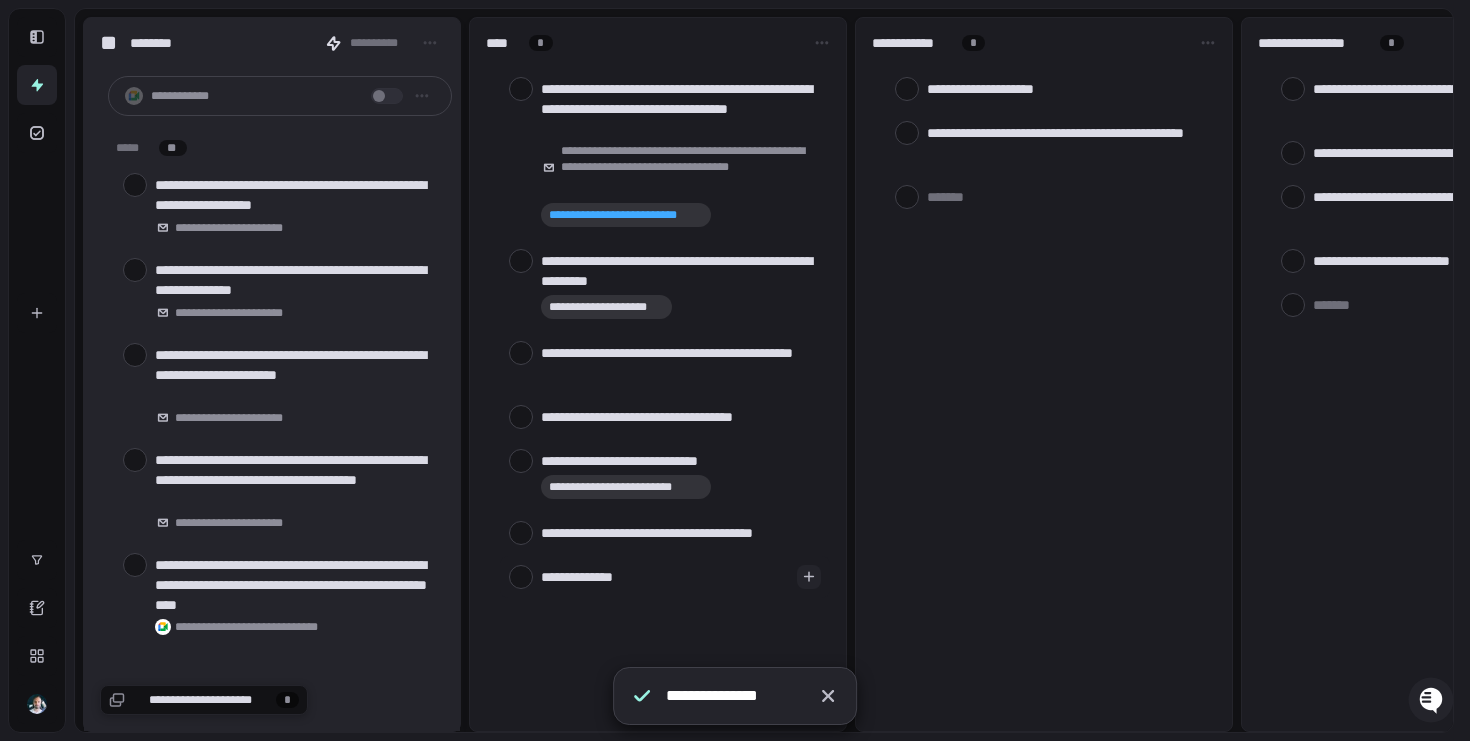 type on "[FIRST] [LAST]" 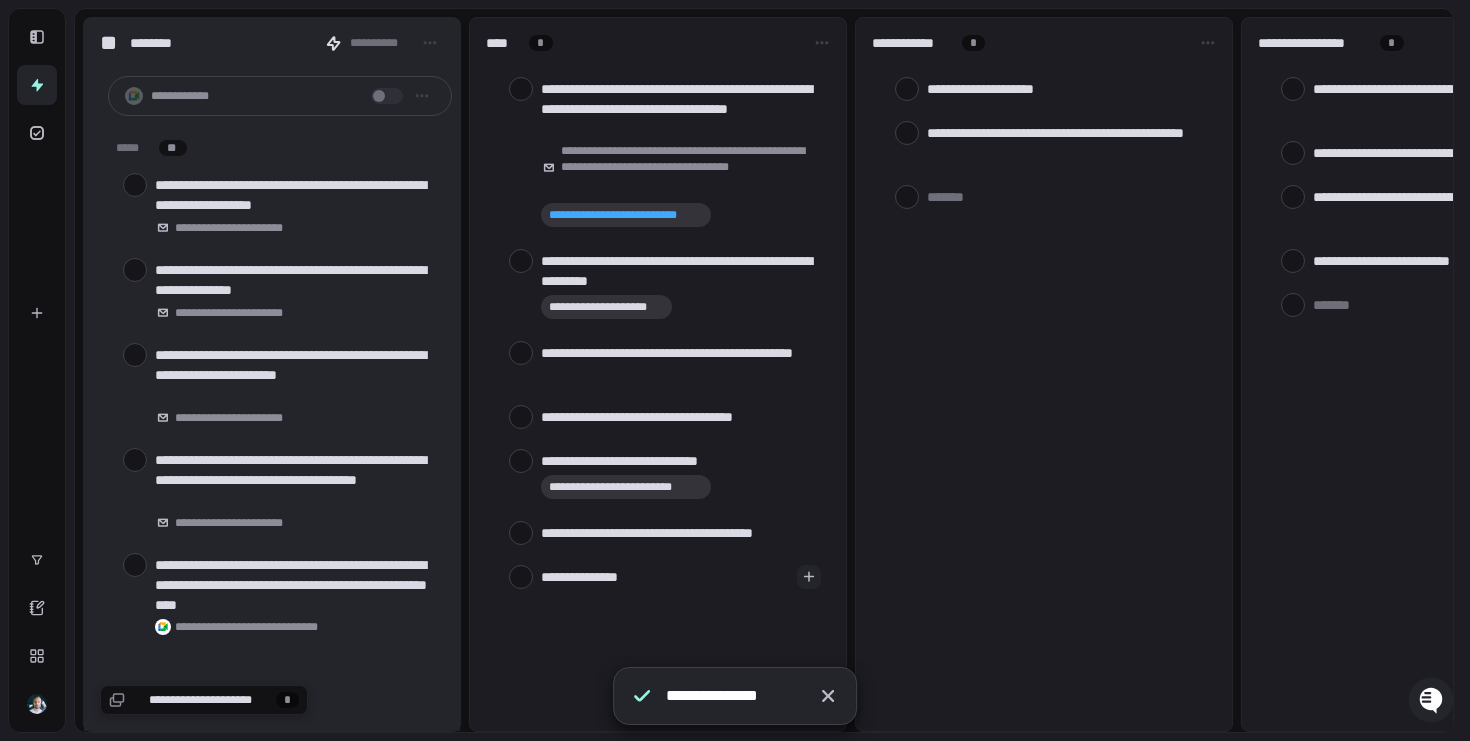 type on "[PHONE]" 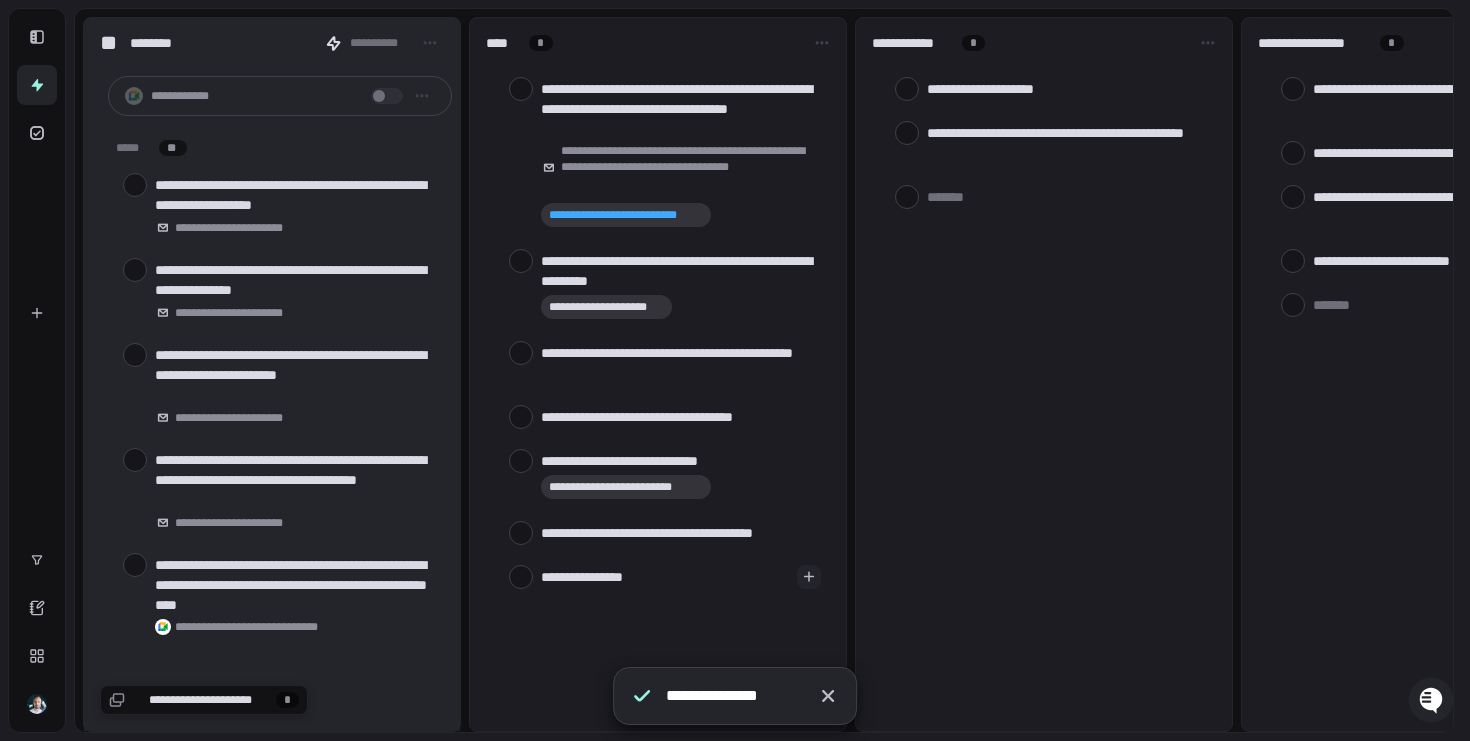 type on "[FIRST] [LAST]" 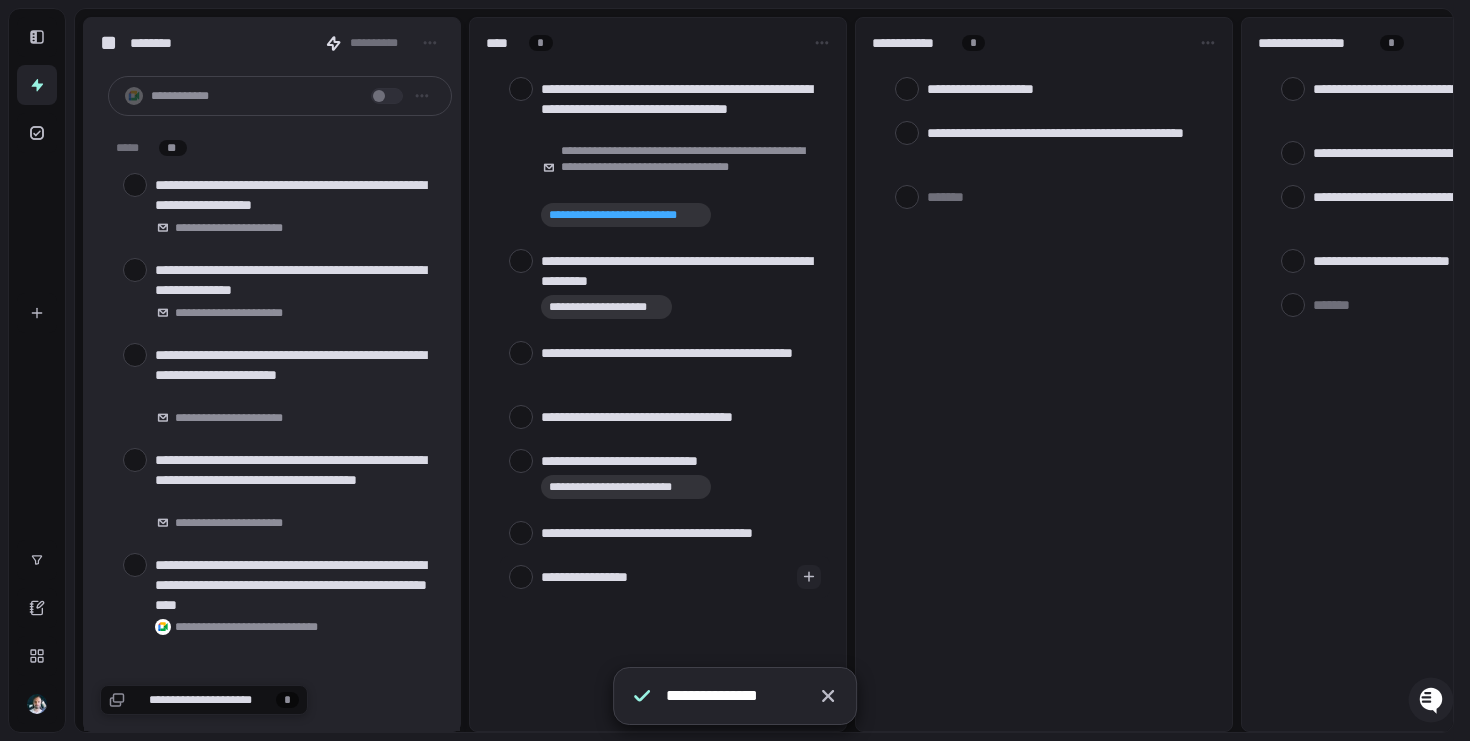 type on "[PHONE]" 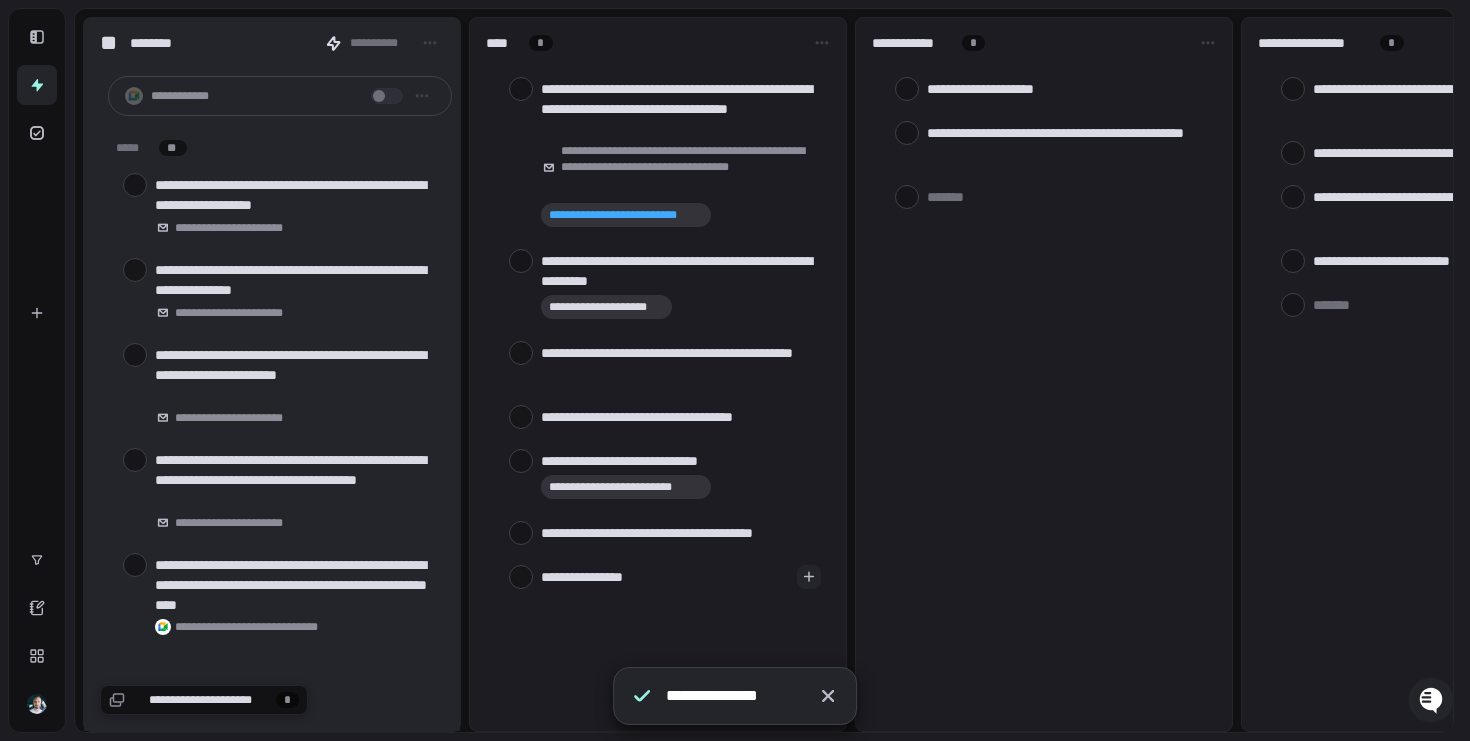 type on "[FIRST] [LAST]" 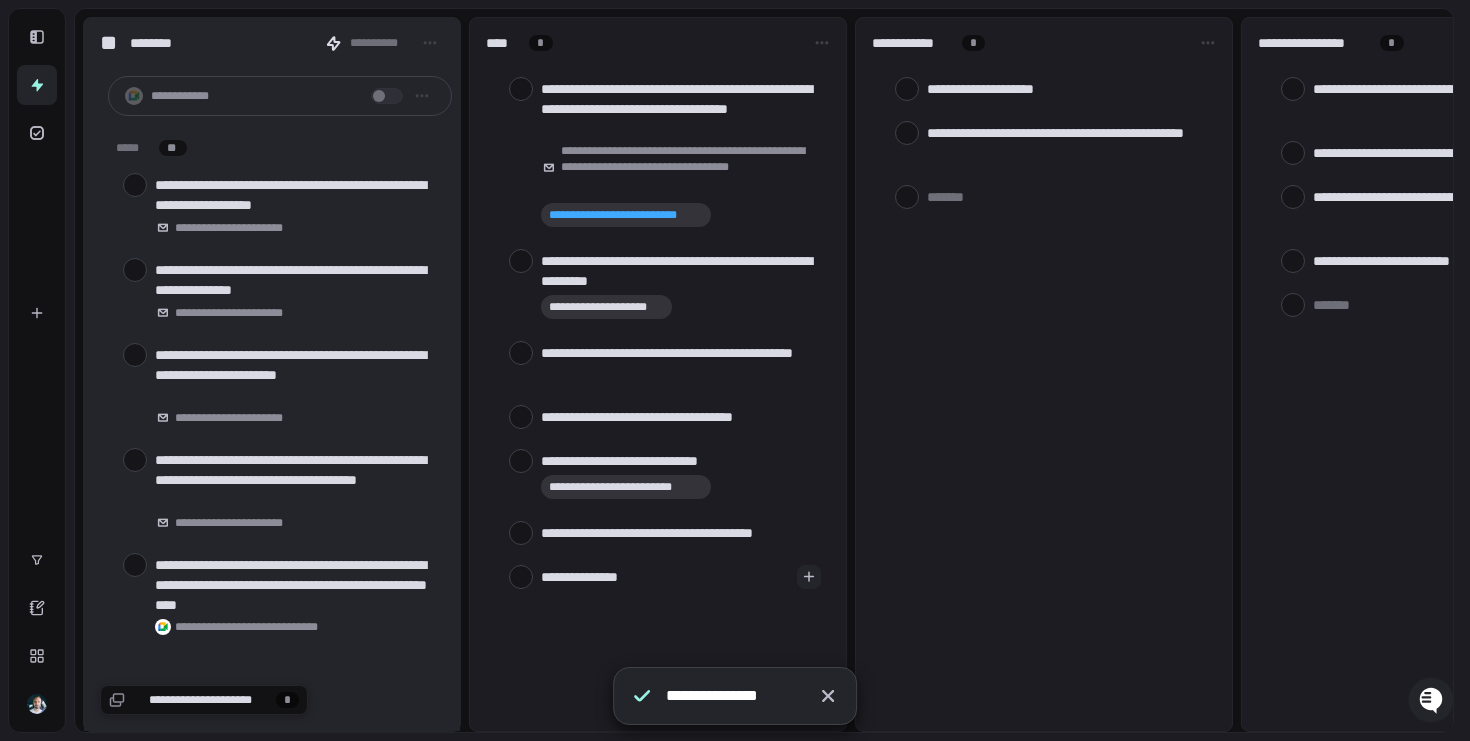 type on "[FIRST]" 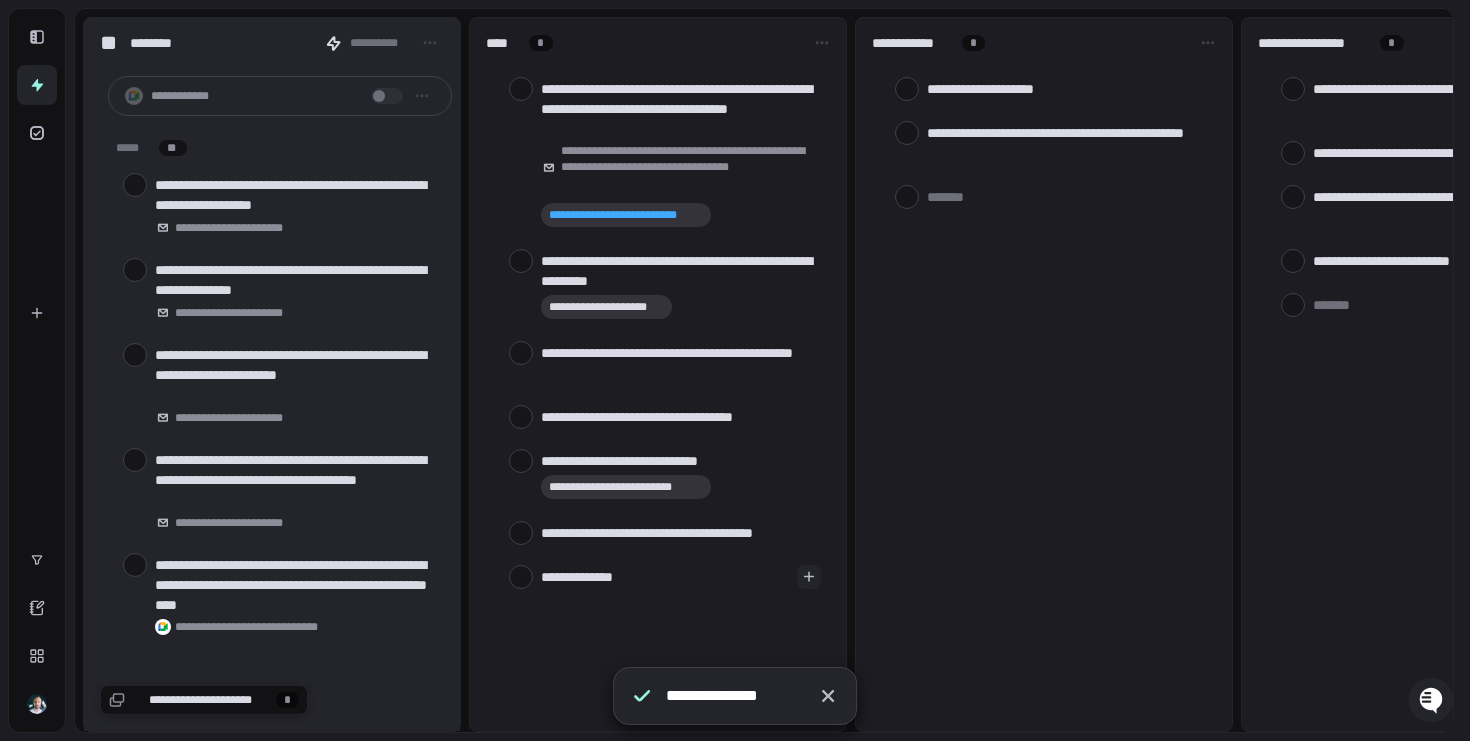 type on "[FIRST]" 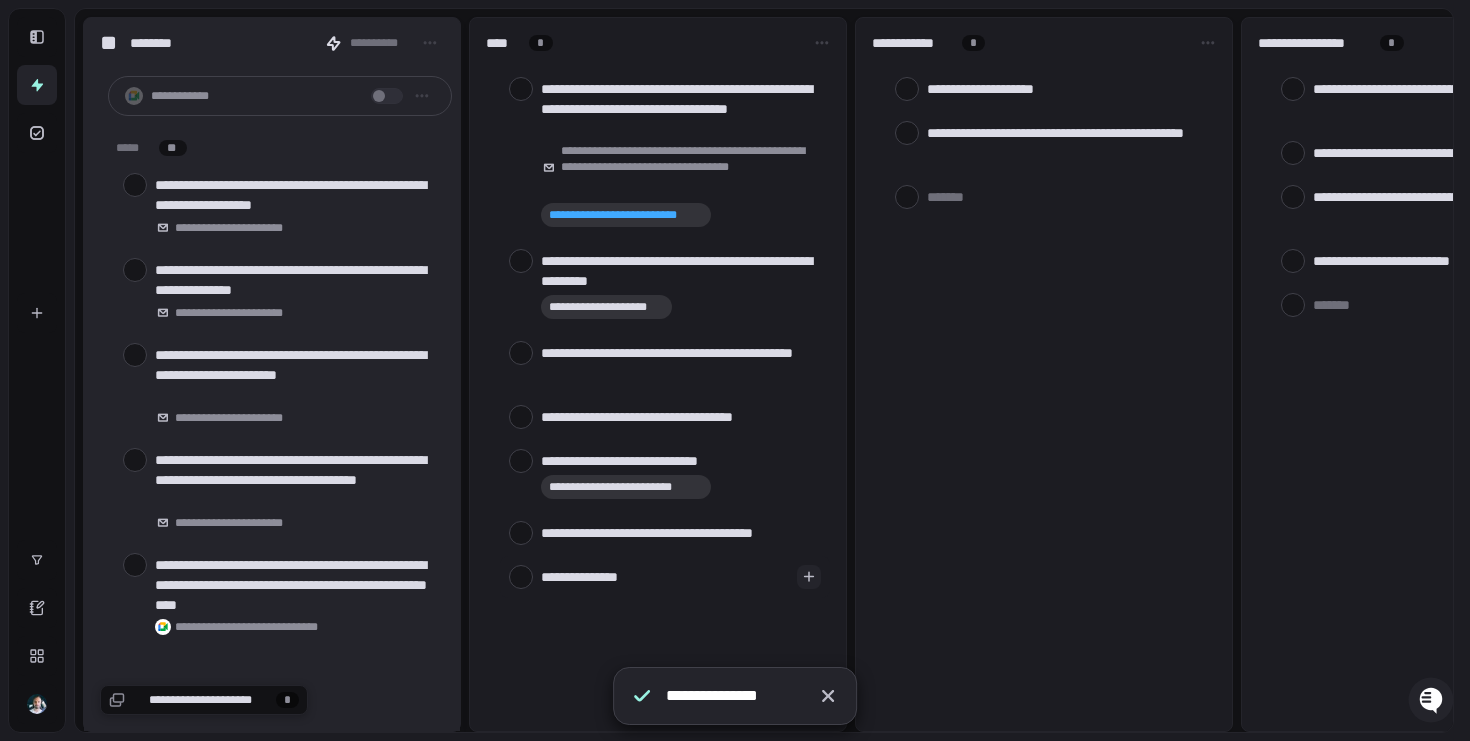 type on "[PHONE]" 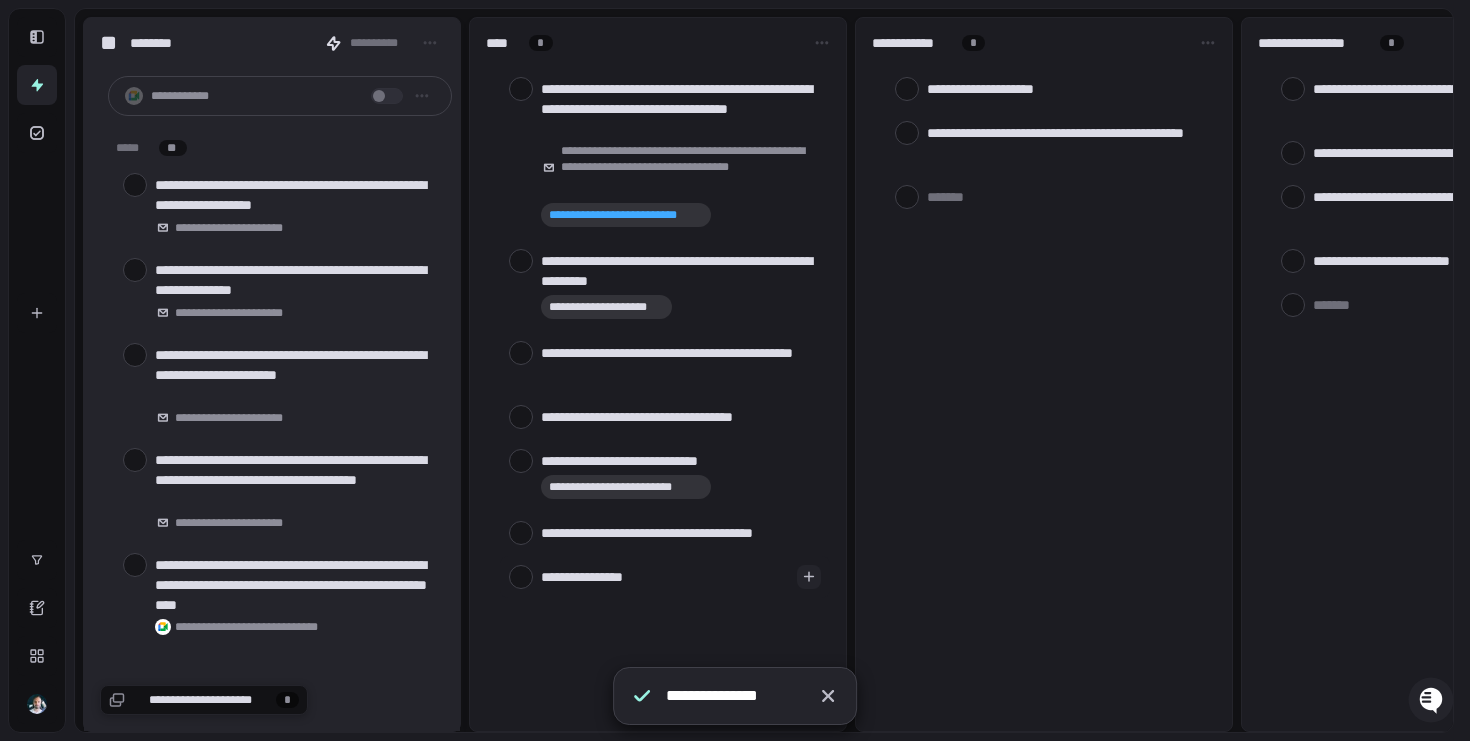 type on "[FIRST] [LAST]" 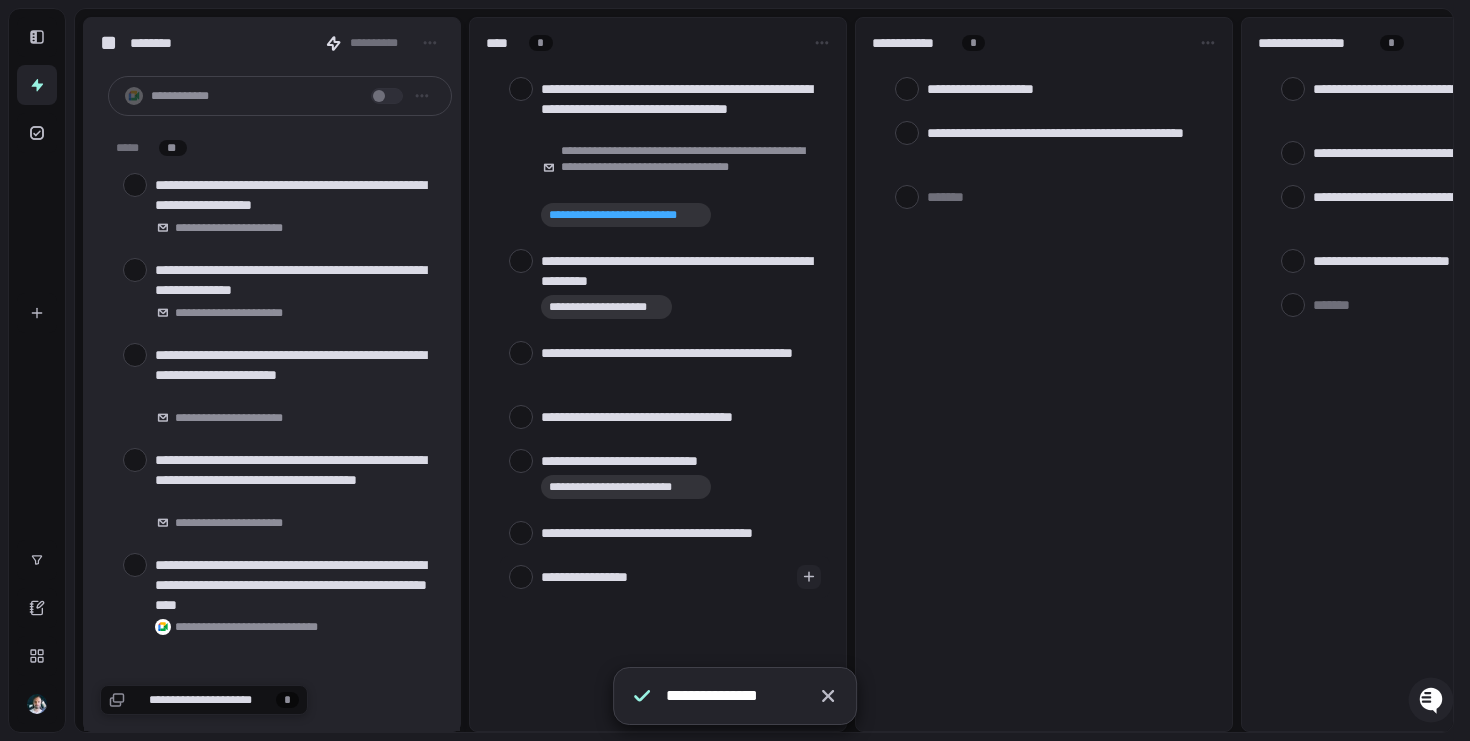 type on "[FIRST] [LAST]" 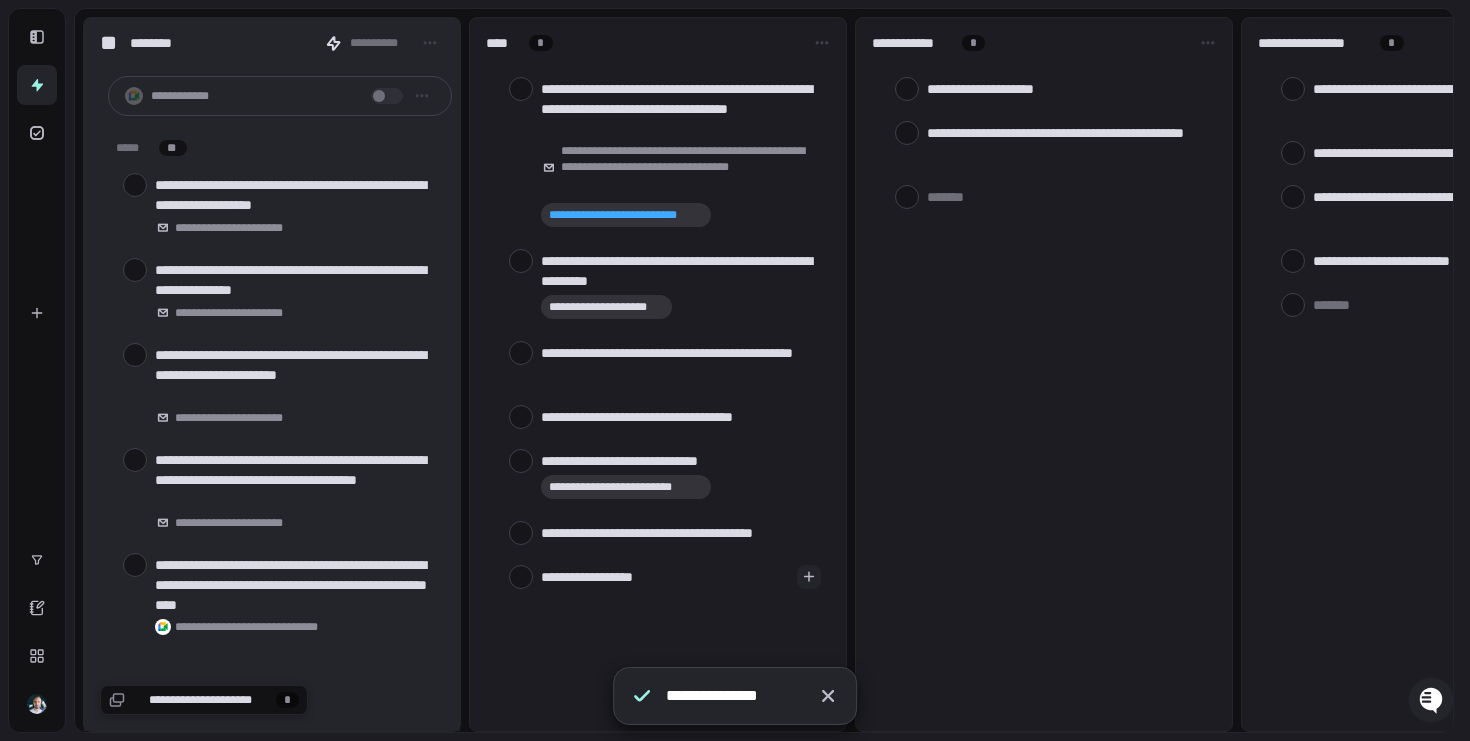 type on "[FIRST] [LAST]" 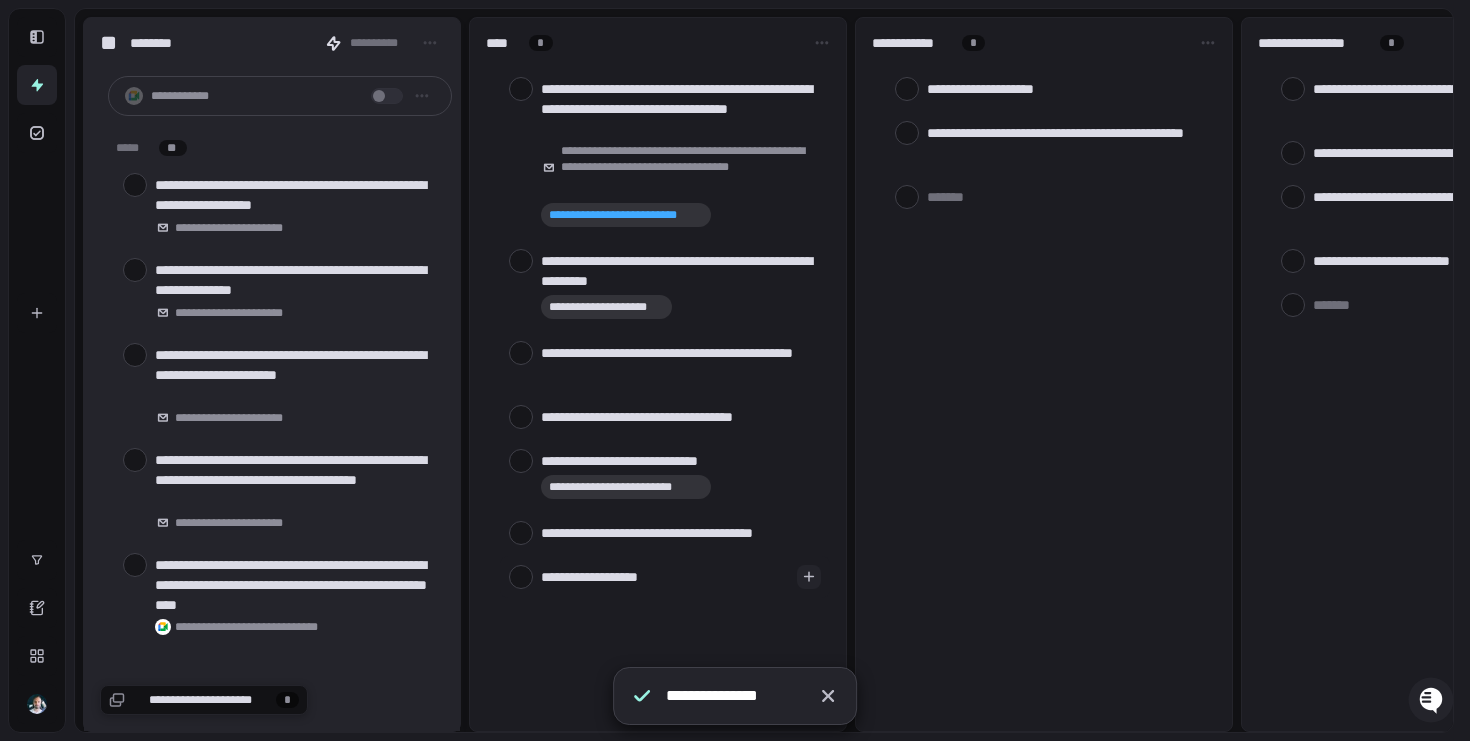 type on "[FIRST] [LAST]" 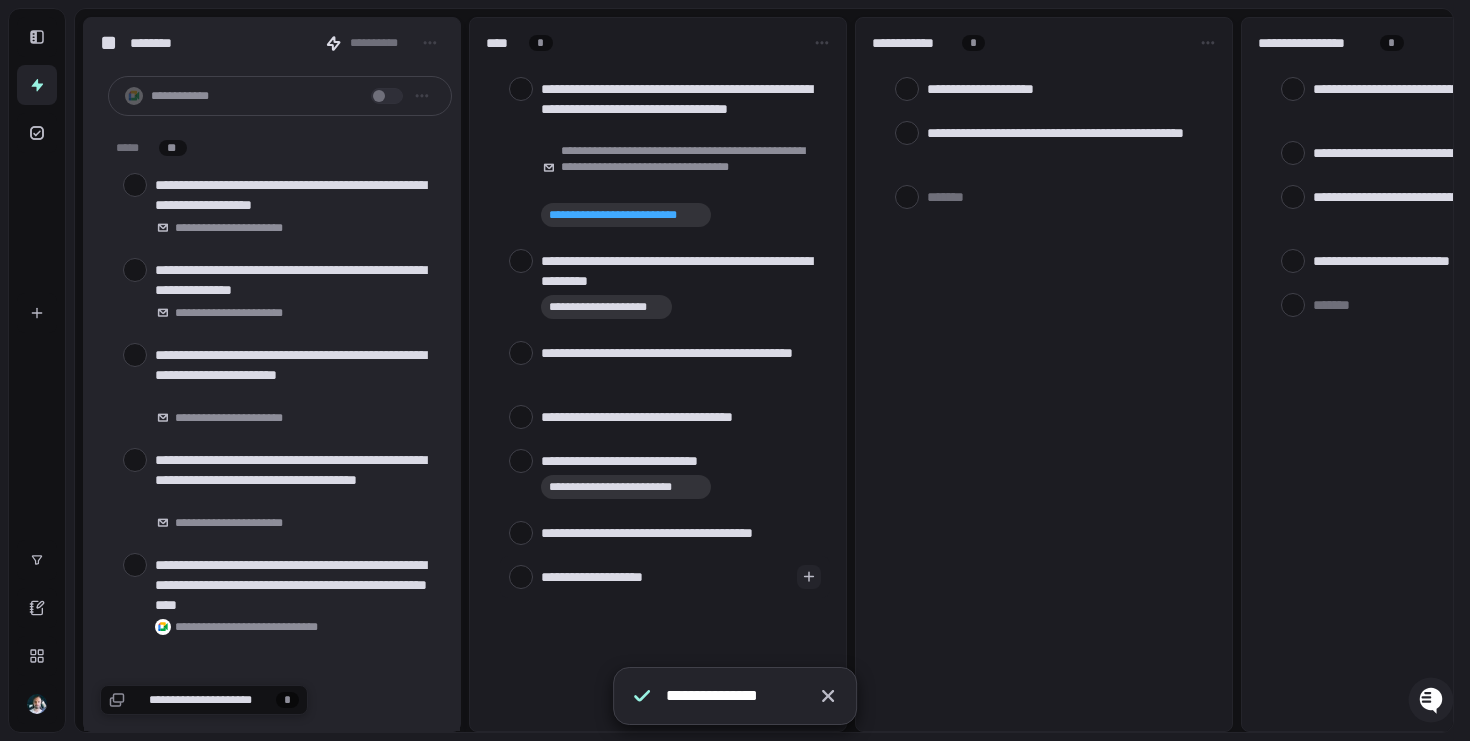 type on "[FIRST] [LAST]" 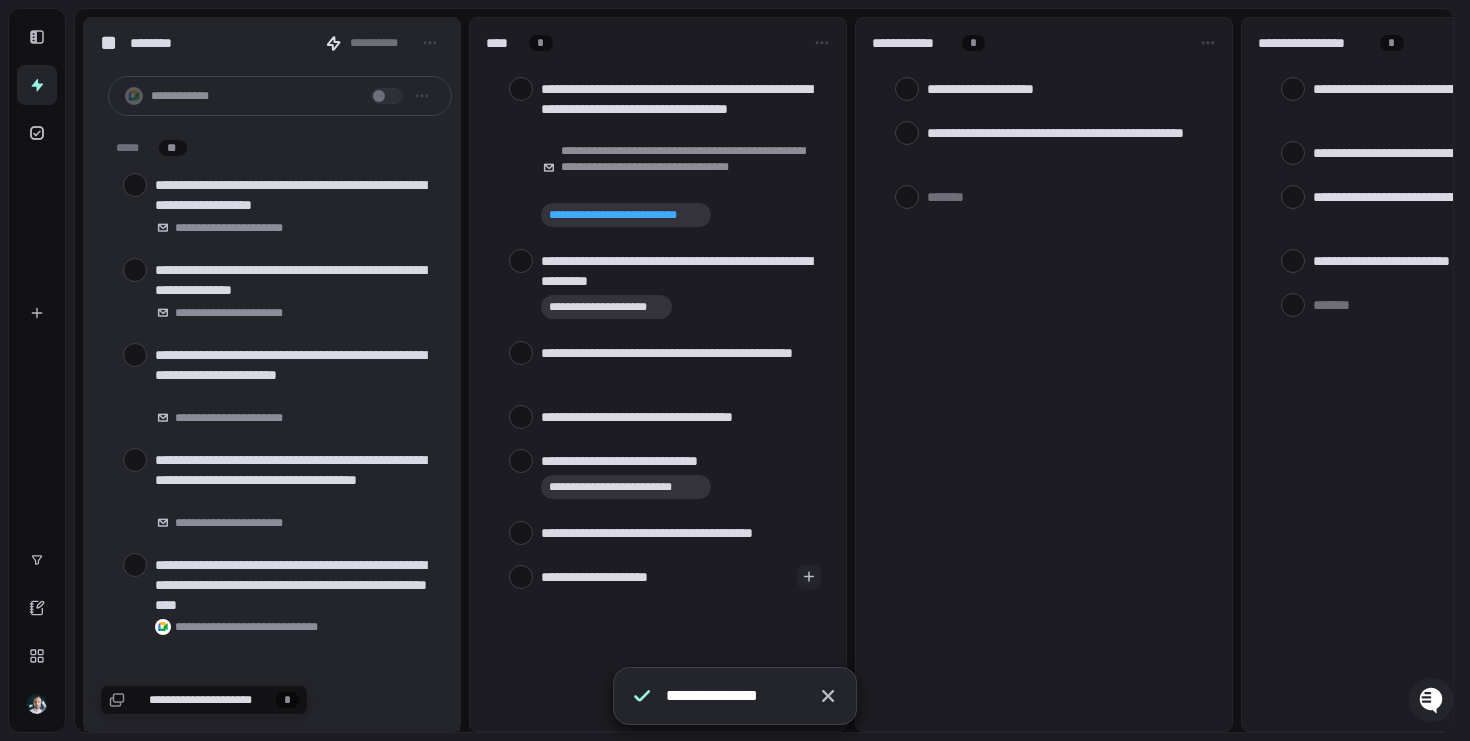 type 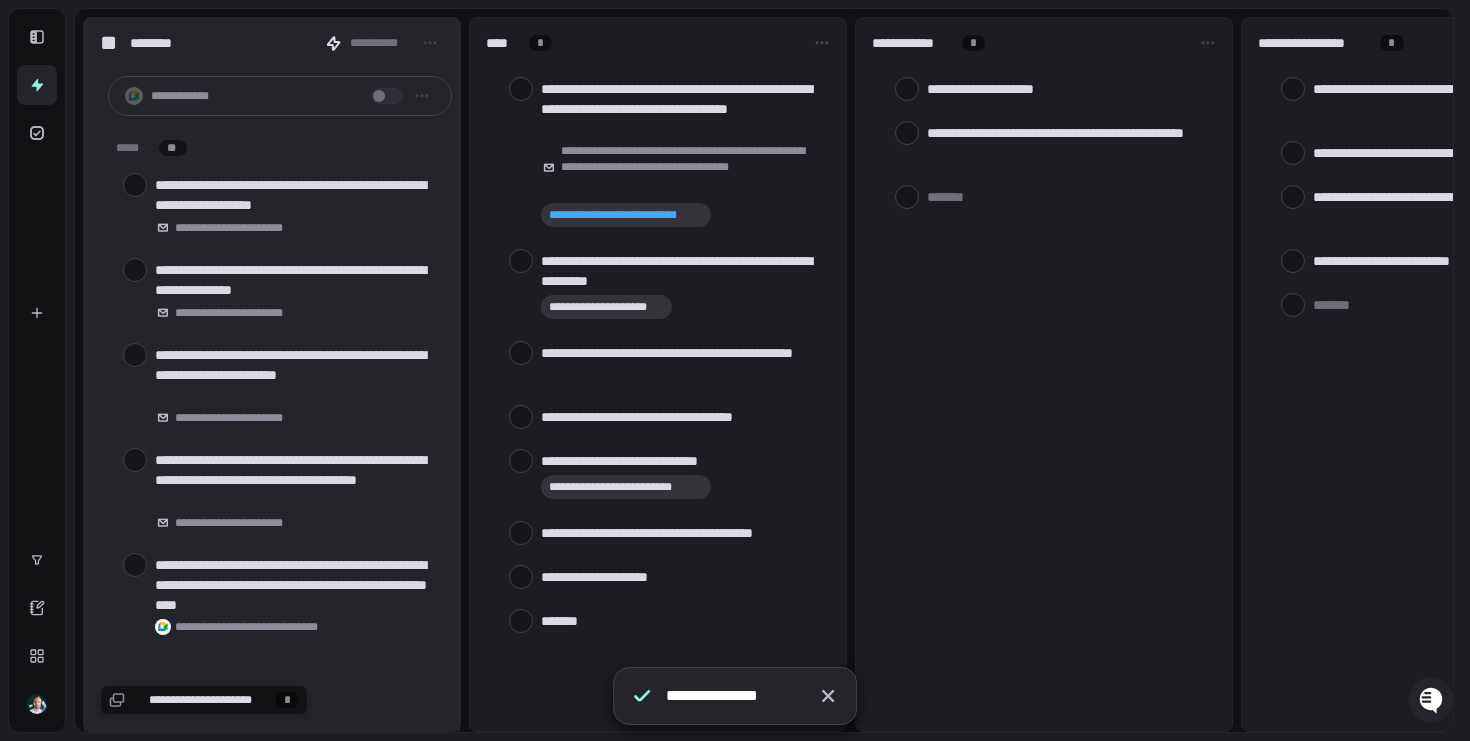type on "[FIRST]" 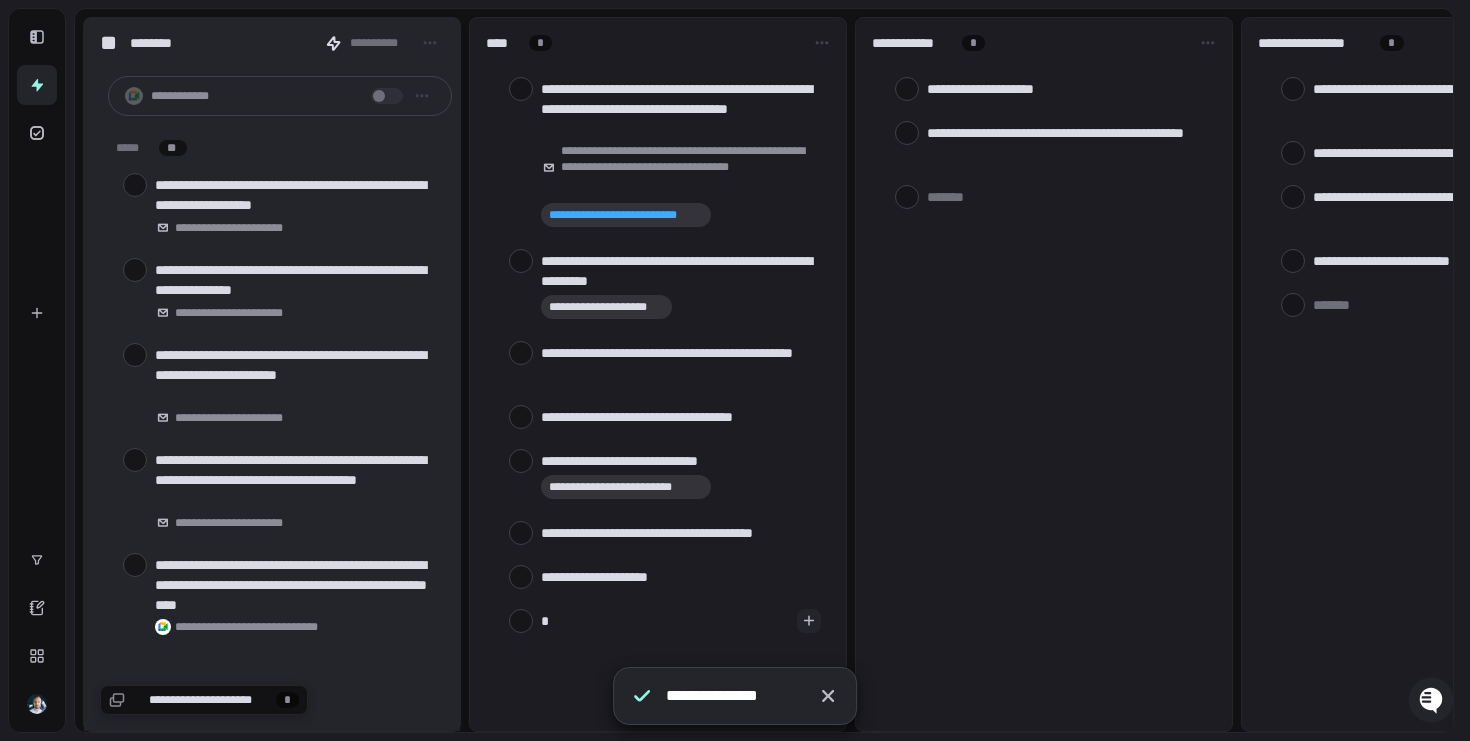 type on "[FIRST]" 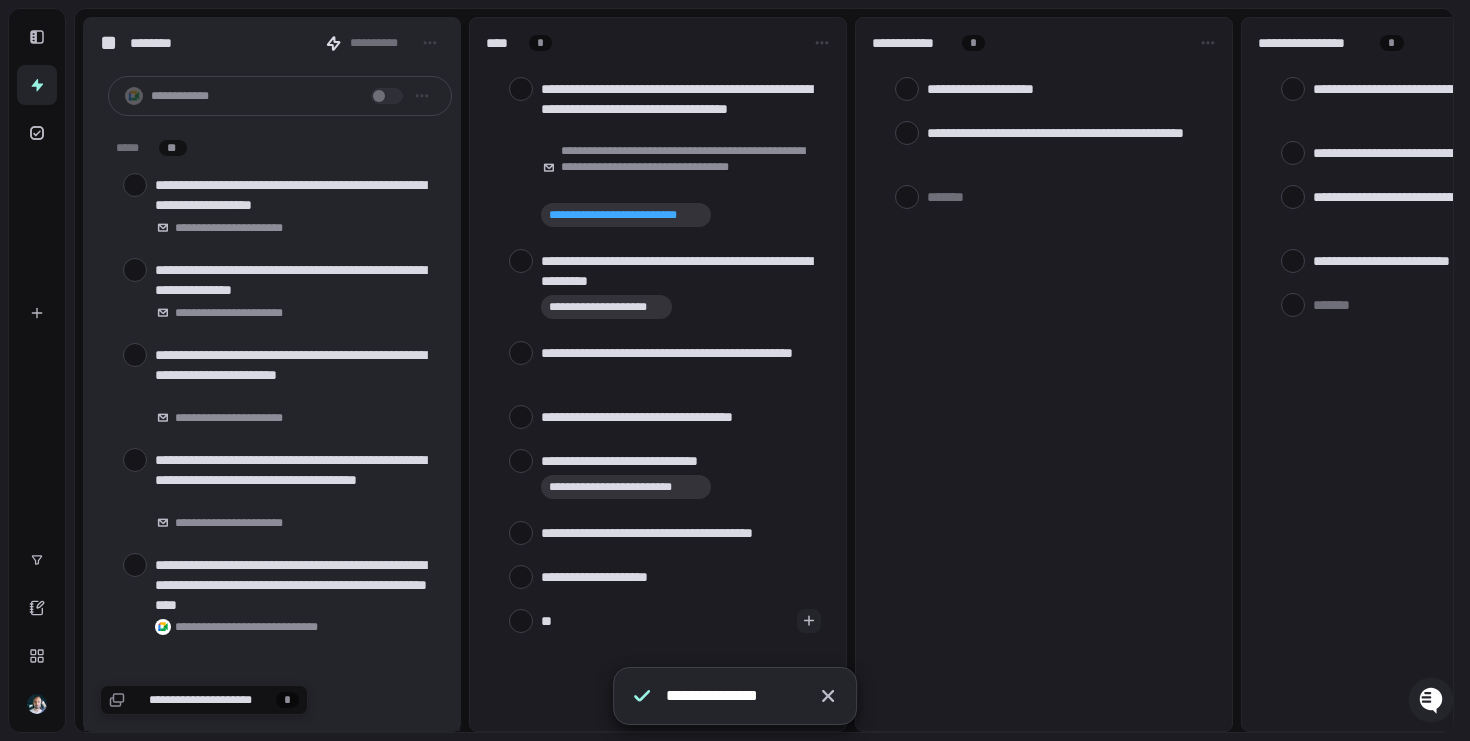 type on "[FIRST]" 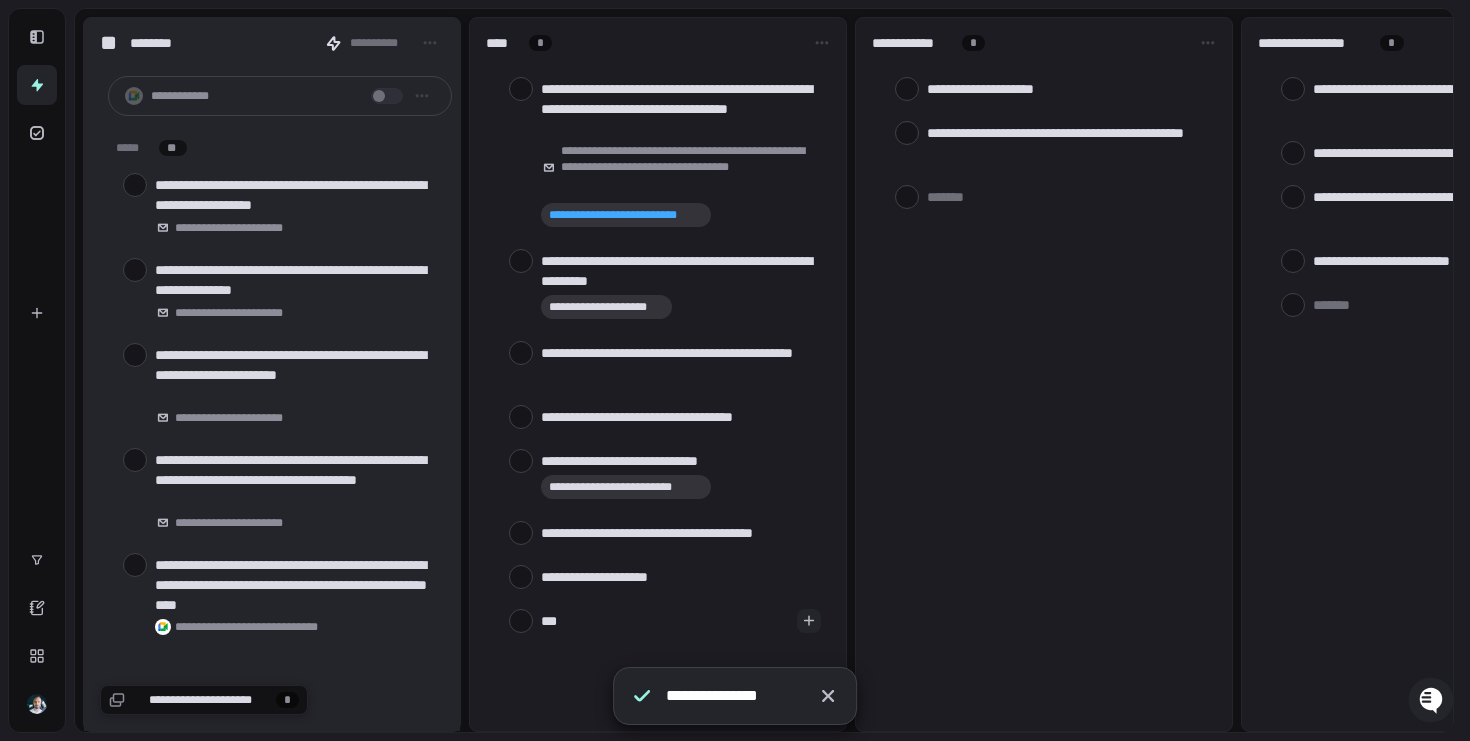 type on "[FIRST]" 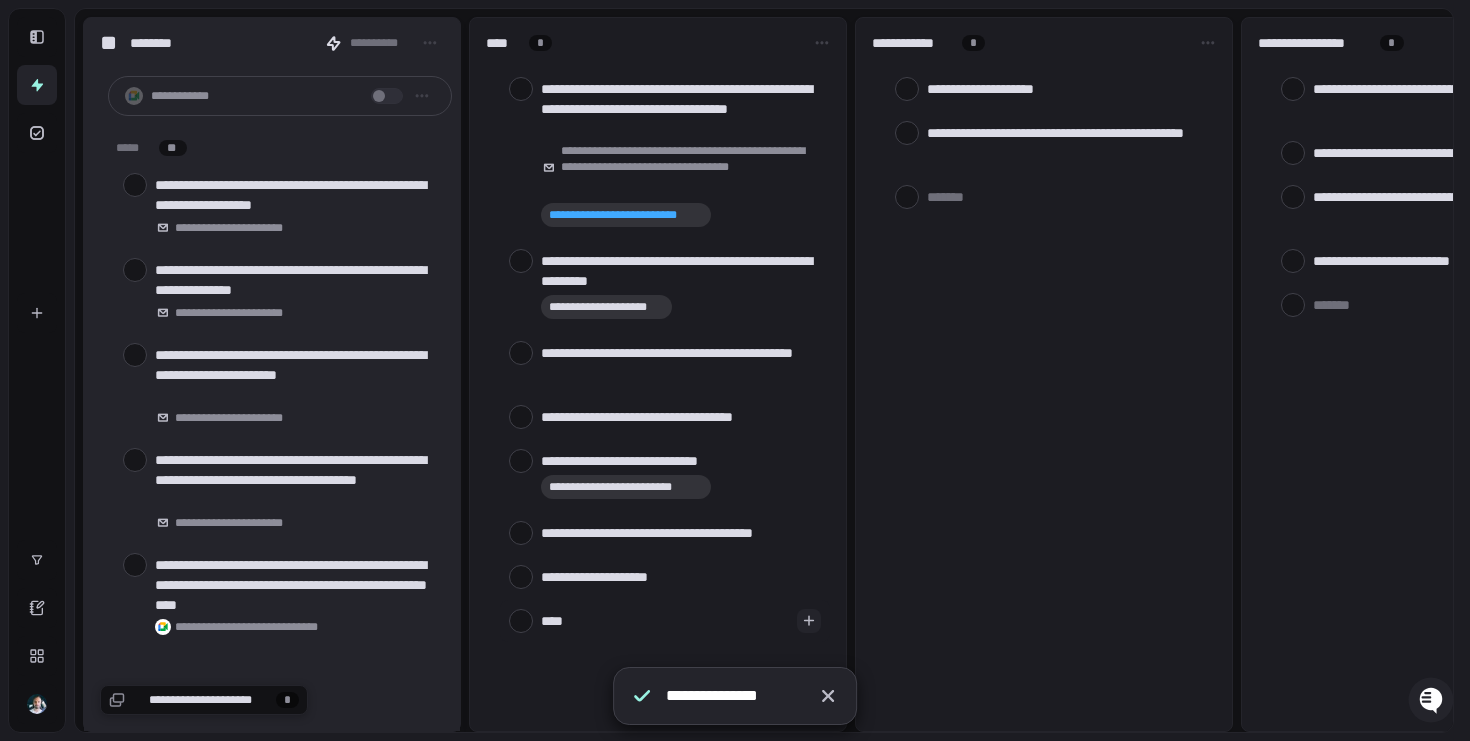 type on "[LAST]" 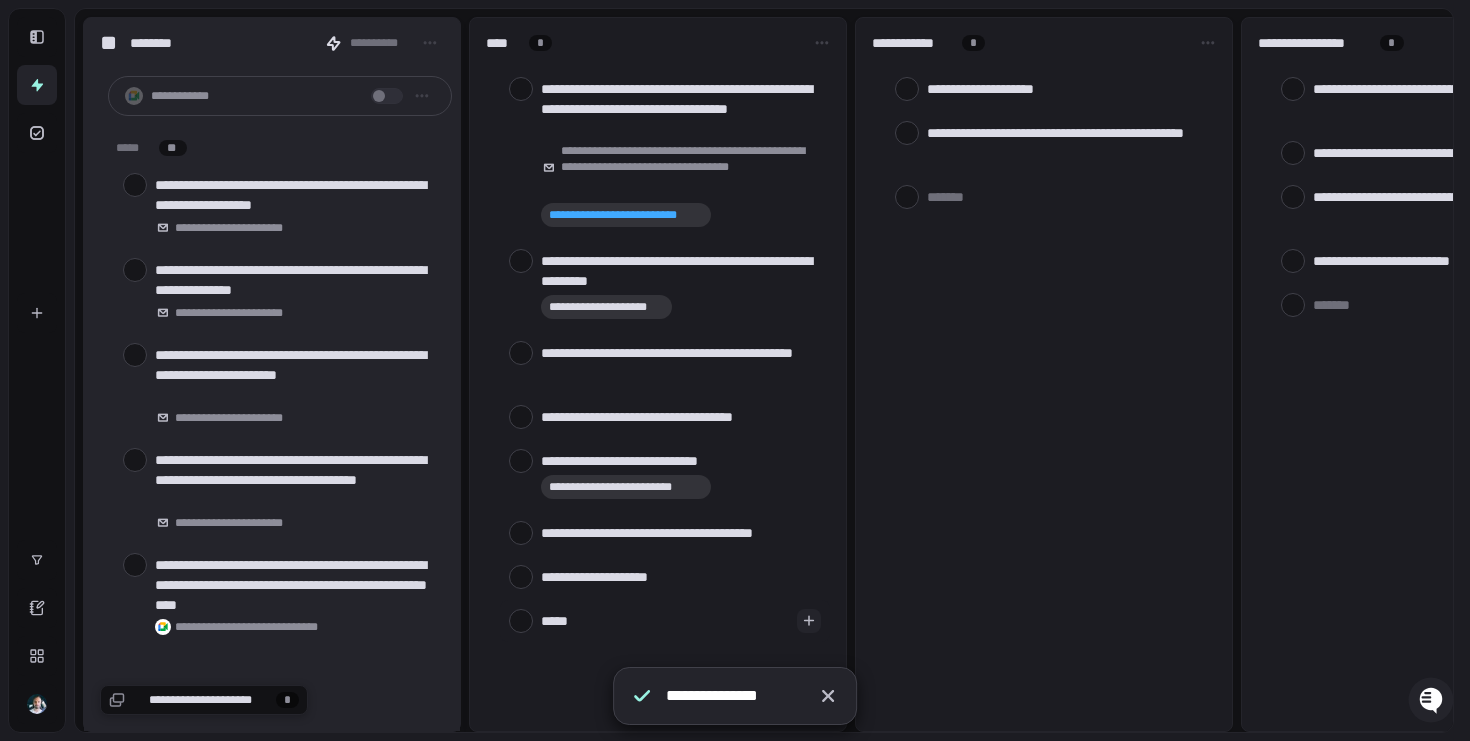 type on "[LAST]" 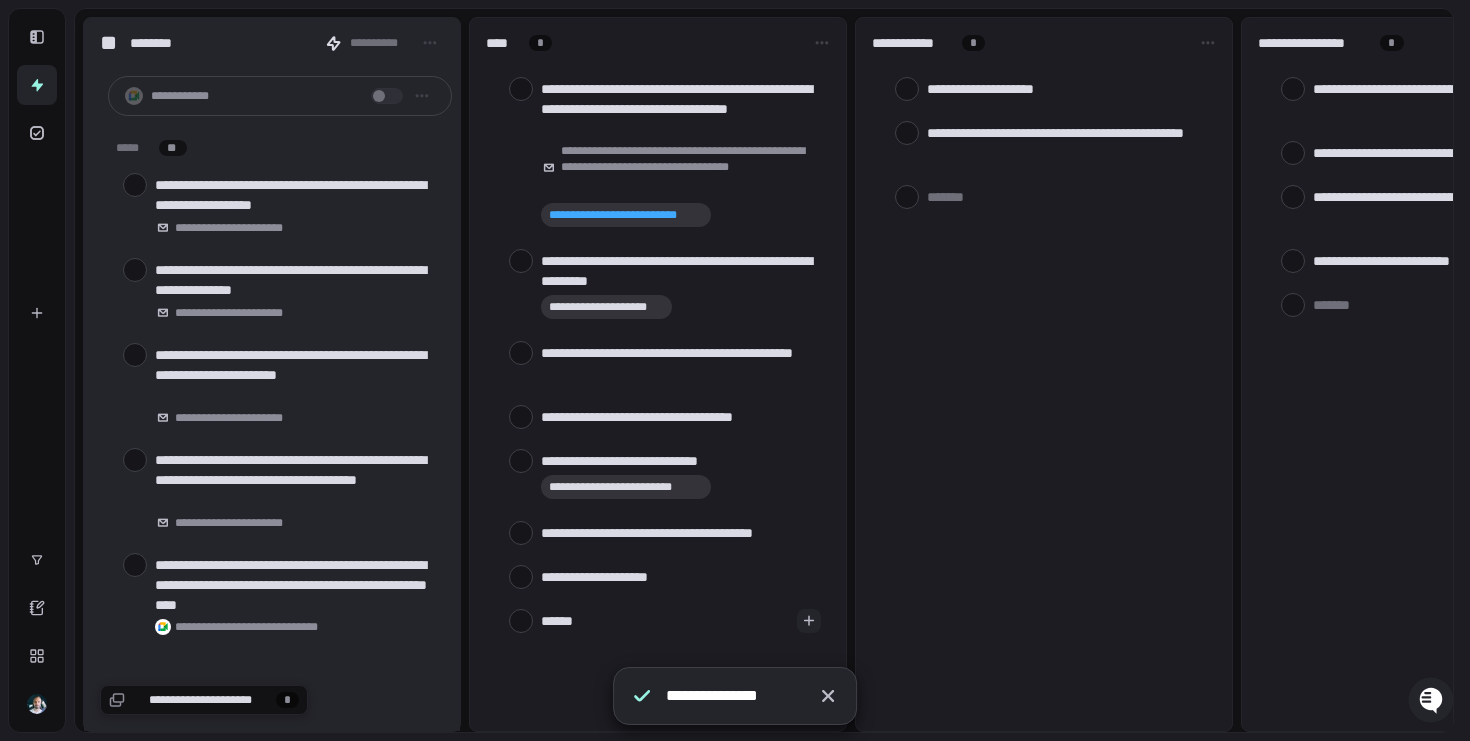 type on "[LAST]" 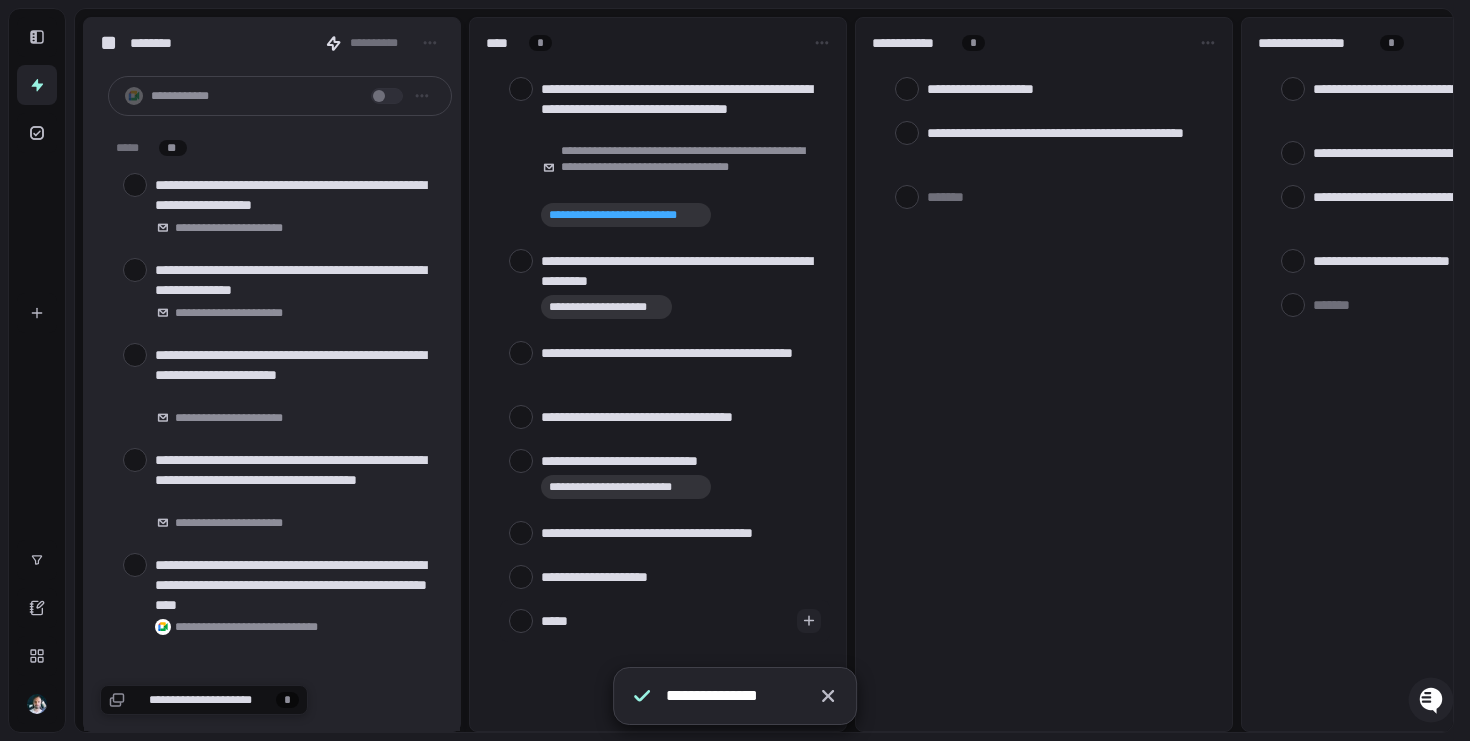 type on "[FIRST]" 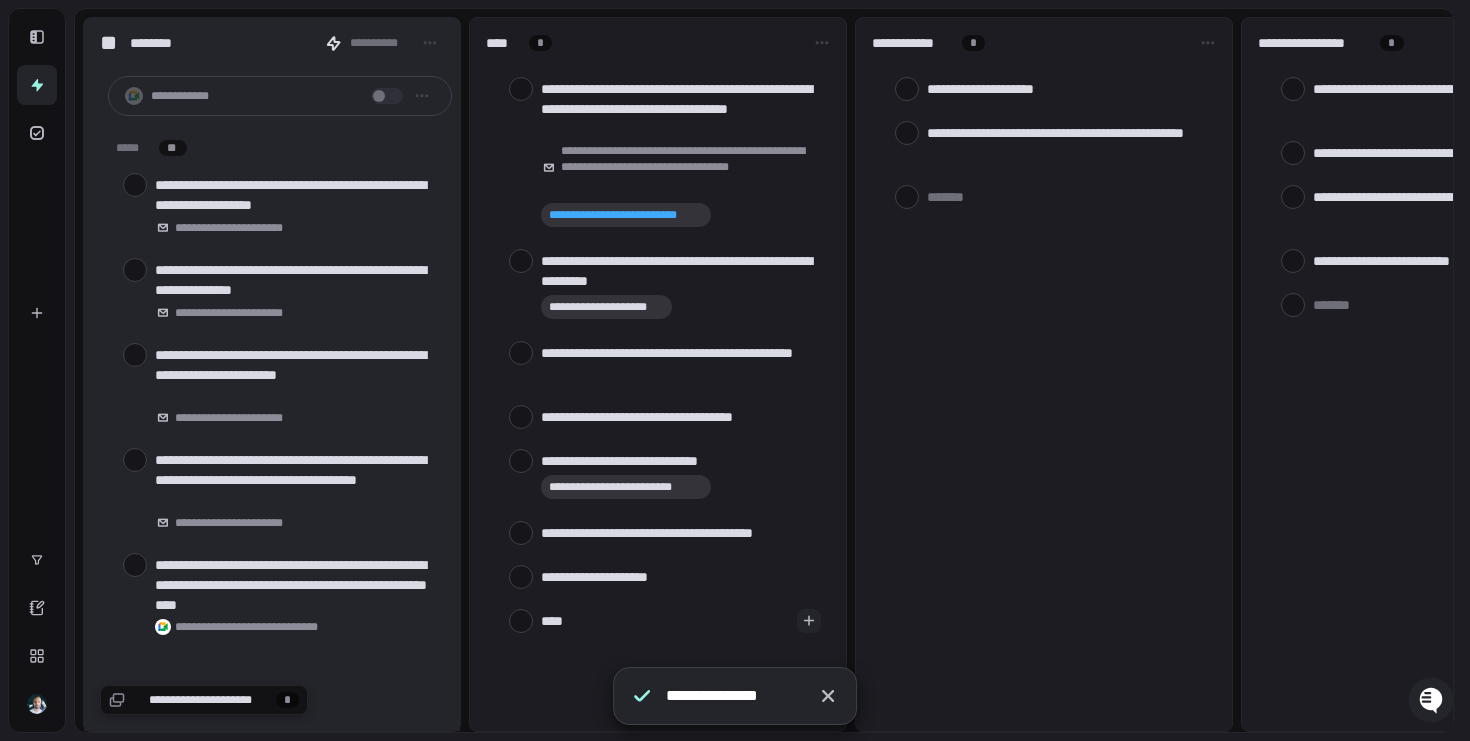 type on "[FIRST]" 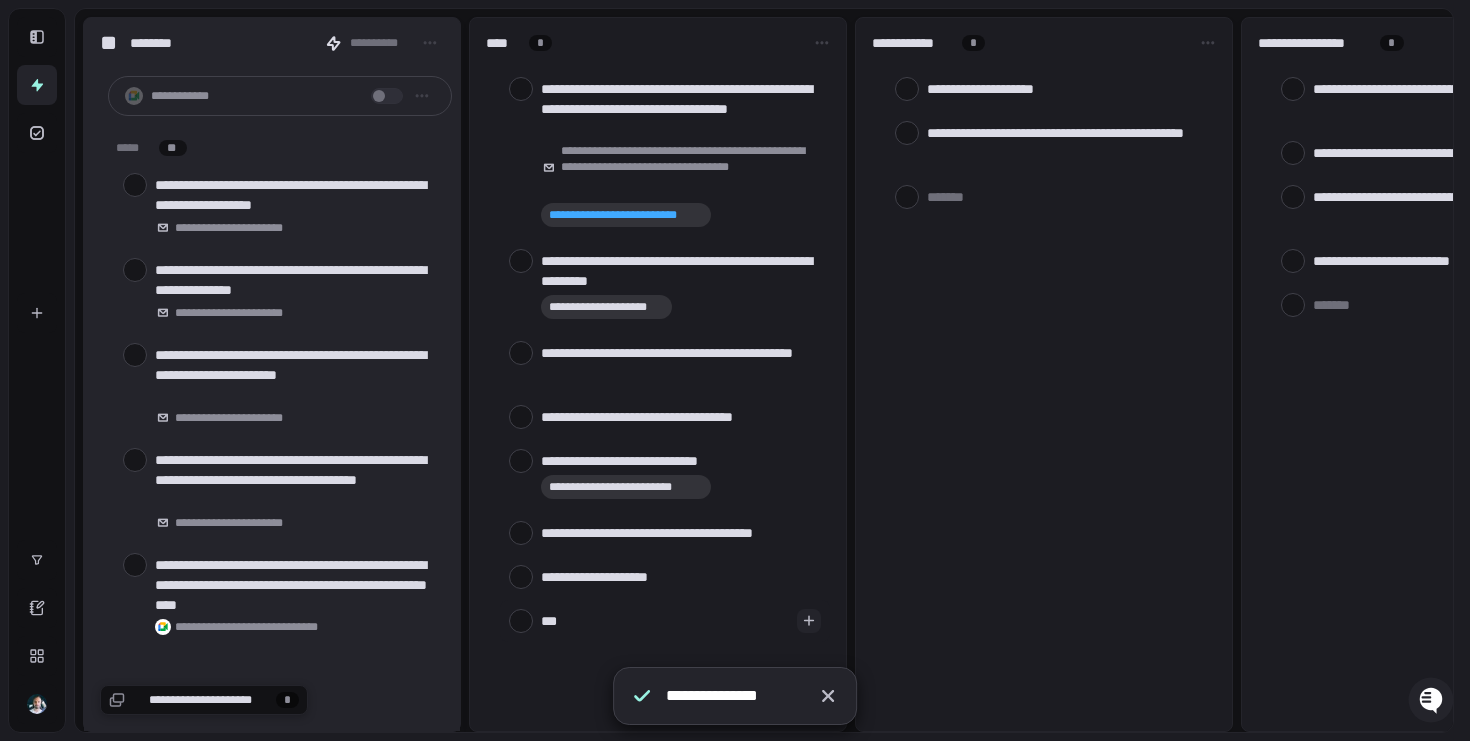 type on "[FIRST]" 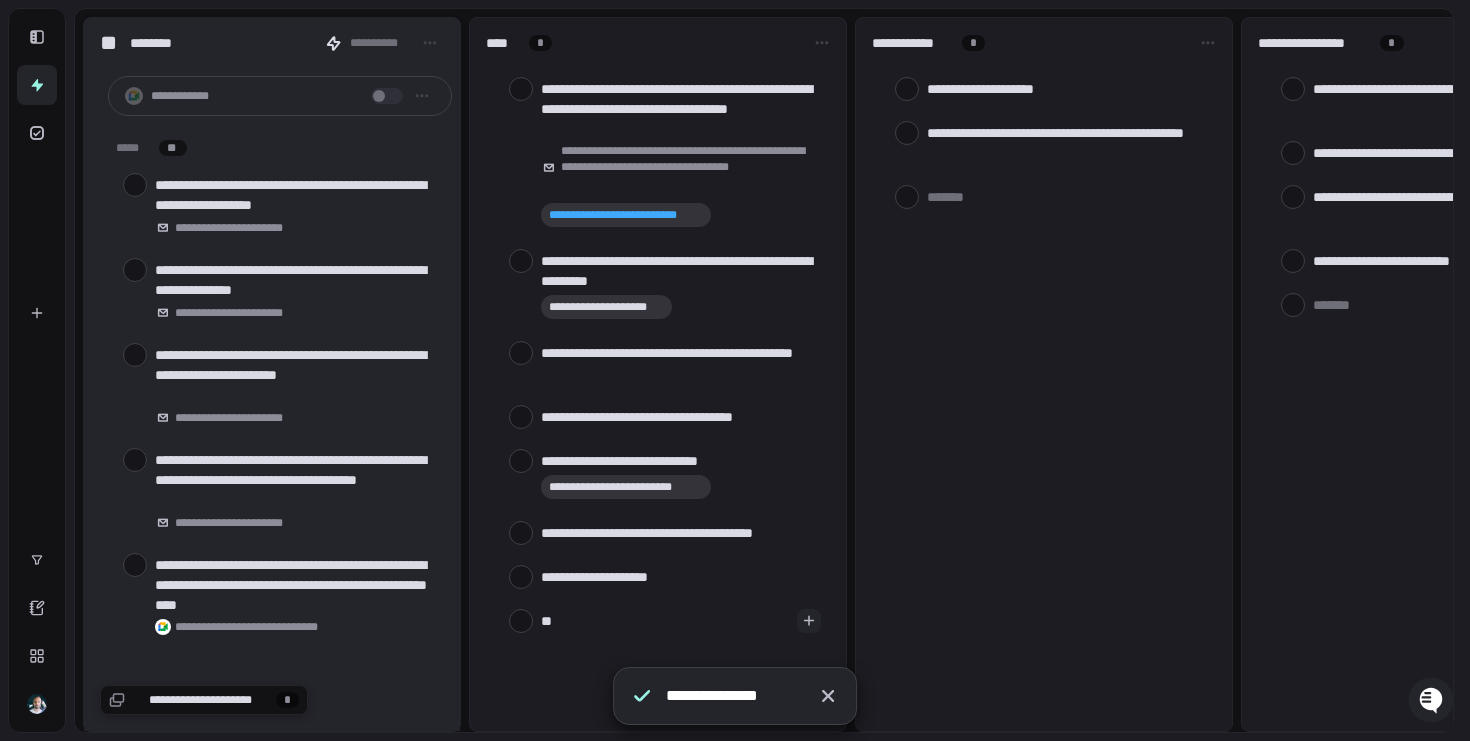 type on "[FIRST]" 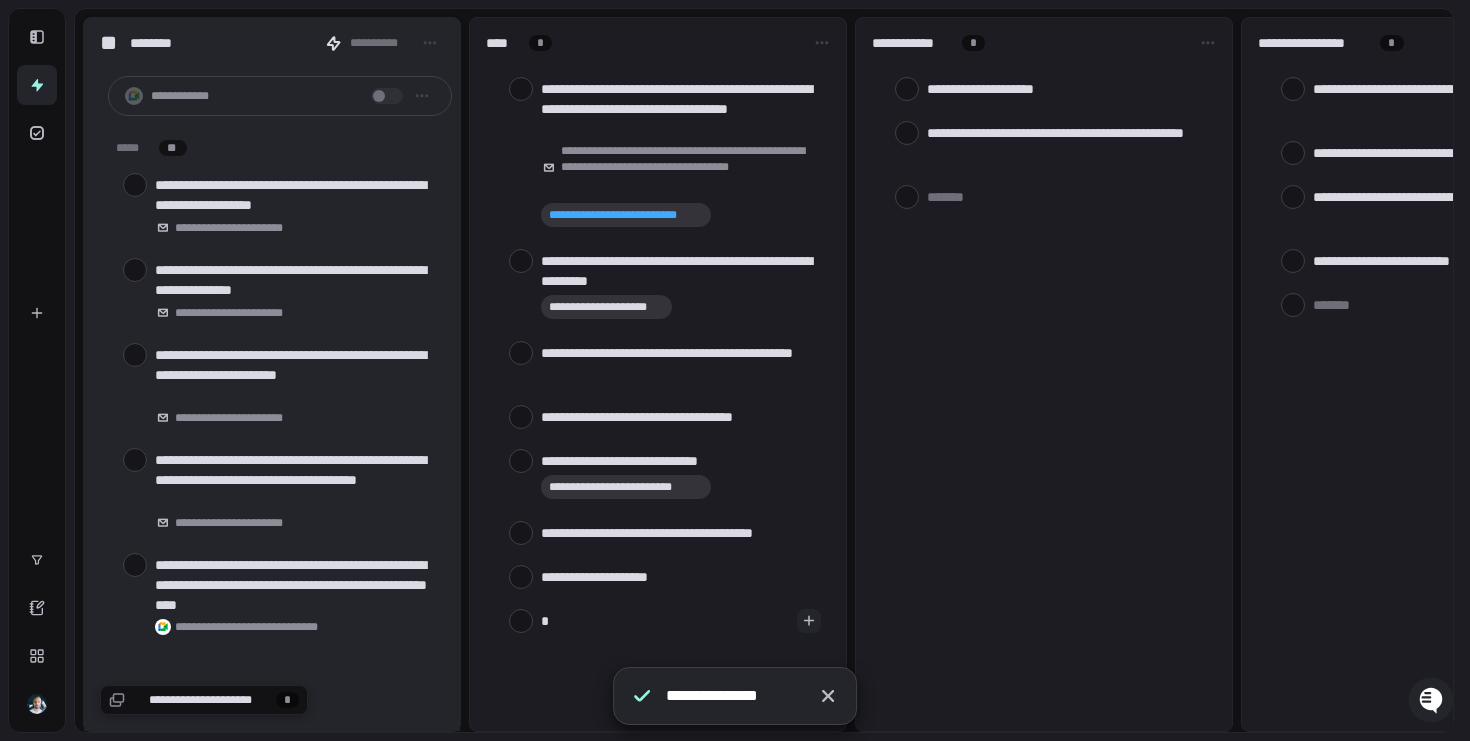 type 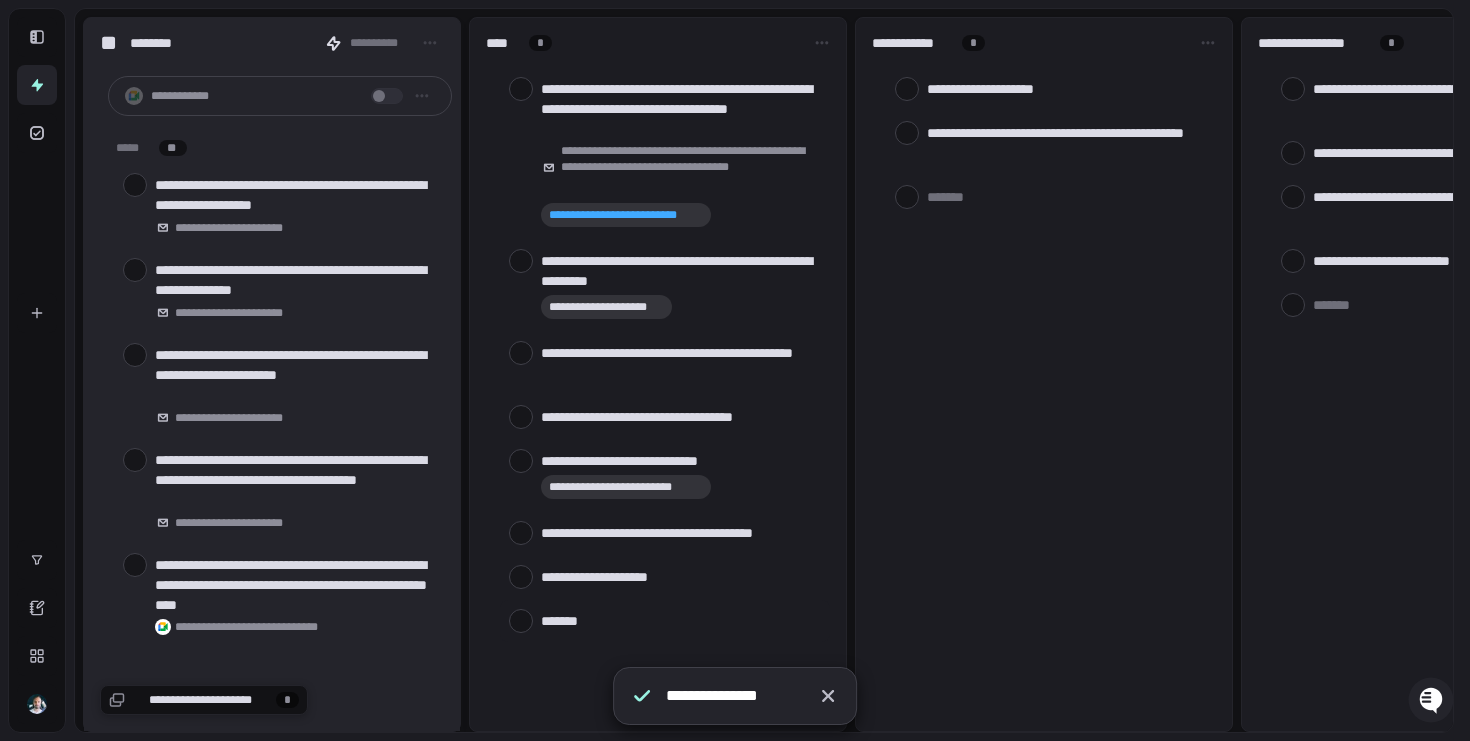 type on "[FIRST]" 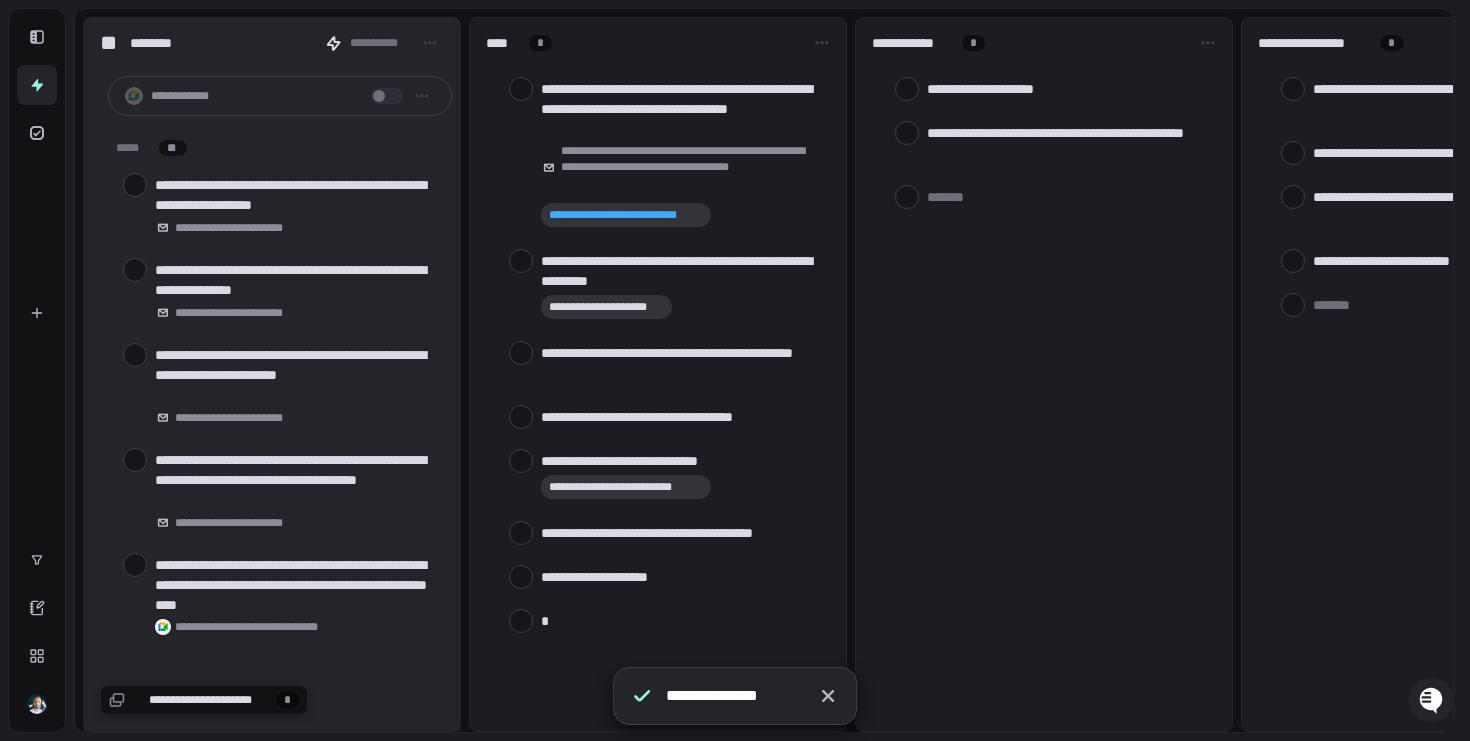 type on "[FIRST]" 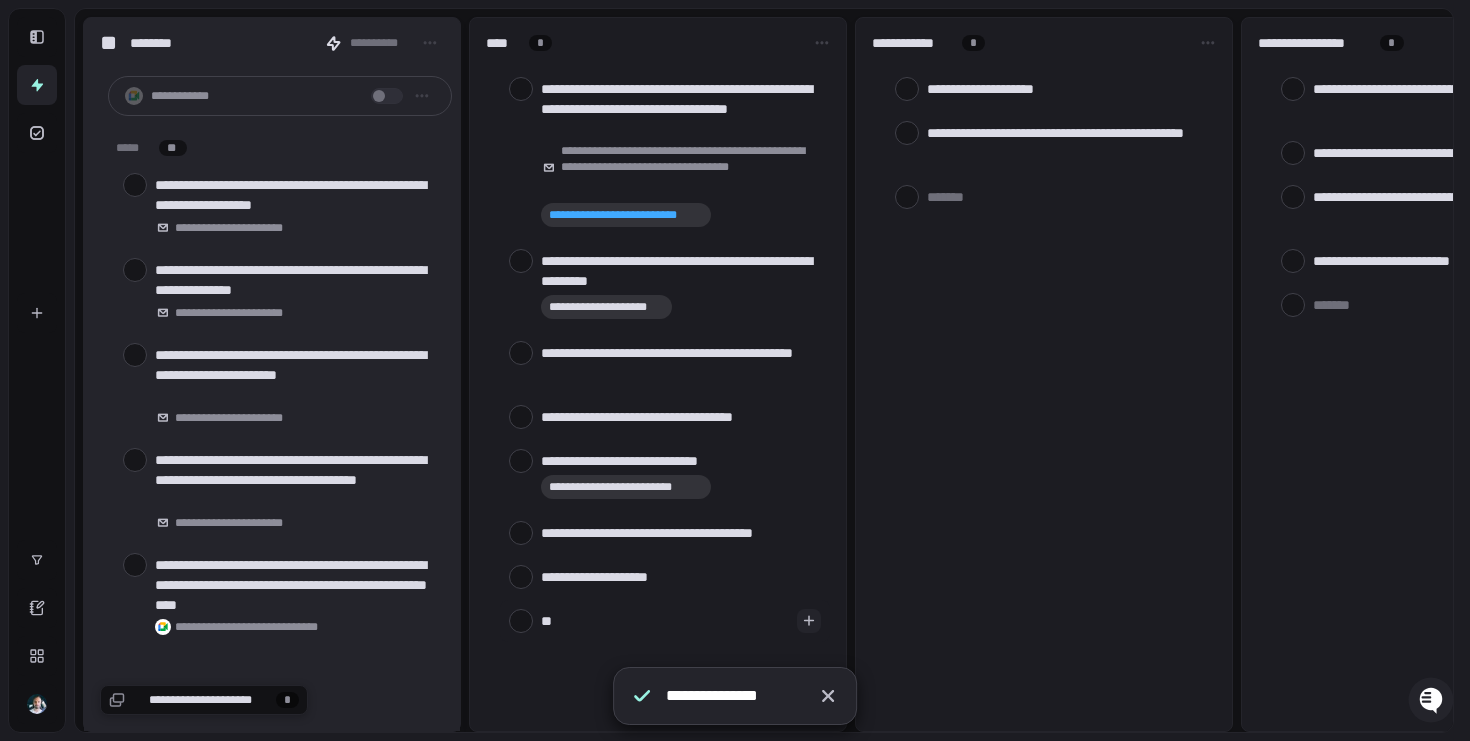 type on "[FIRST]" 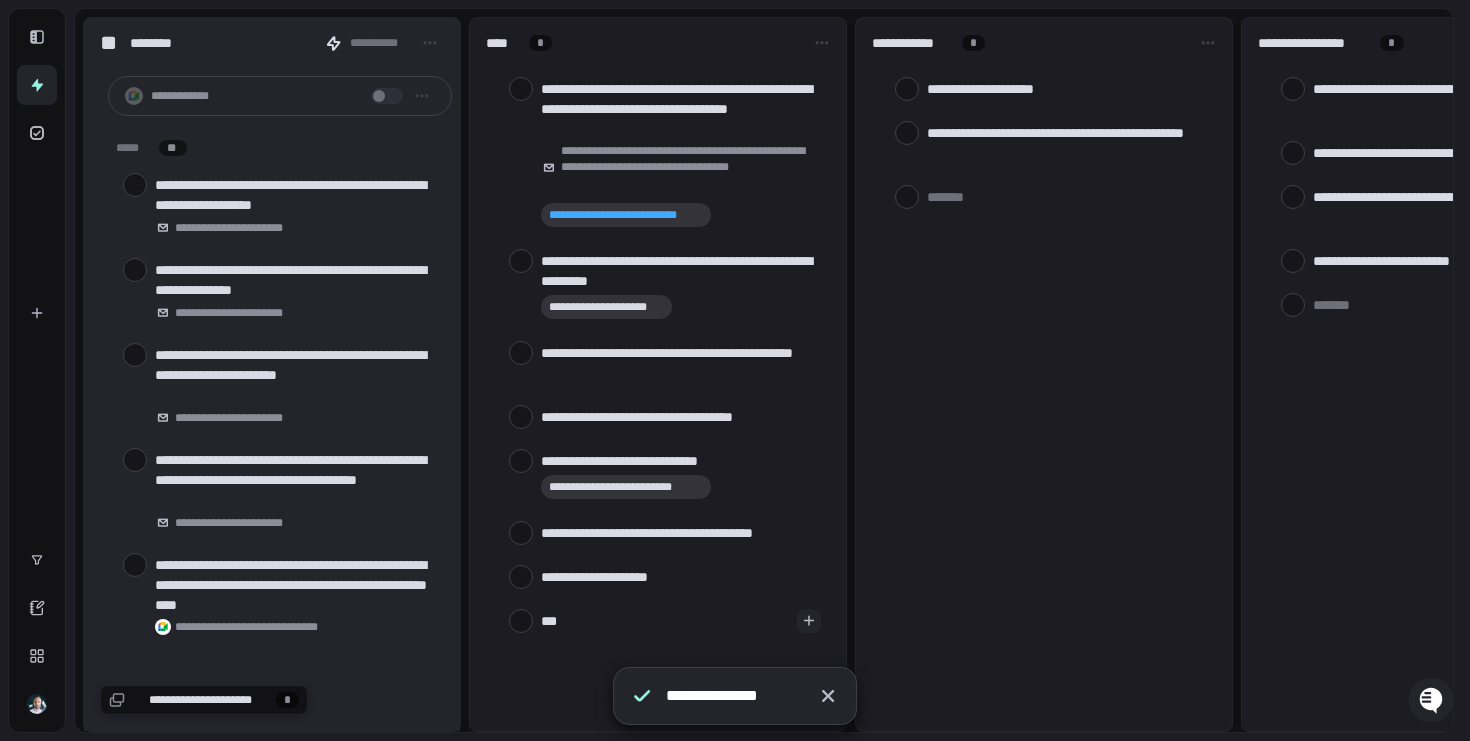 type on "[FIRST]" 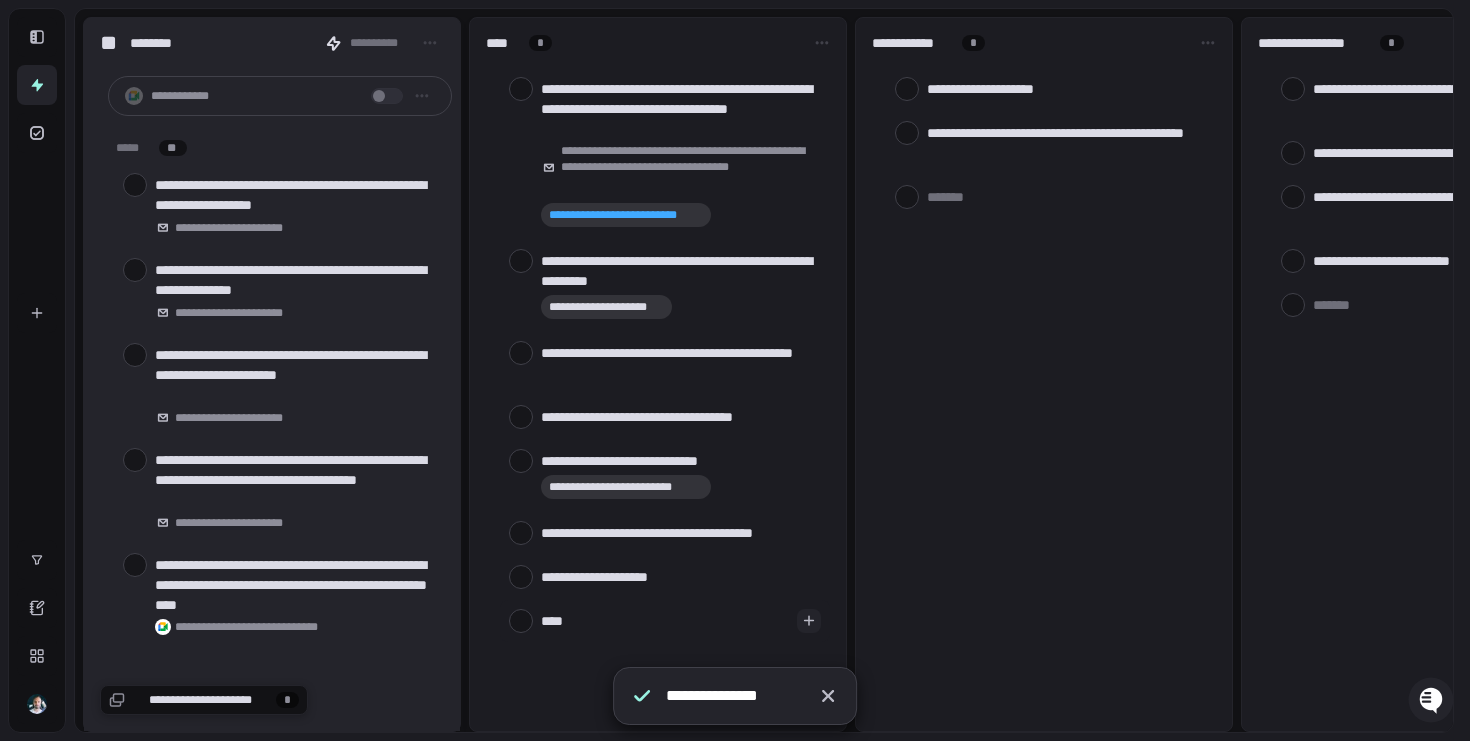 type on "[LAST]" 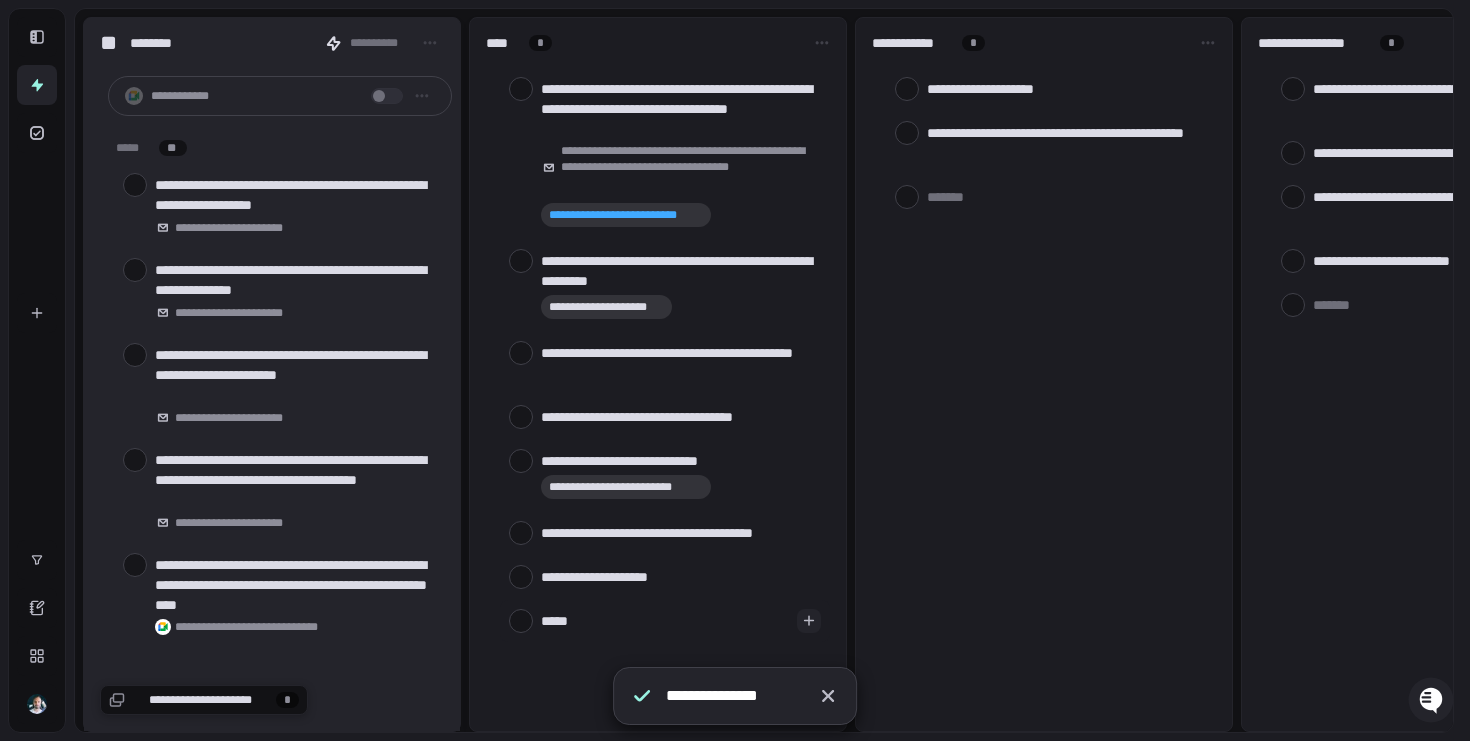 type on "[LAST]" 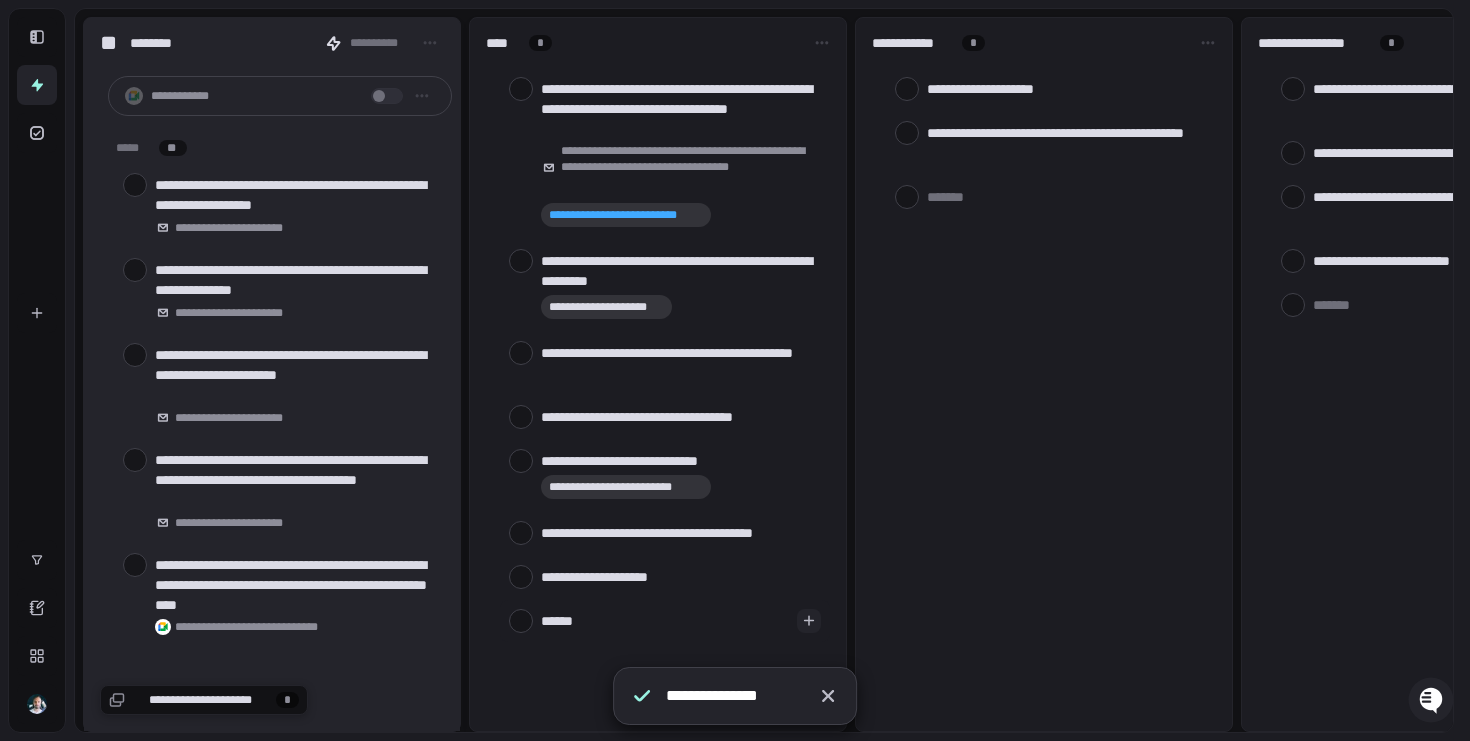 type on "[LAST]" 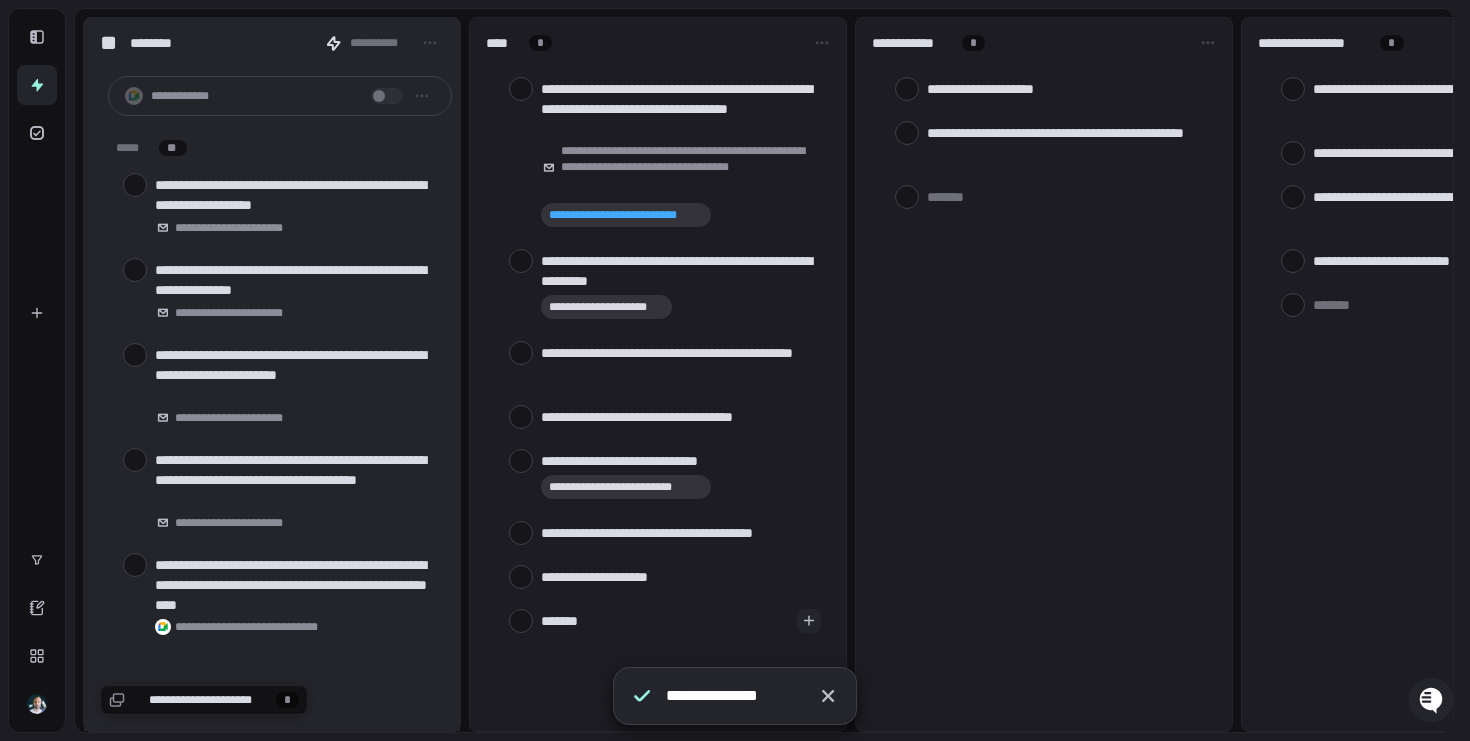 type on "[FIRST]" 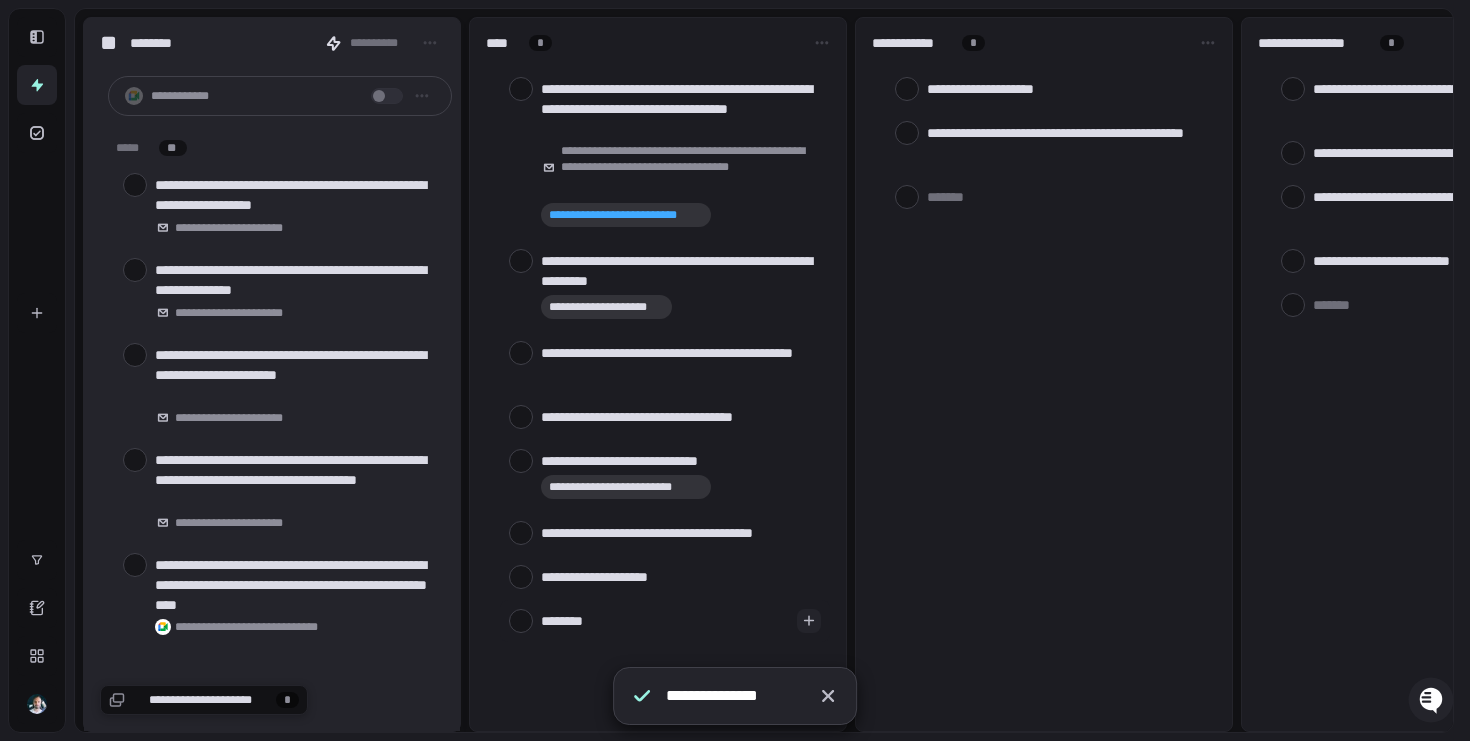 type on "[FIRST] [LAST]" 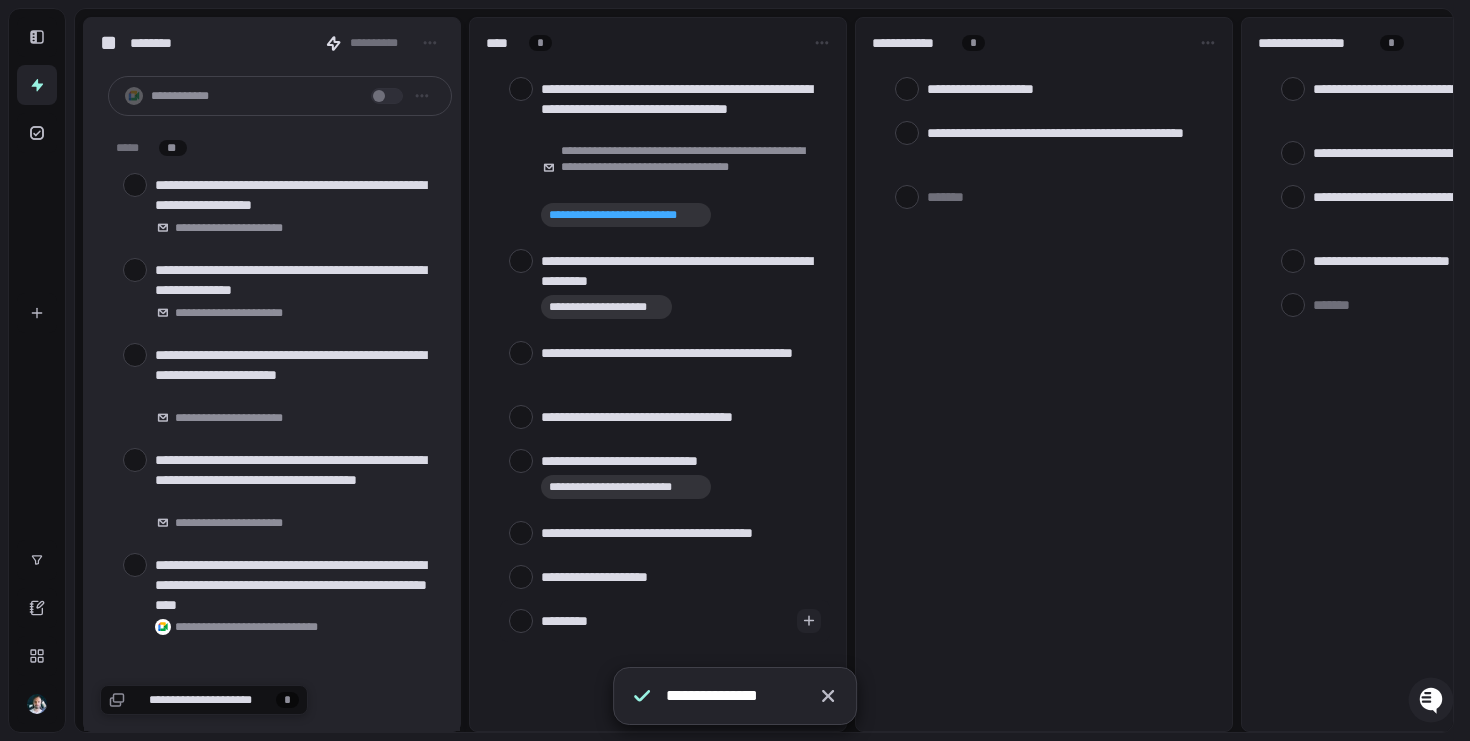 type on "[FIRST] [LAST]" 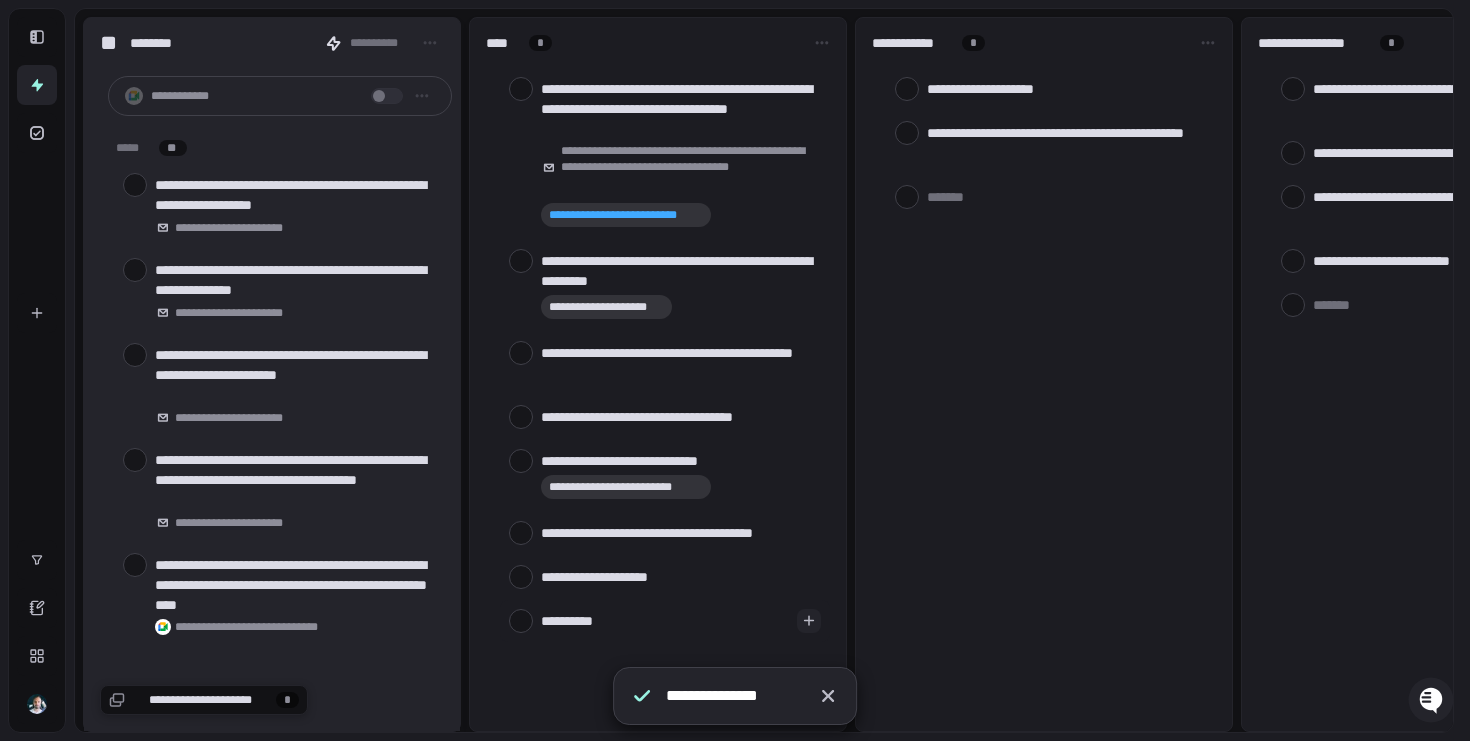 type on "[FIRST] [LAST]" 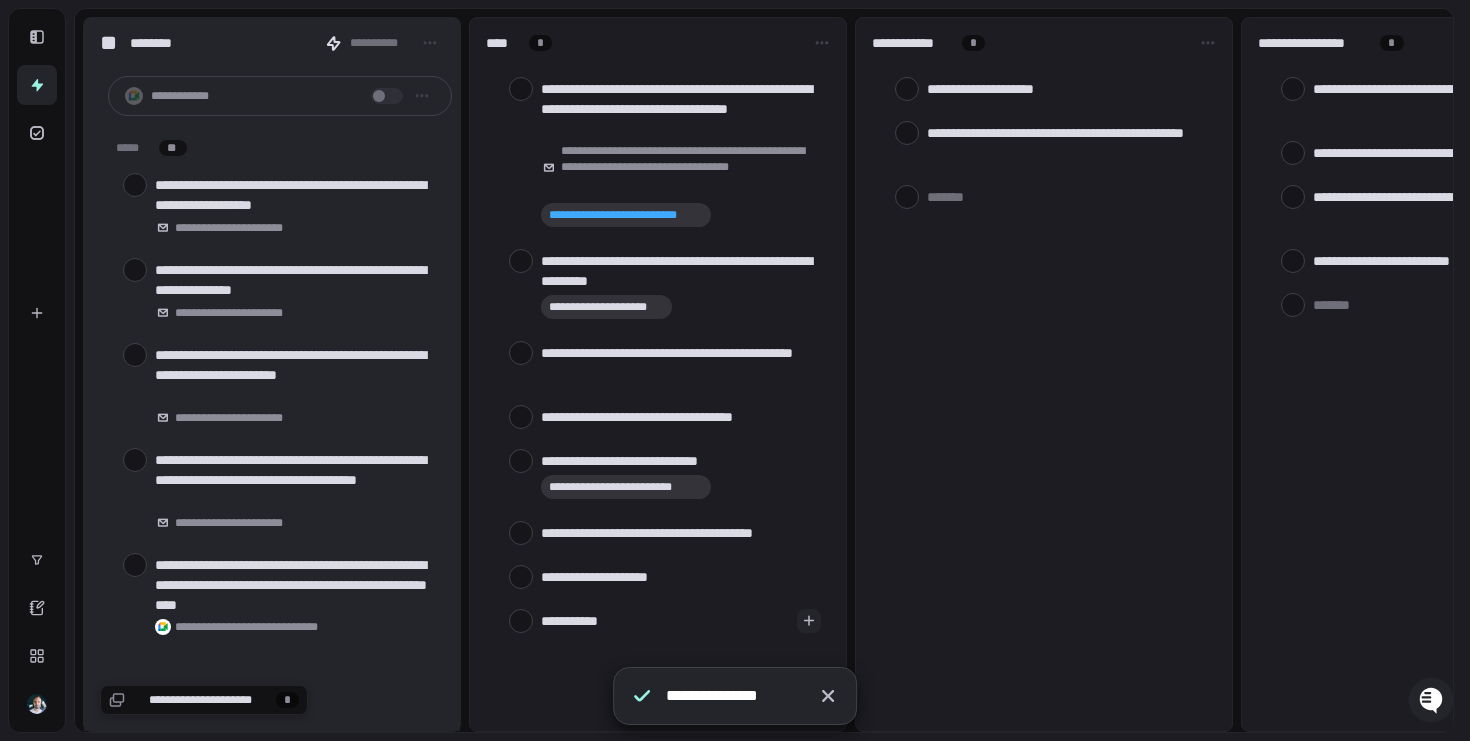 type on "[FIRST] [LAST]" 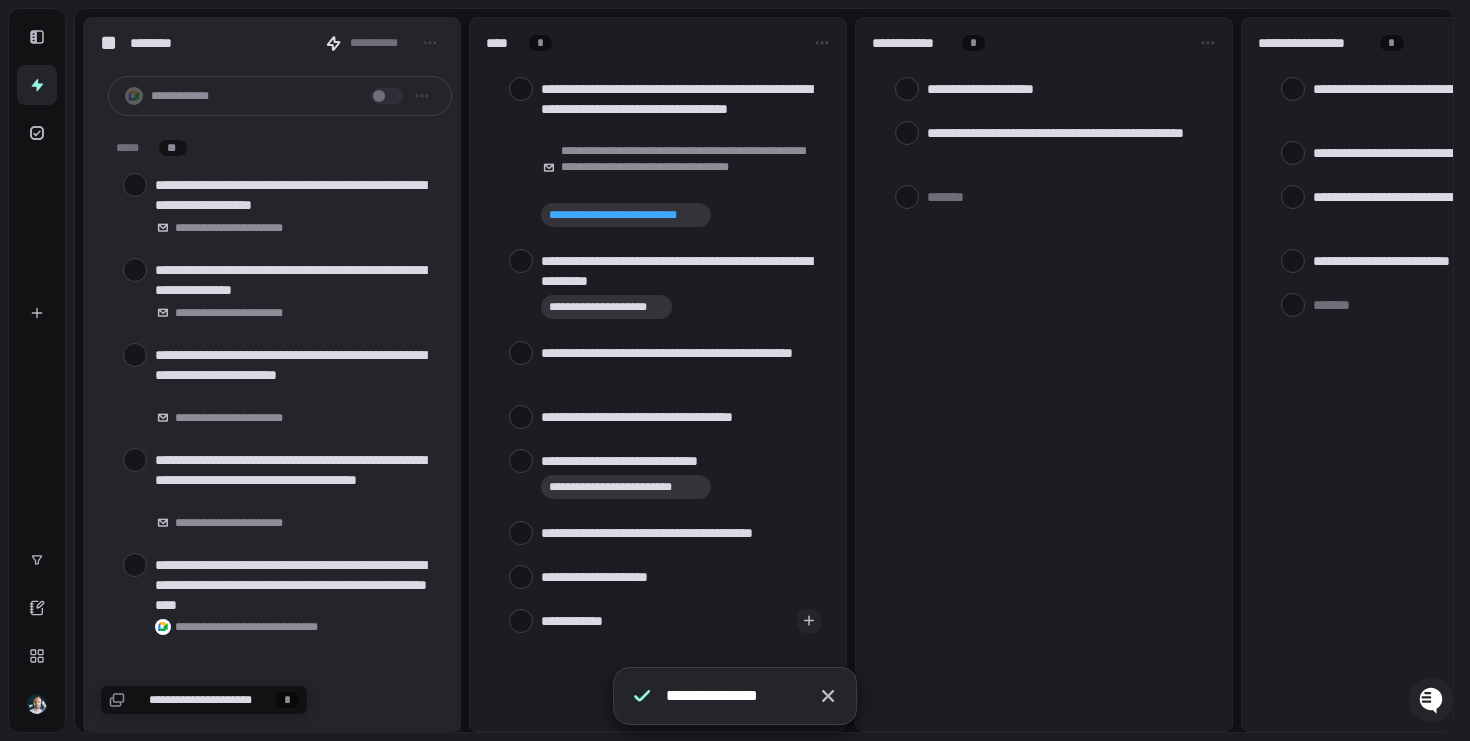 type on "[FIRST] [LAST]" 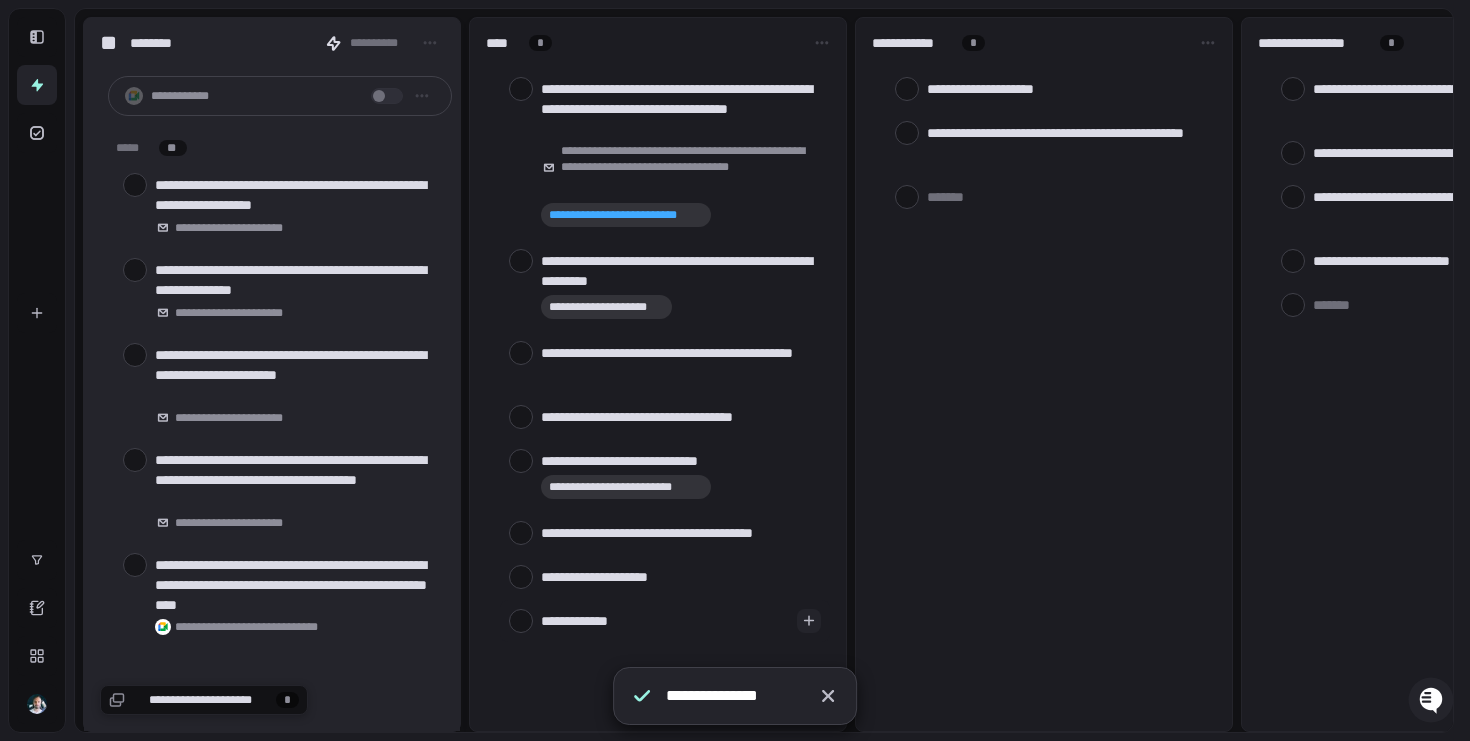 type on "[LAST]" 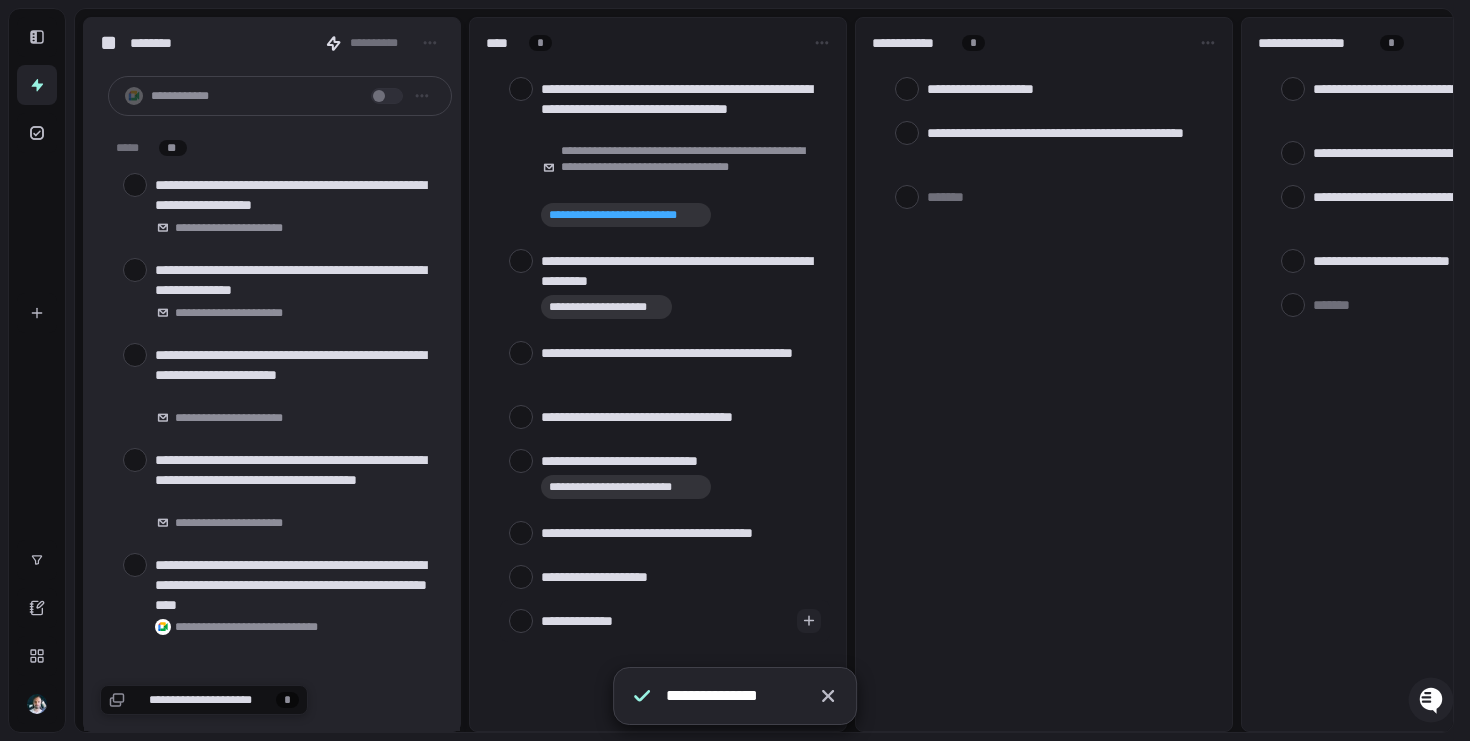 type on "[FIRST] [LAST]" 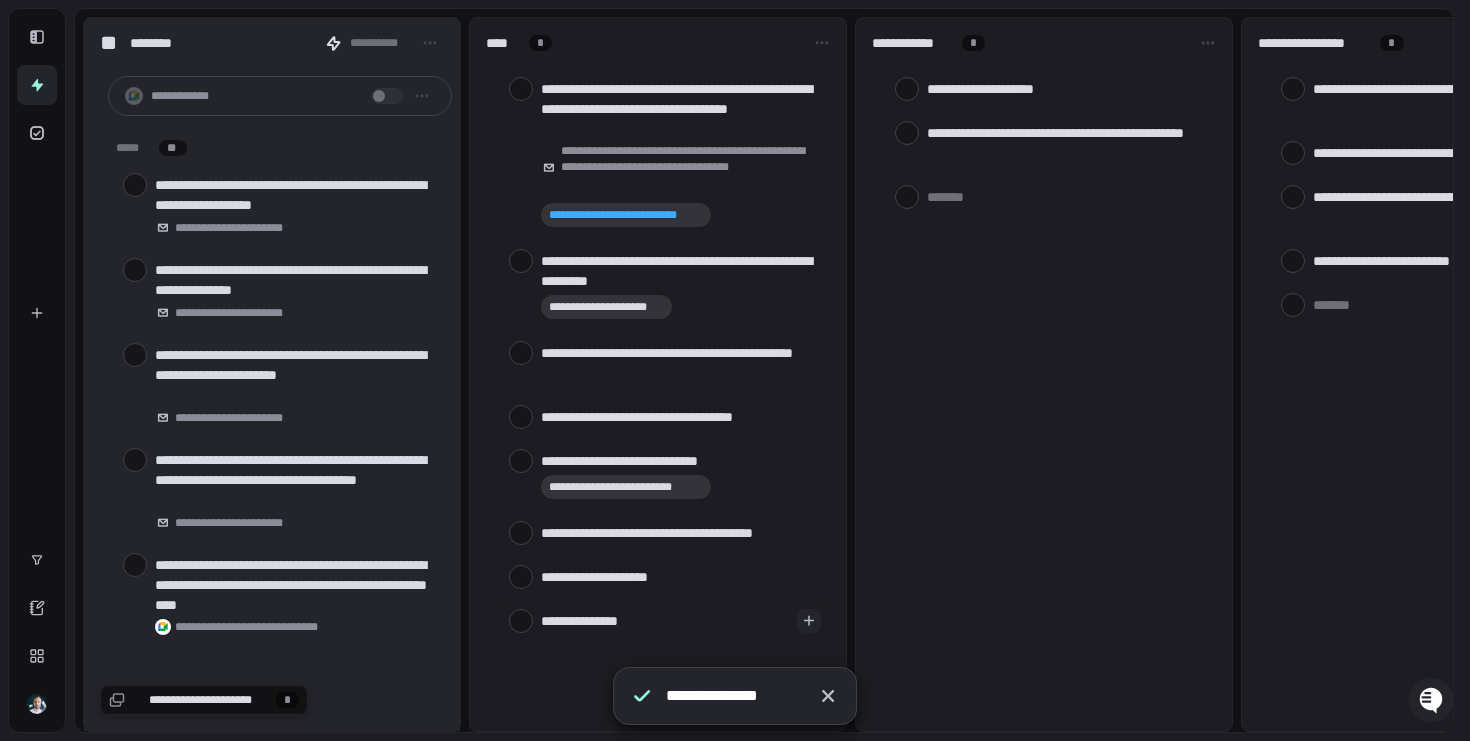 type on "[PHONE]" 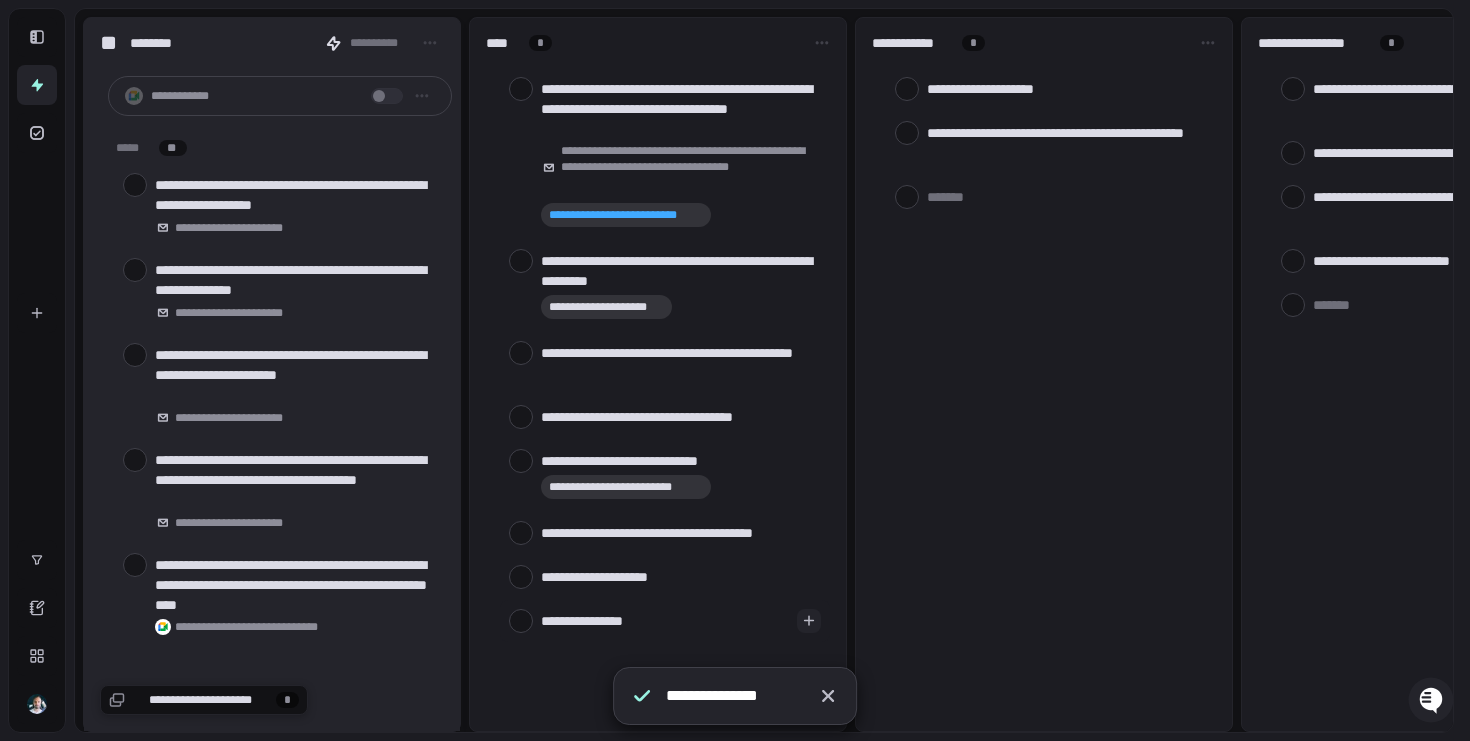 type on "[FIRST] [LAST]" 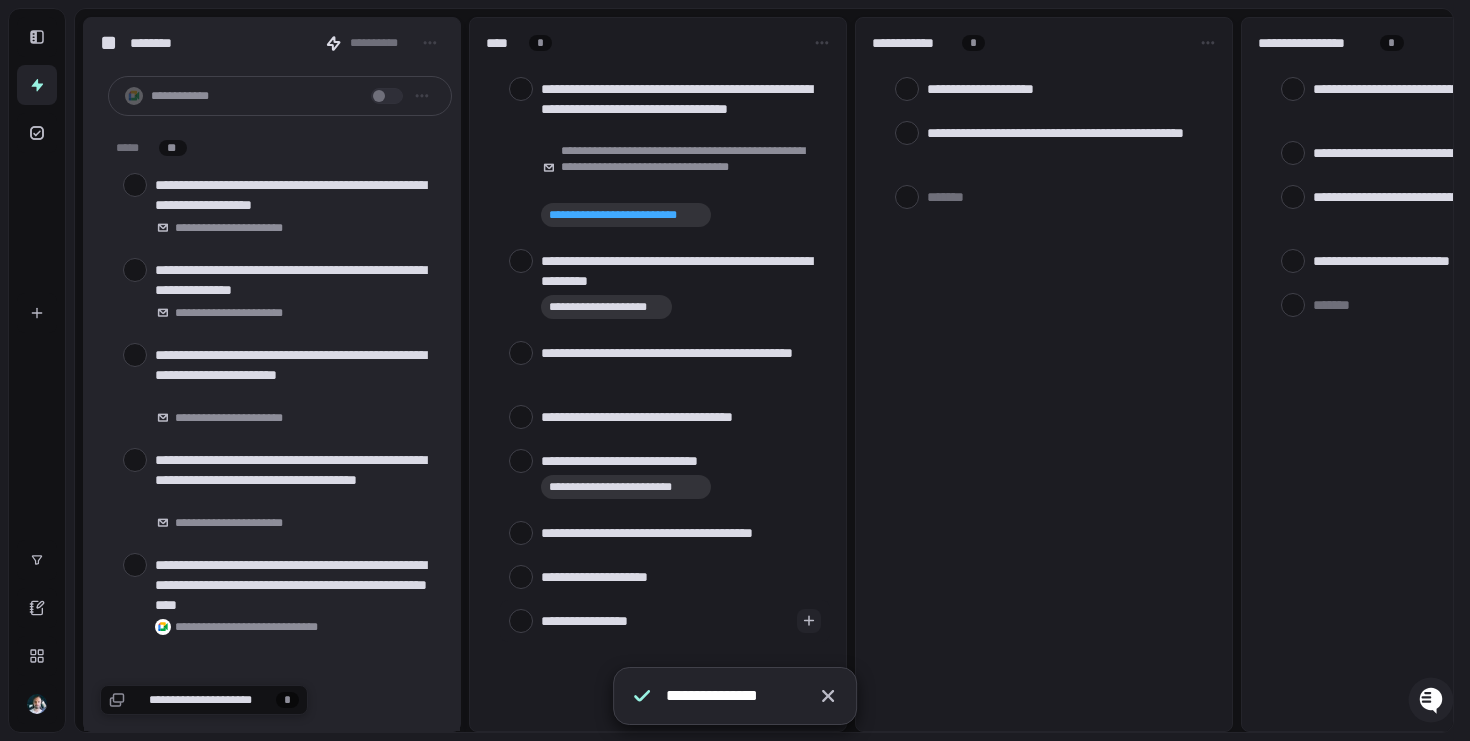 type on "[FIRST] [LAST]" 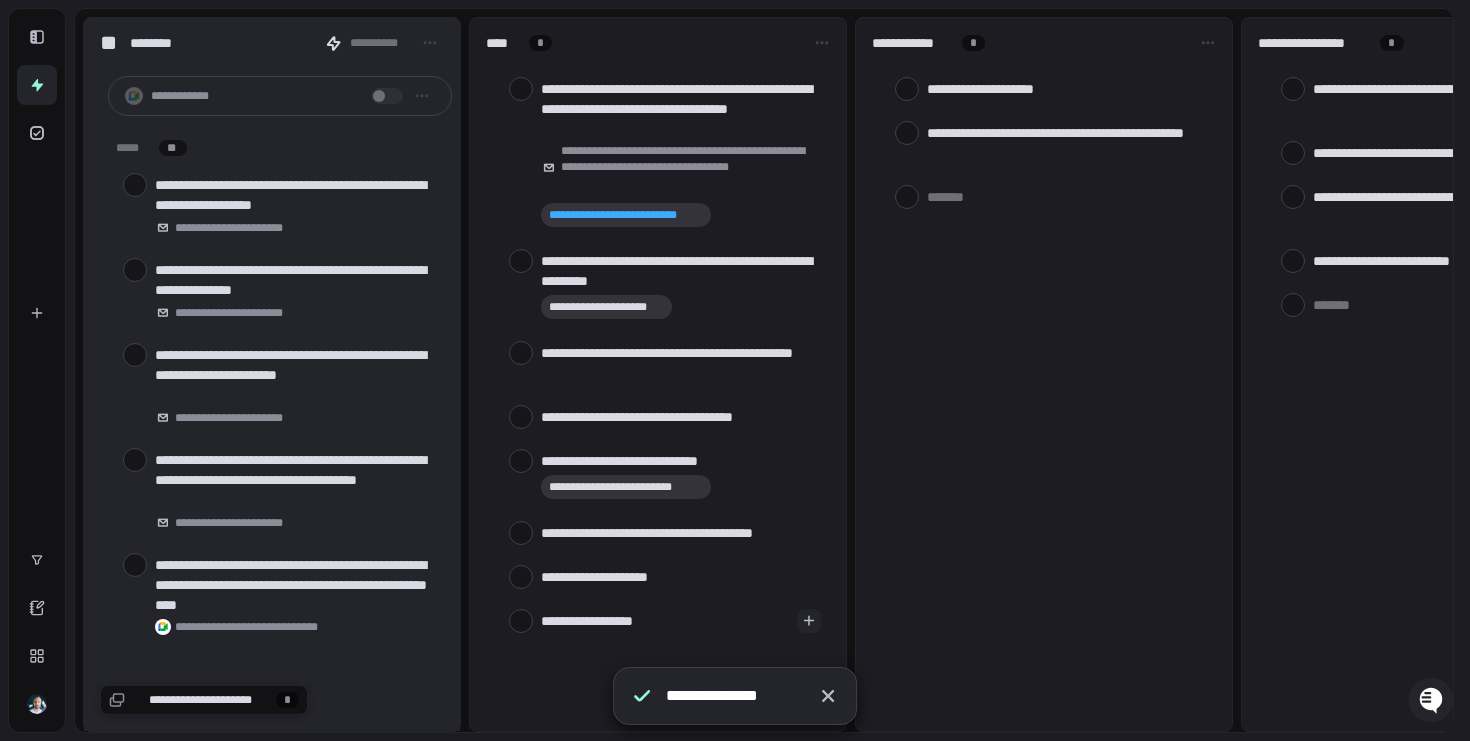 type on "[FIRST] [LAST]" 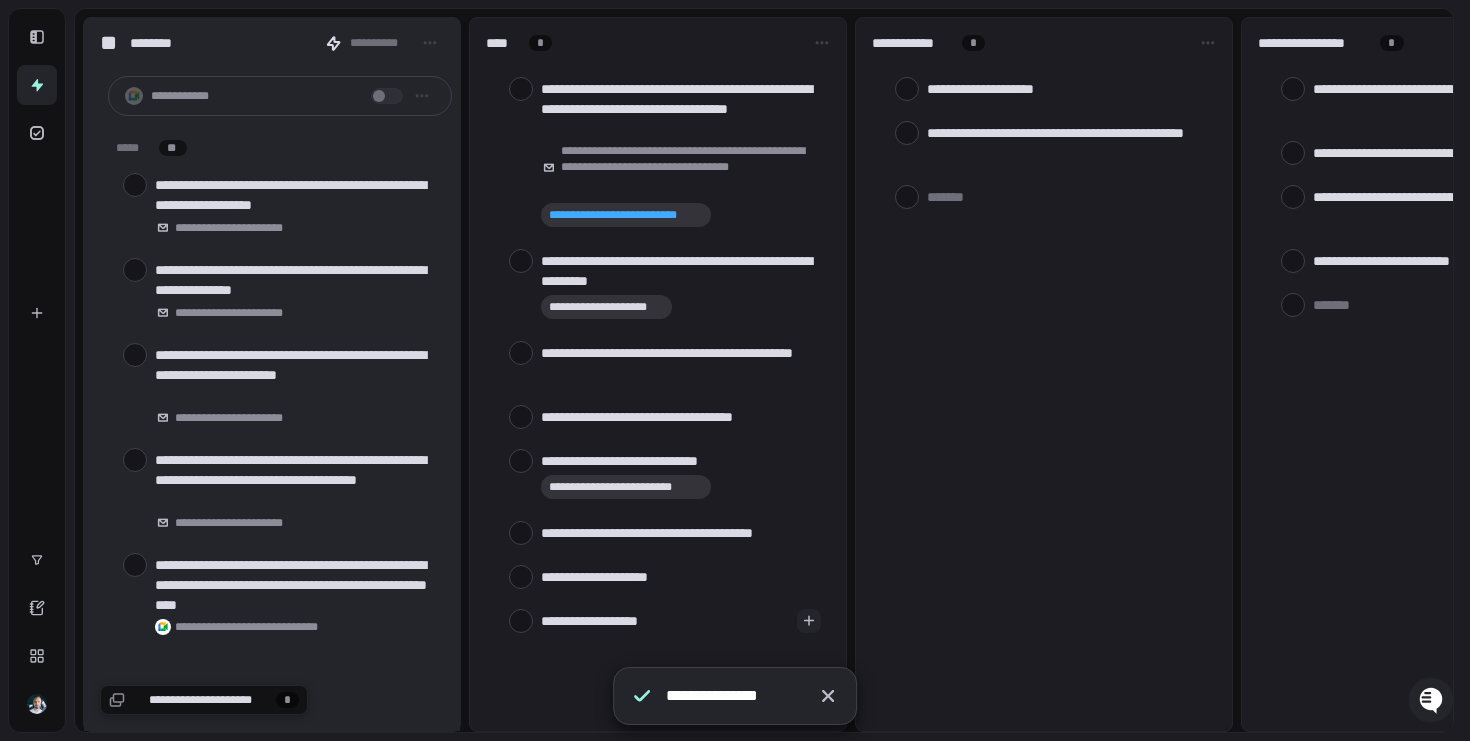 type on "[FIRST] [LAST]" 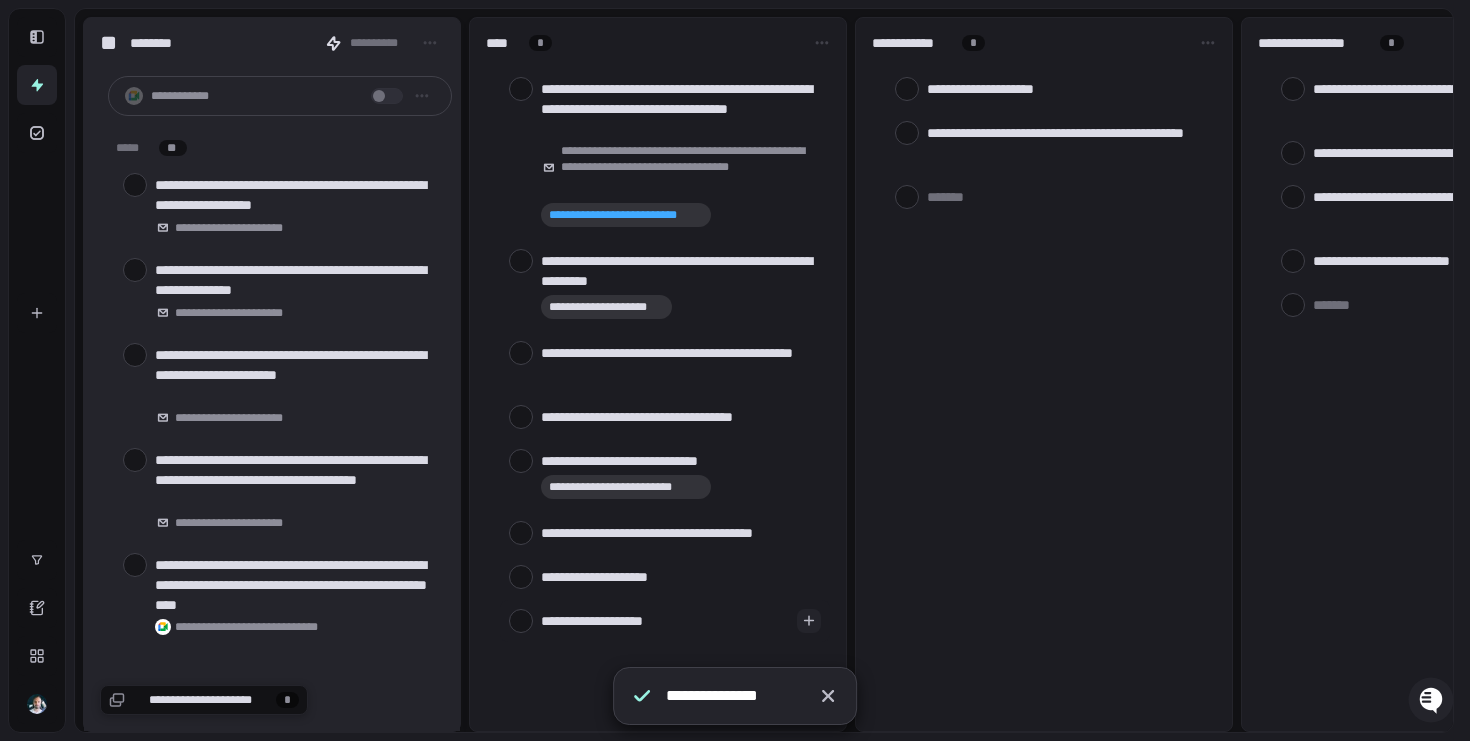 type on "[FIRST] [LAST]" 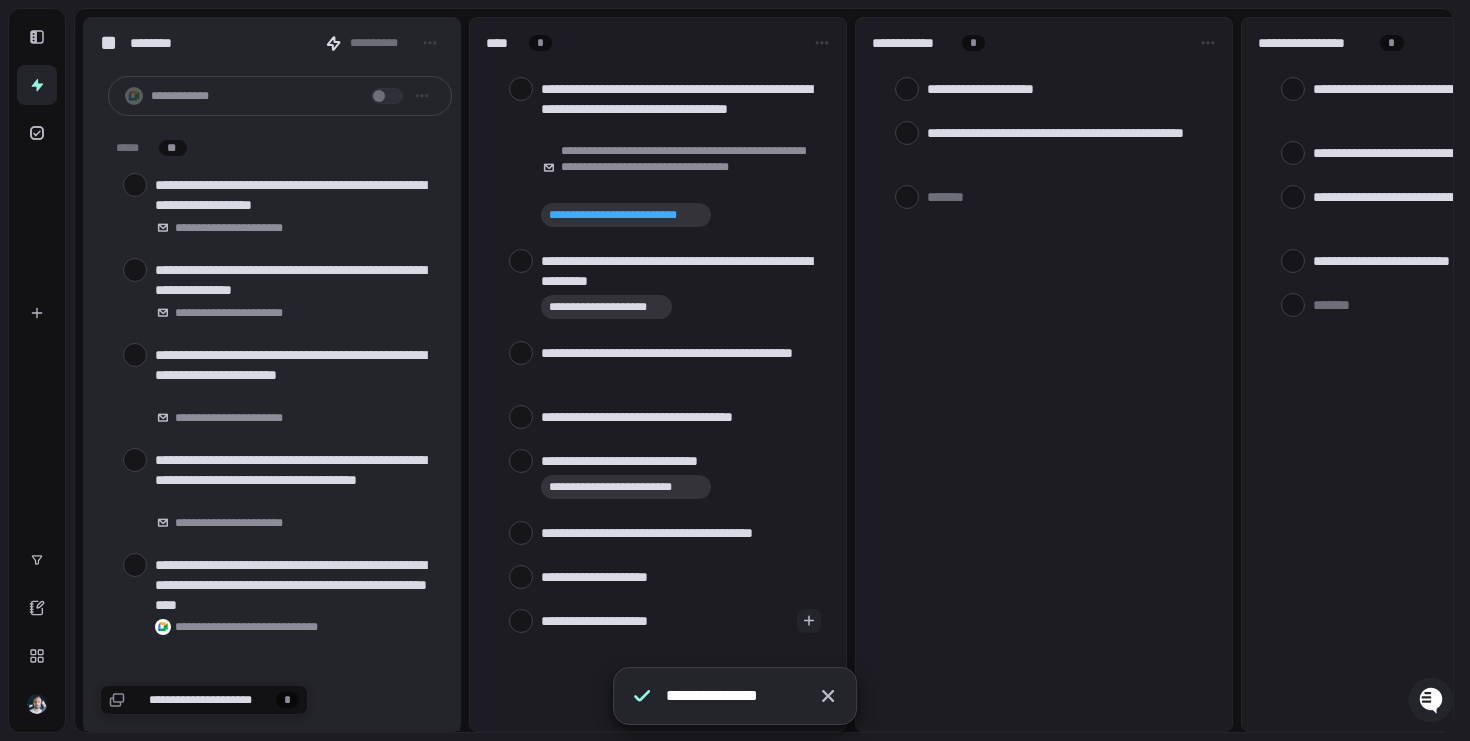 type on "[FIRST] [LAST]" 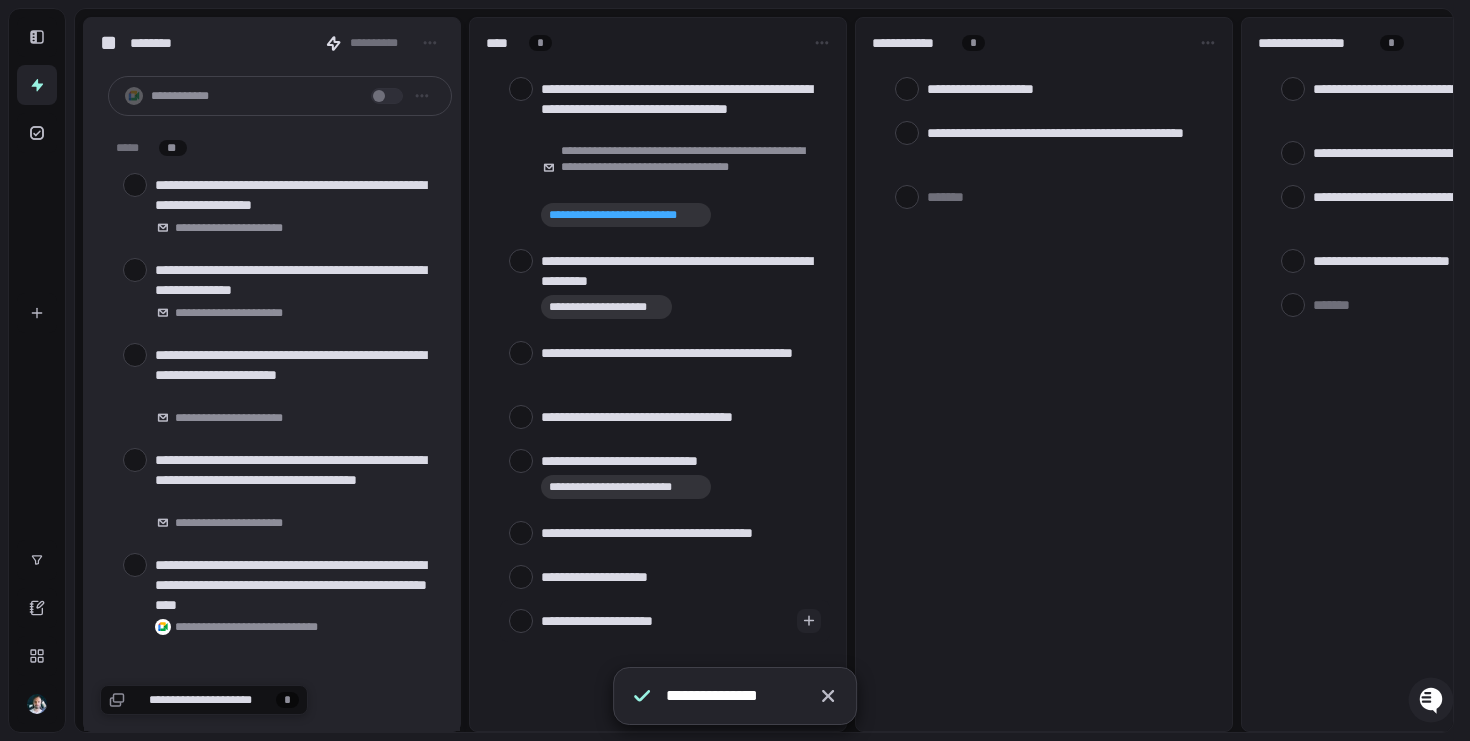 type on "[FIRST] [LAST]" 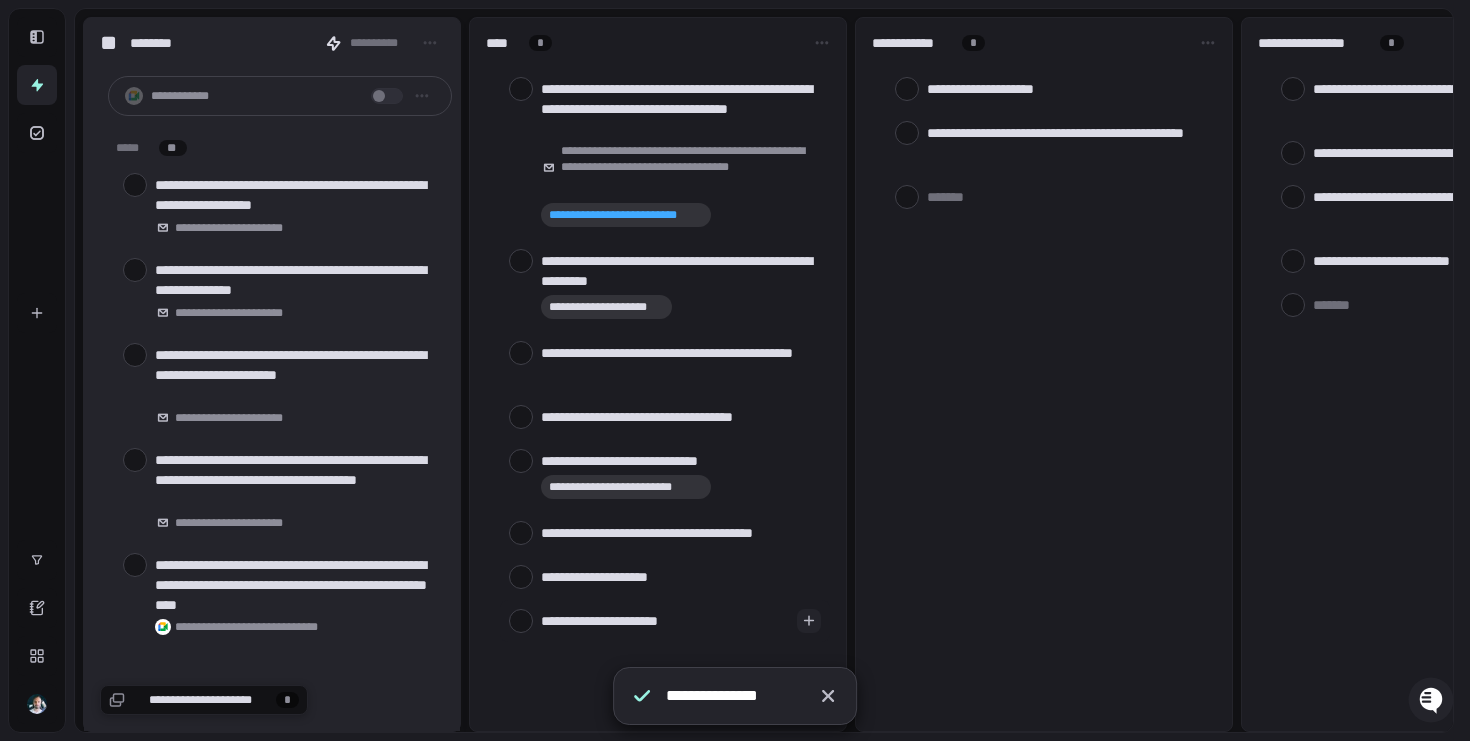 type on "[FIRST] [LAST]" 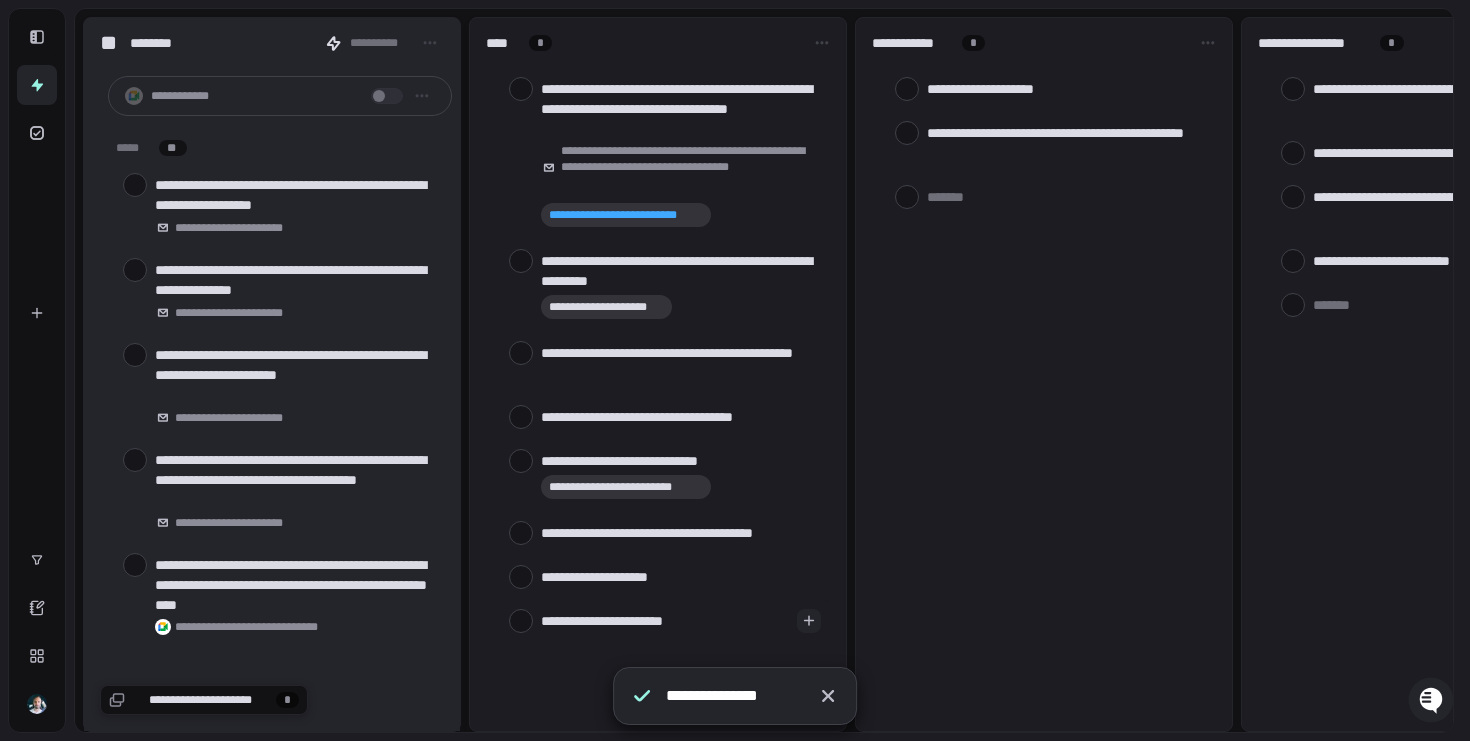 type on "[FIRST] [LAST]" 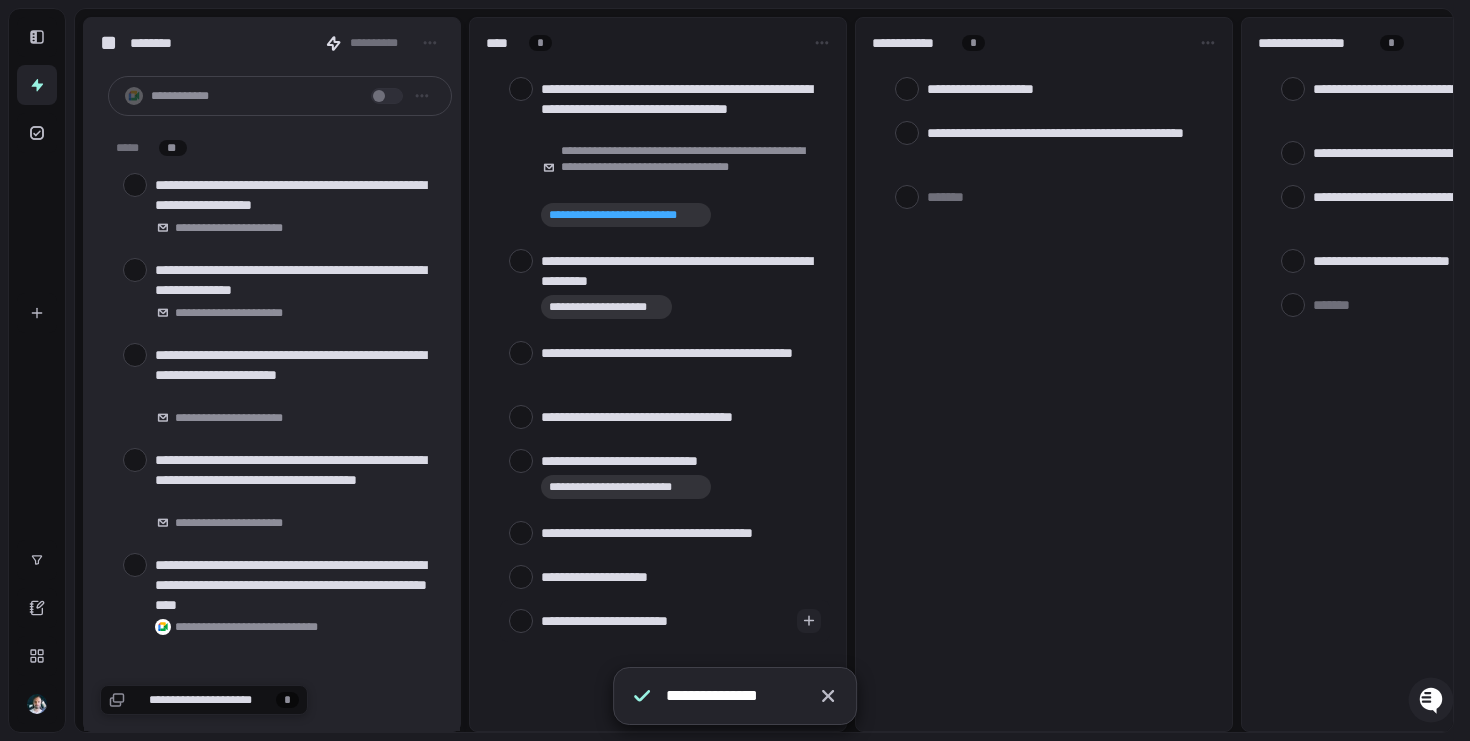 type on "[FIRST] [LAST]" 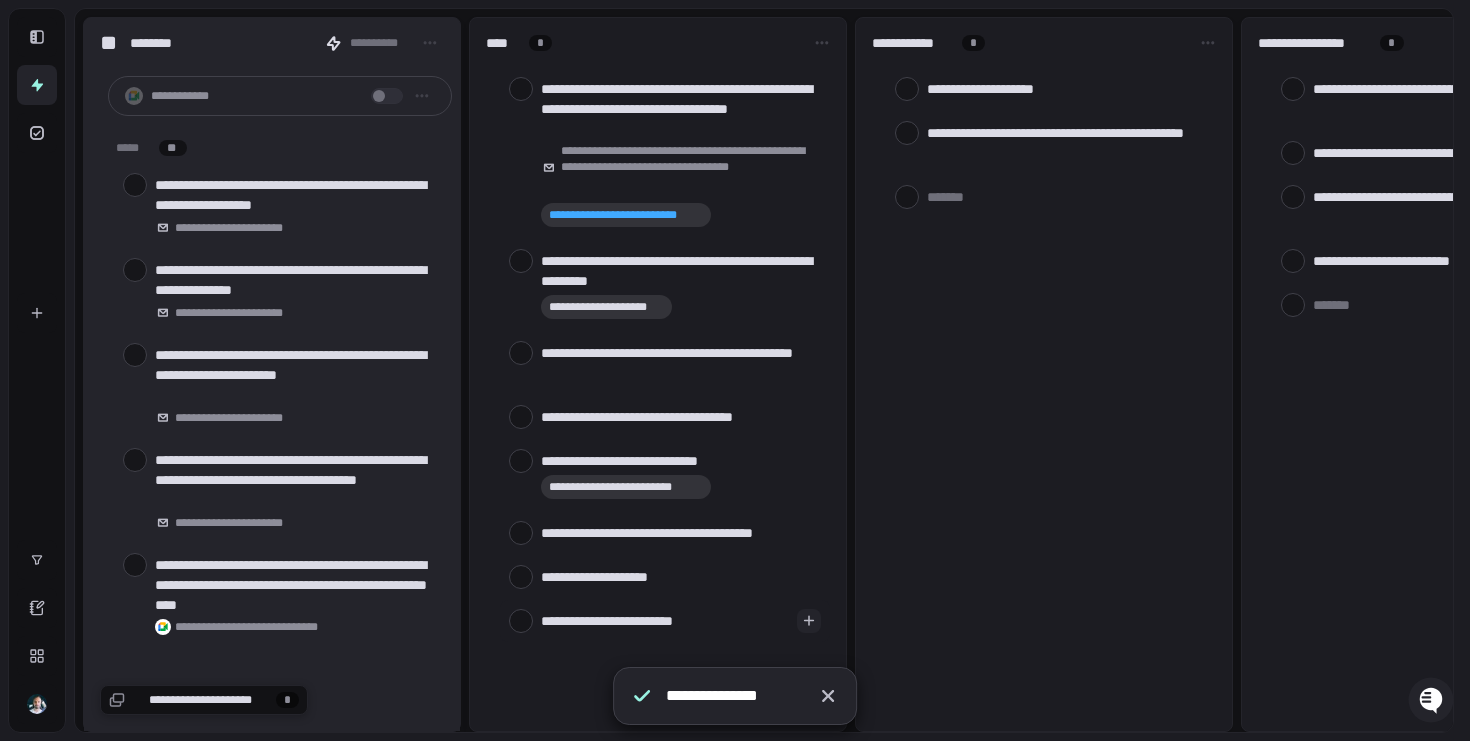 type 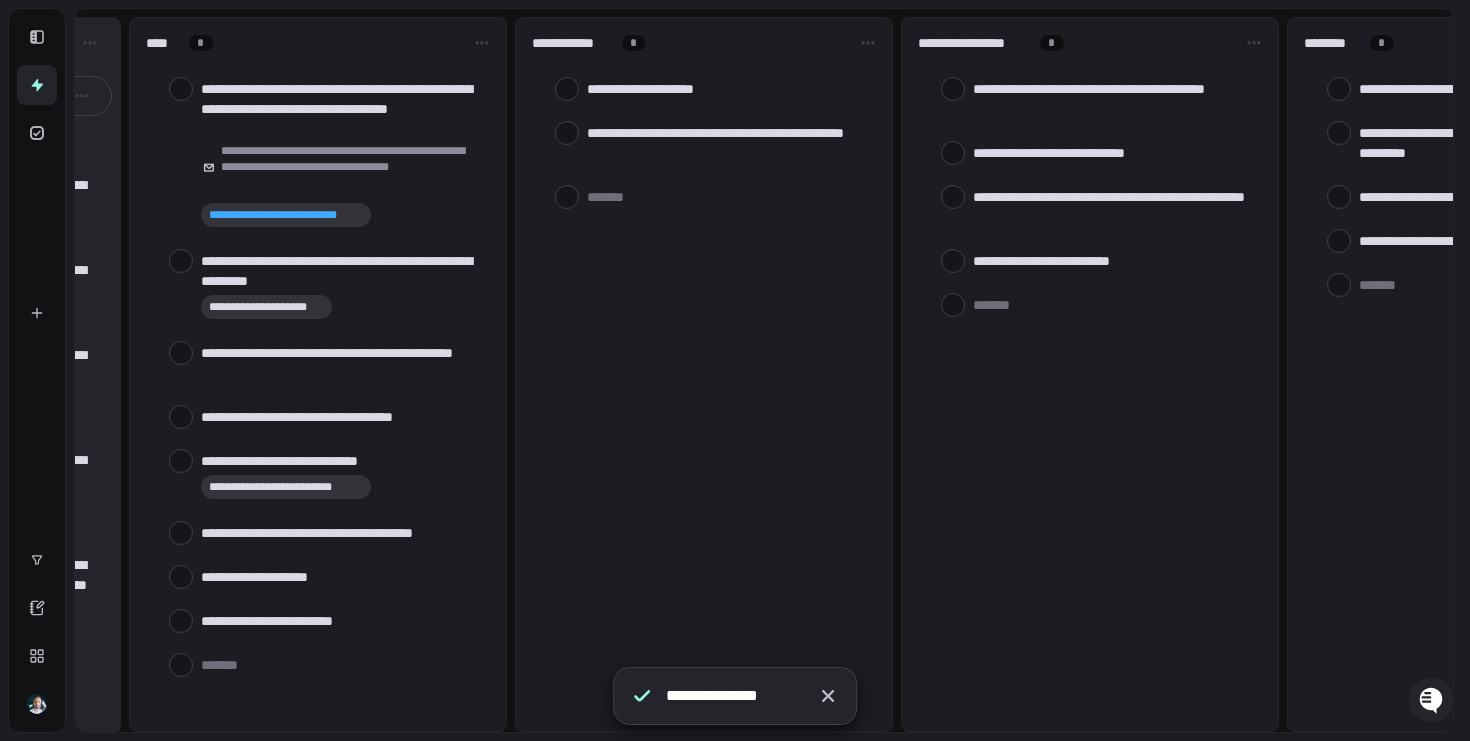 scroll, scrollTop: 0, scrollLeft: 0, axis: both 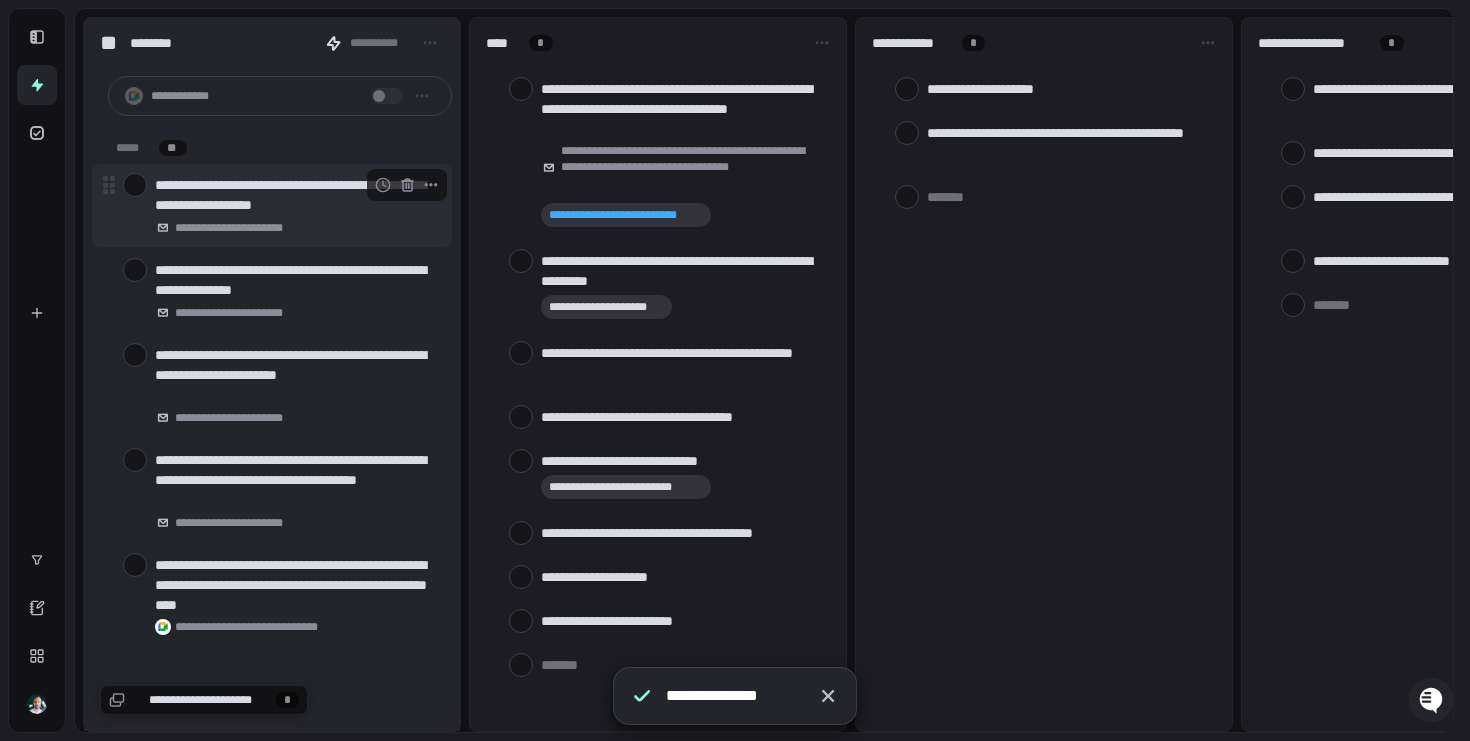 click on "[FIRST] [LAST]" at bounding box center [238, 228] 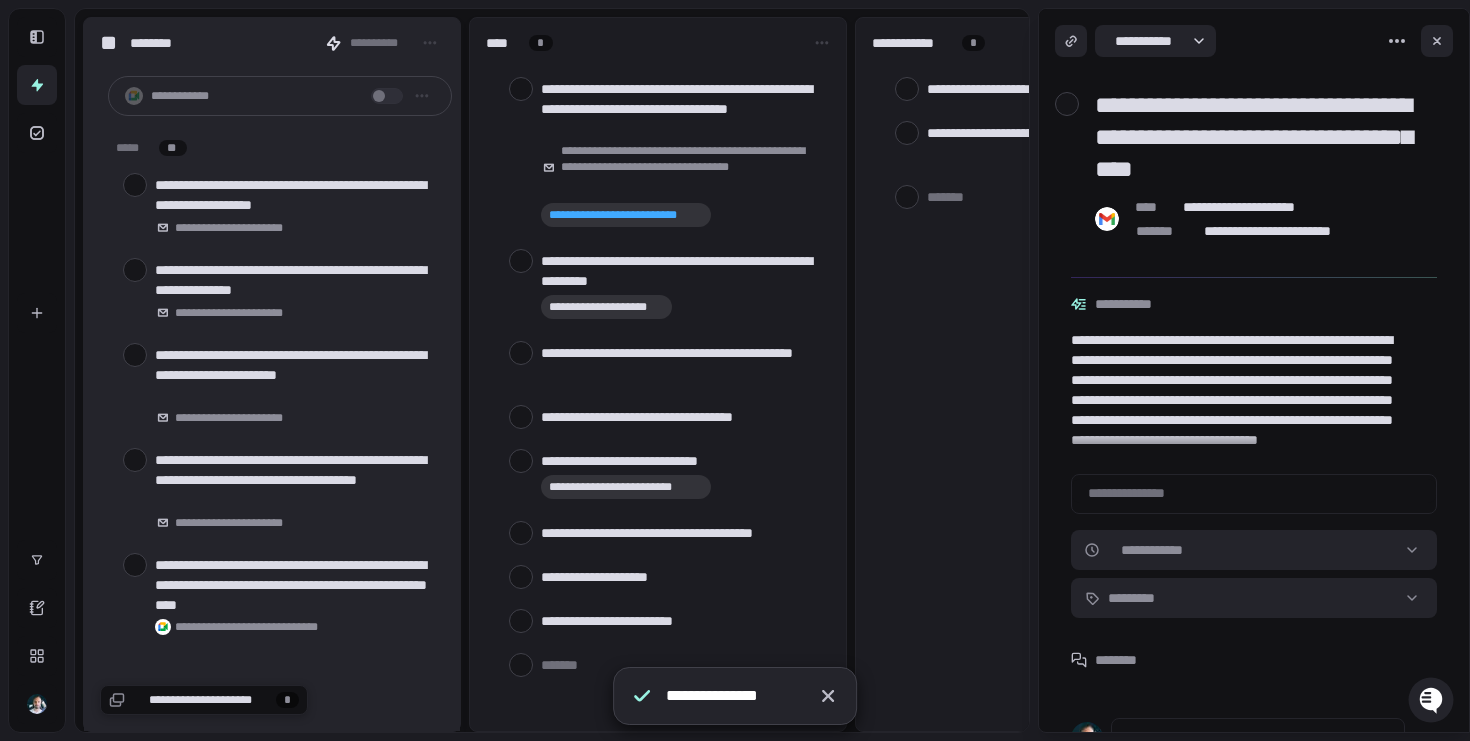 scroll, scrollTop: 32, scrollLeft: 0, axis: vertical 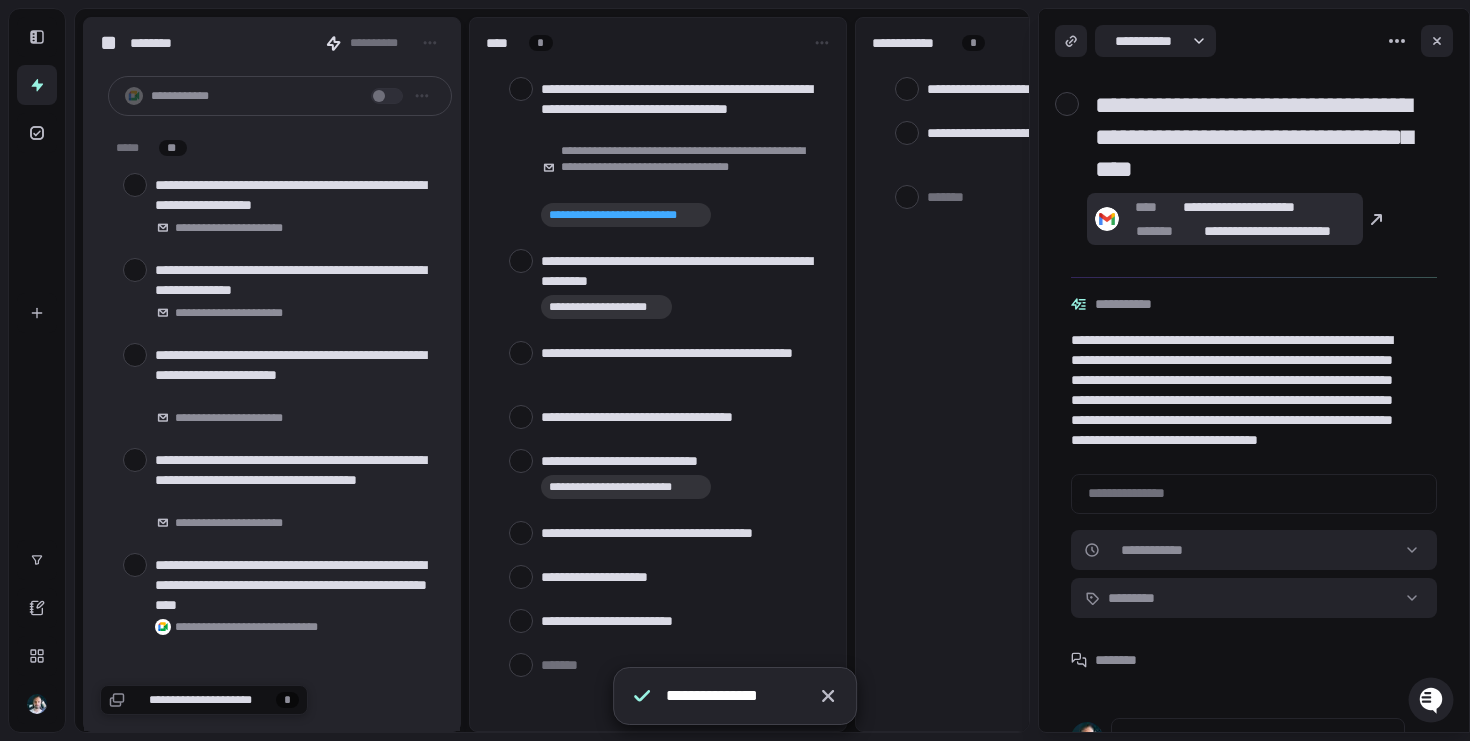 click on "[FIRST] [LAST]" at bounding box center (1268, 231) 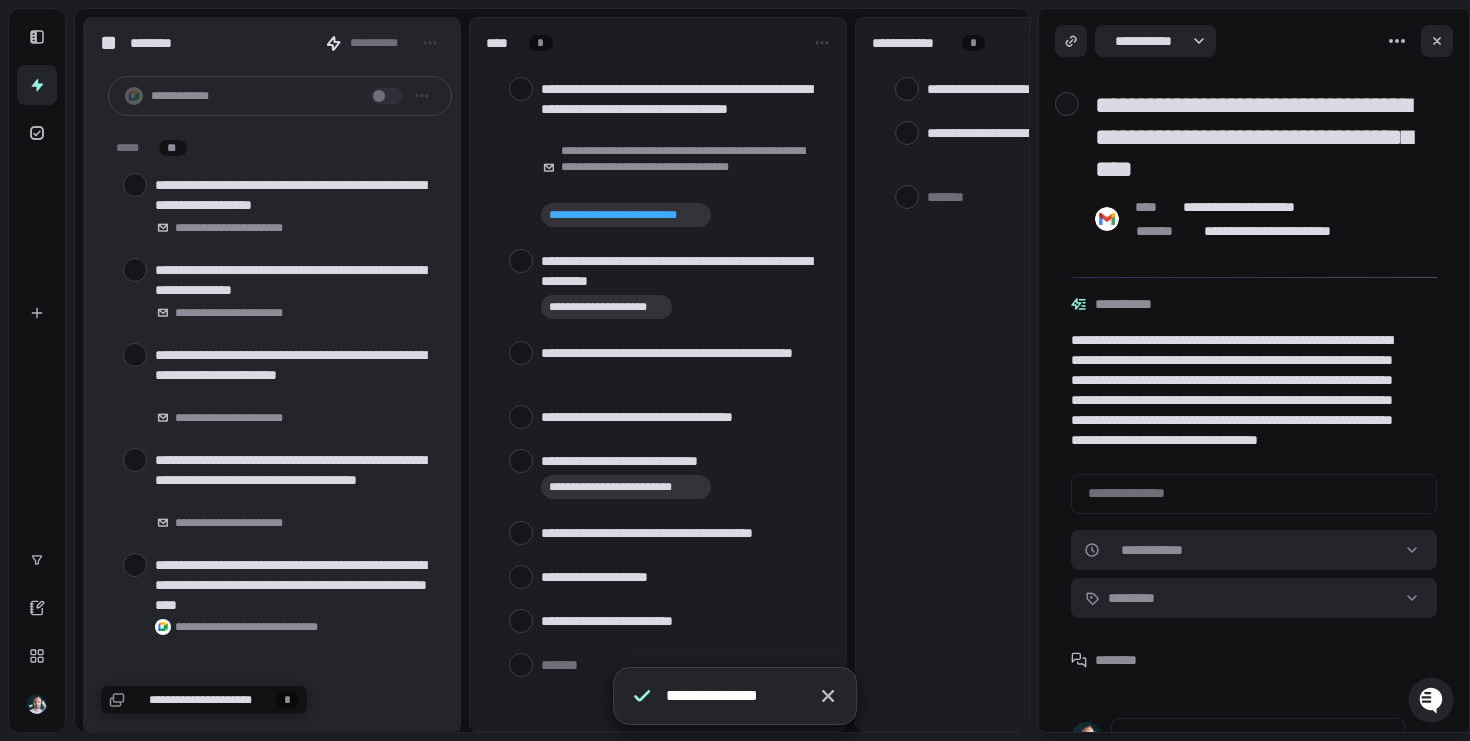click on "[FIRST] [LAST] [STREET] [CITY], [STATE] [ZIP] [COUNTRY] [PHONE] [EMAIL] [CREDIT_CARD] [SSN] [PASSPORT] [DRIVER_LICENSE] [DOB] [AGE]" at bounding box center (1254, 135) 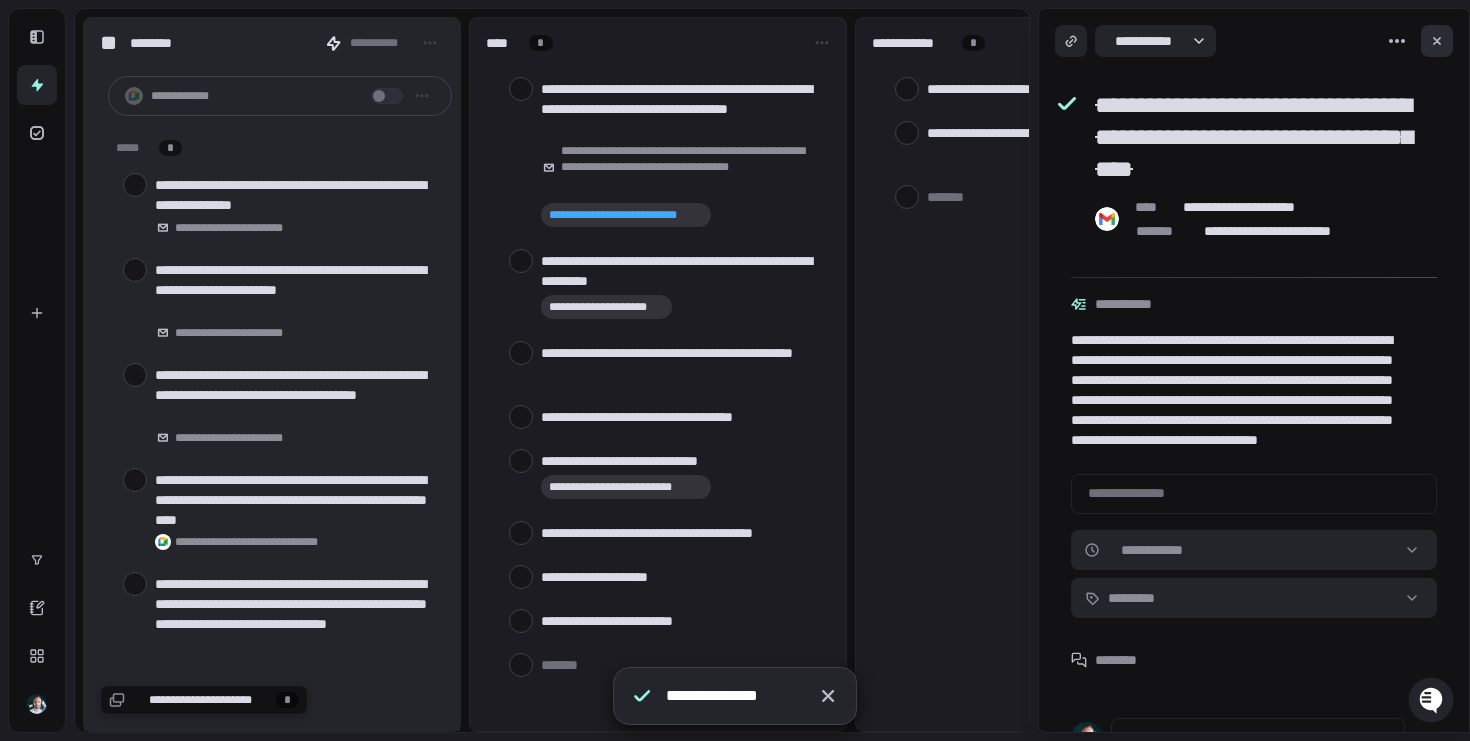 click at bounding box center [1437, 41] 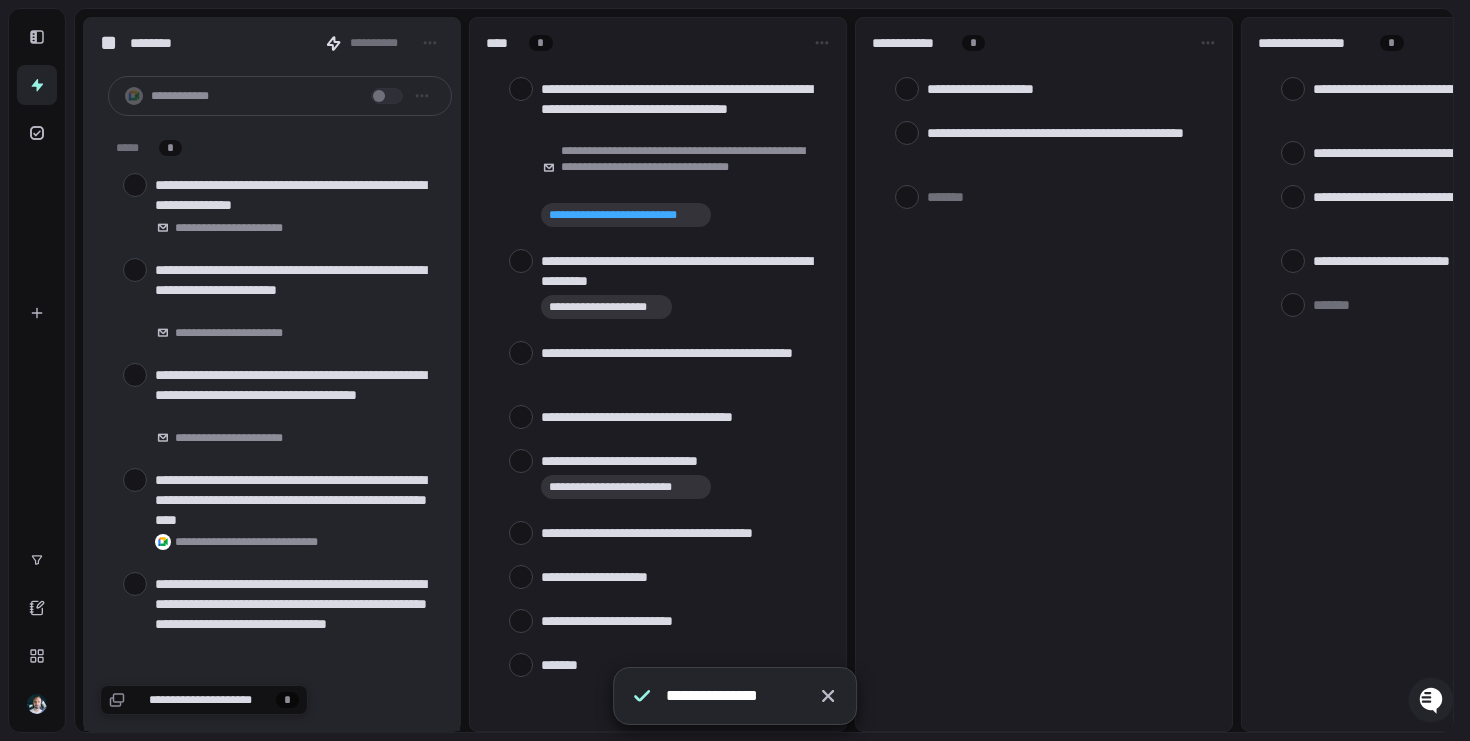 click at bounding box center (681, 664) 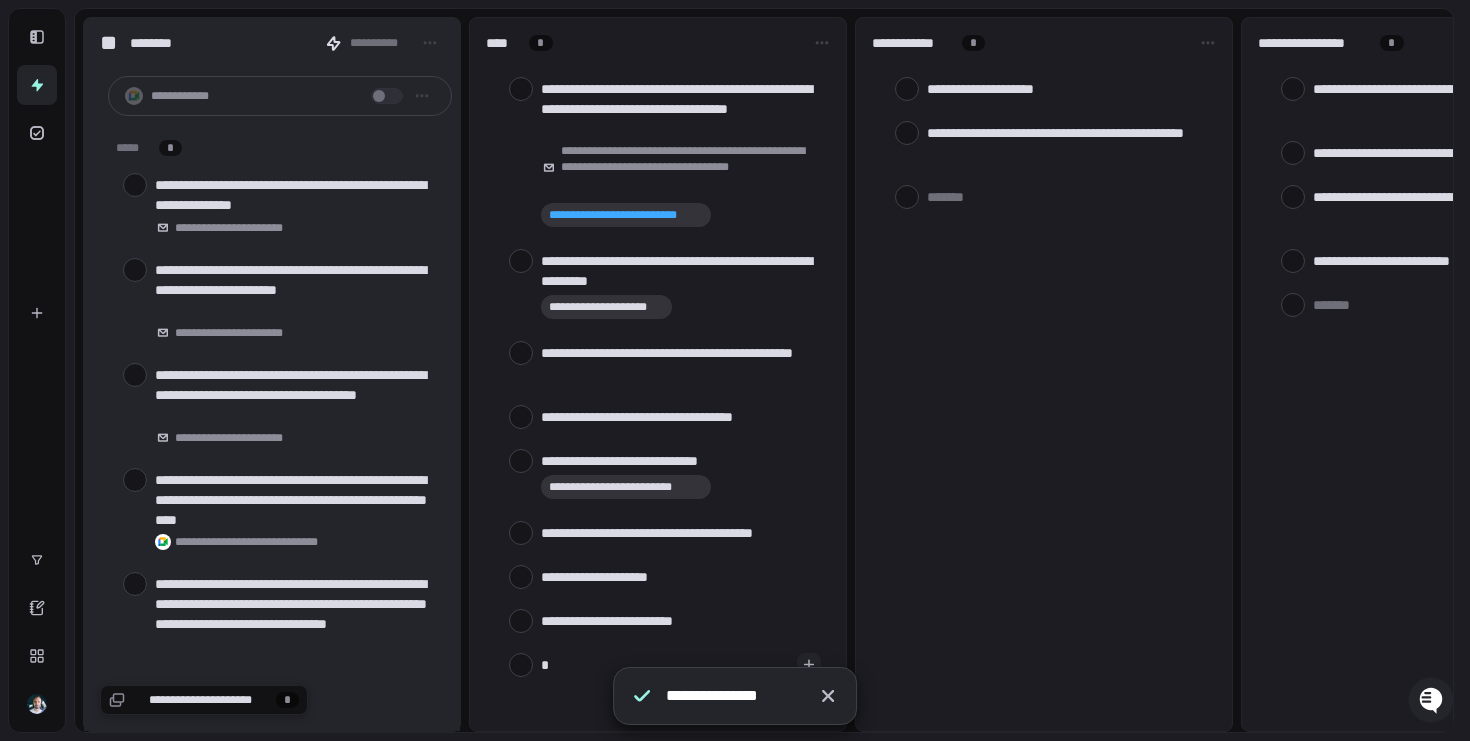 type on "[FIRST]" 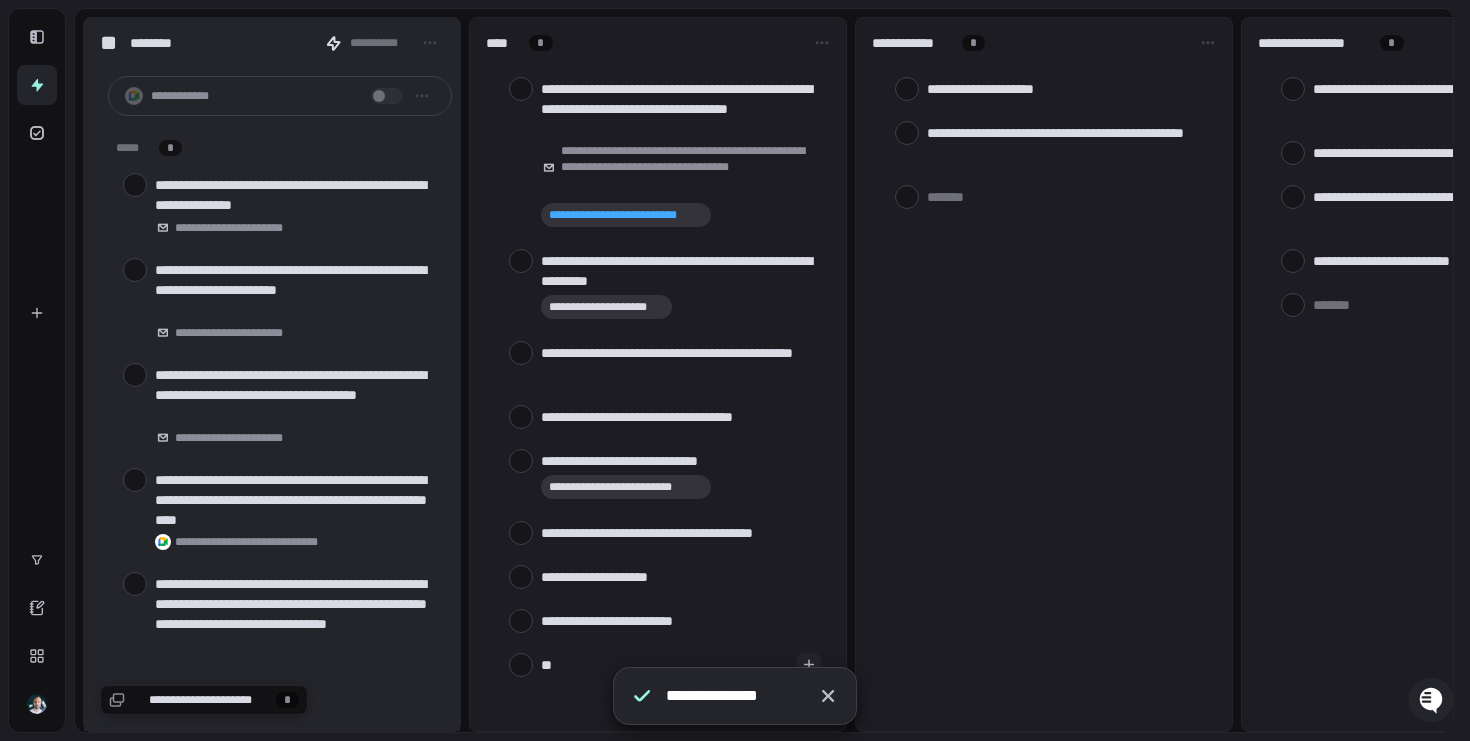 type on "[FIRST]" 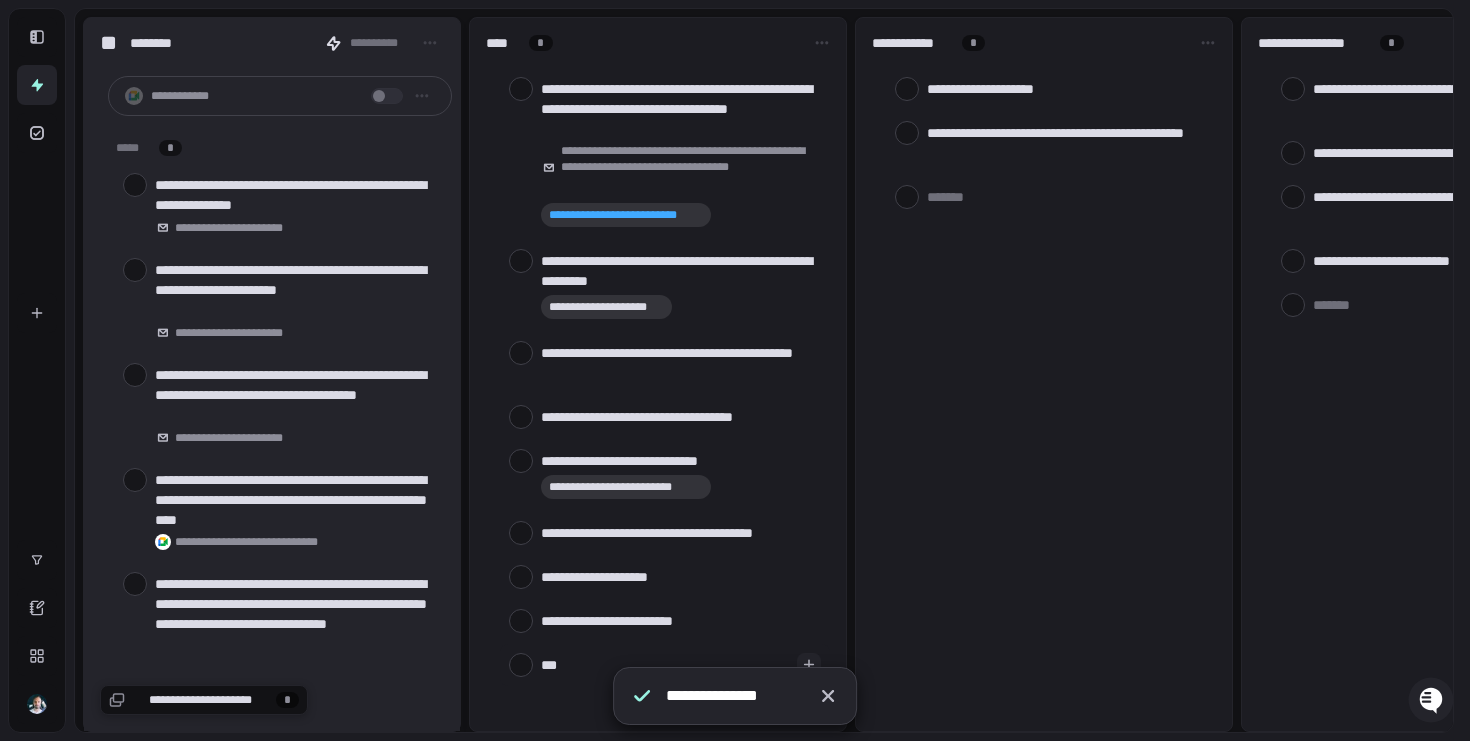 type on "[FIRST]" 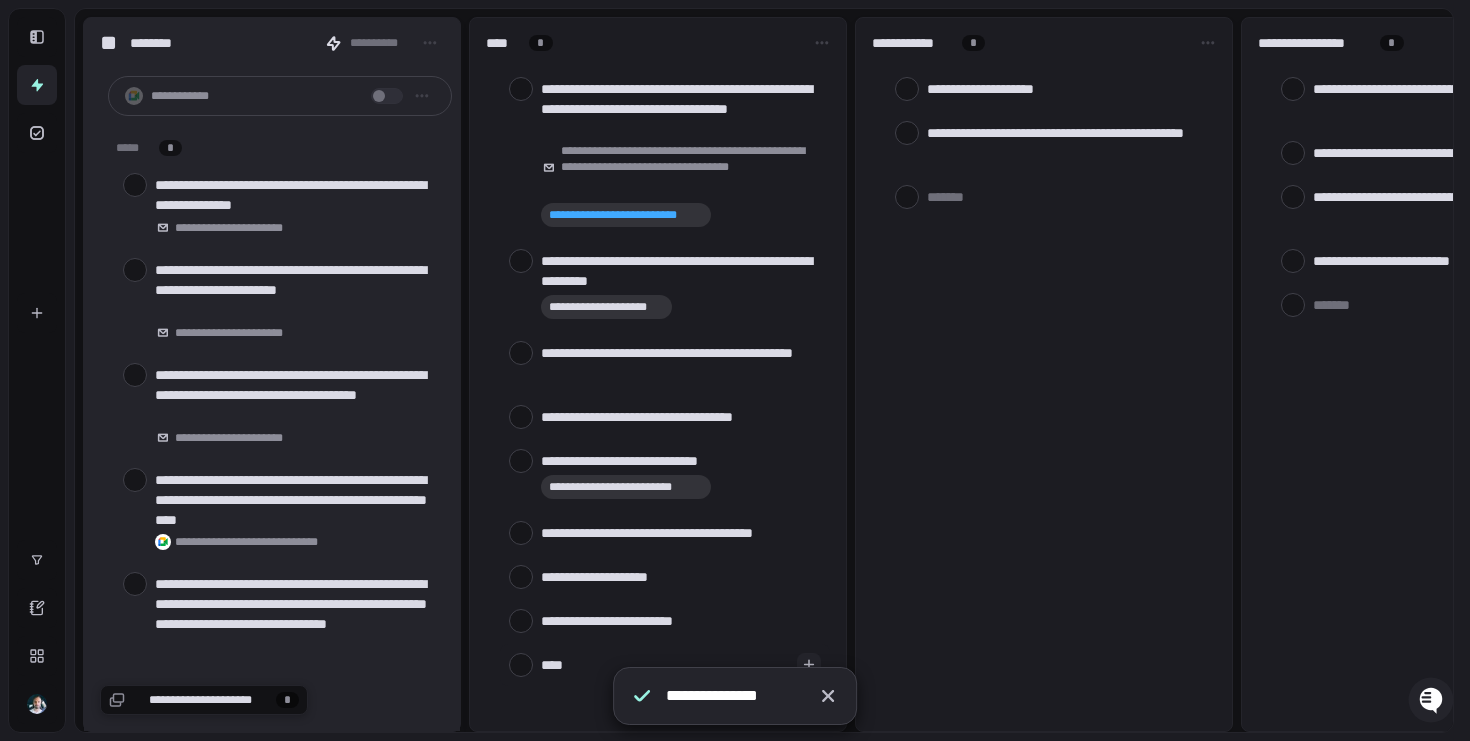 type on "[FIRST]" 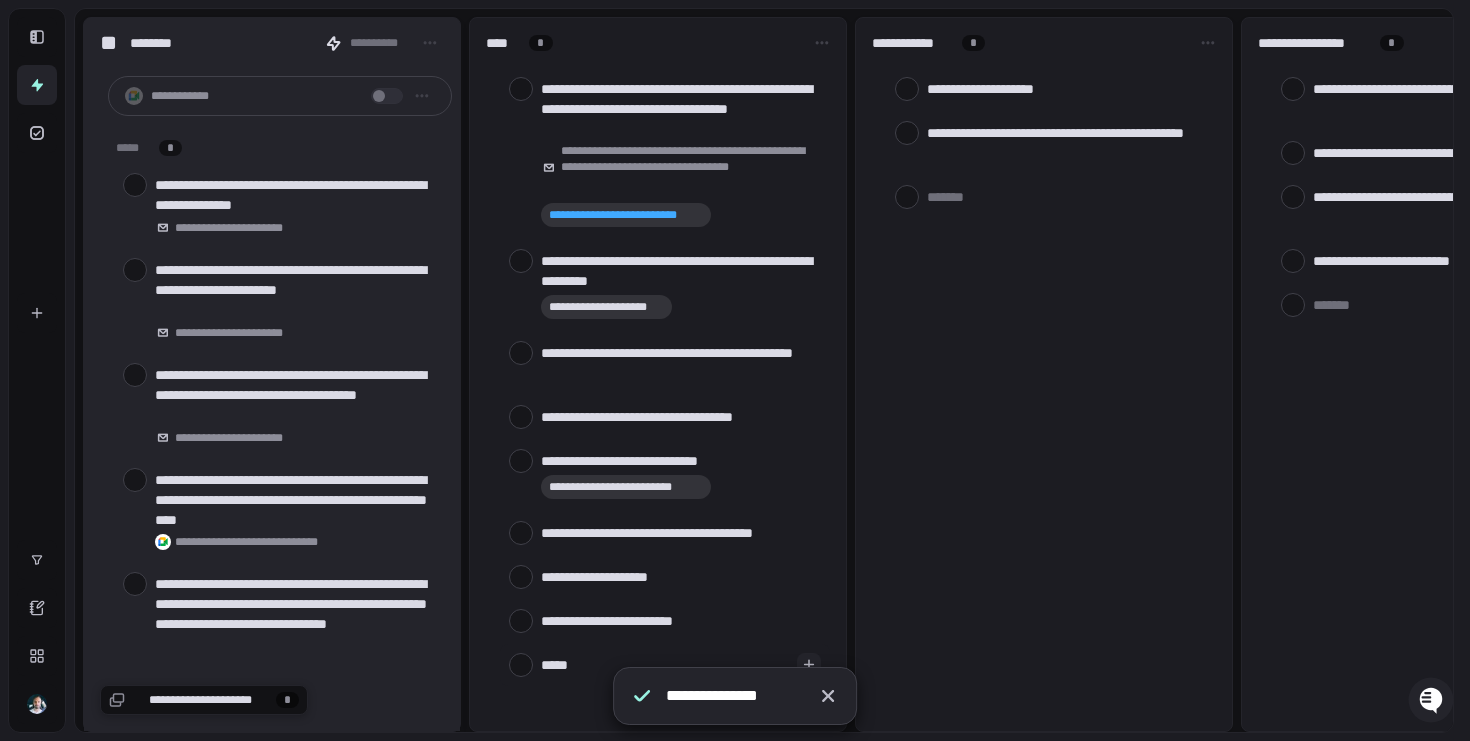 type on "[LAST]" 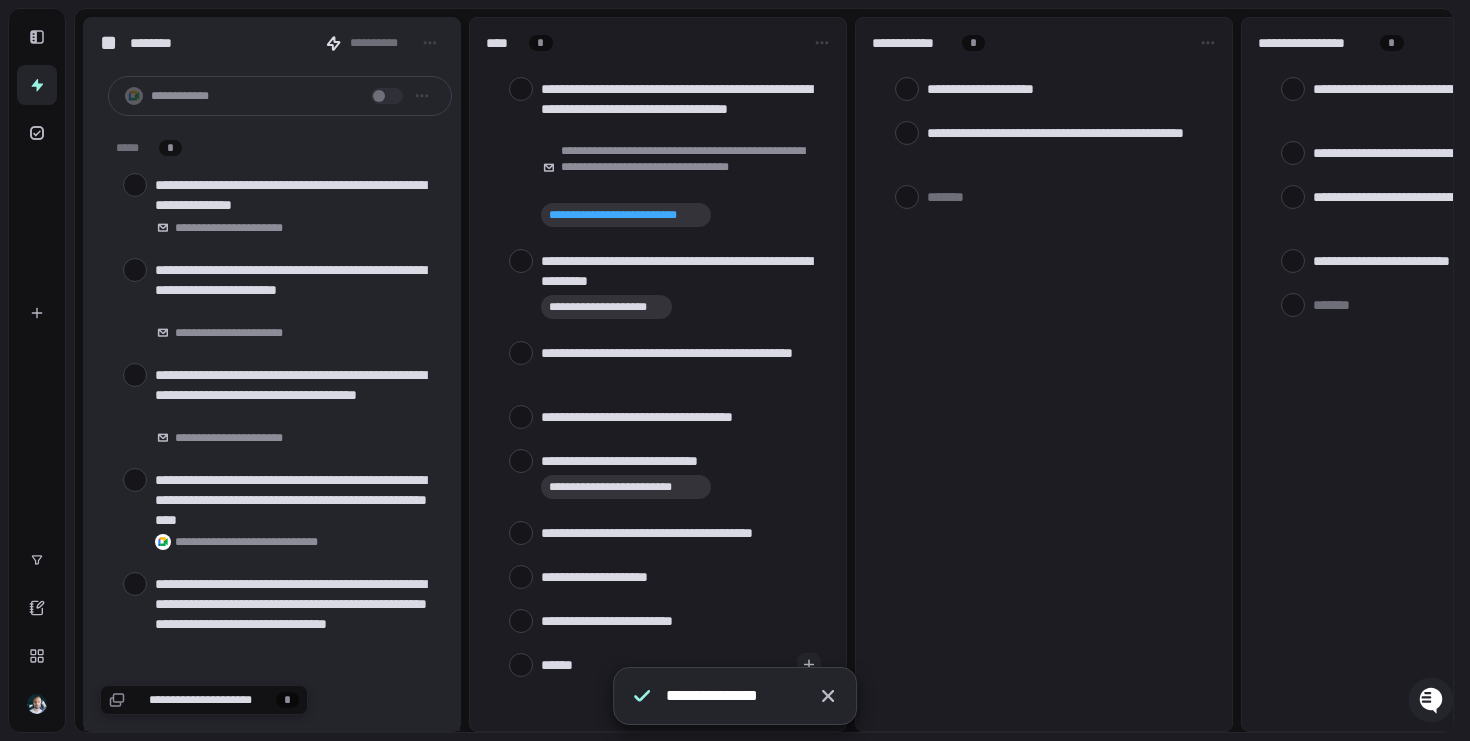 type on "[FIRST]" 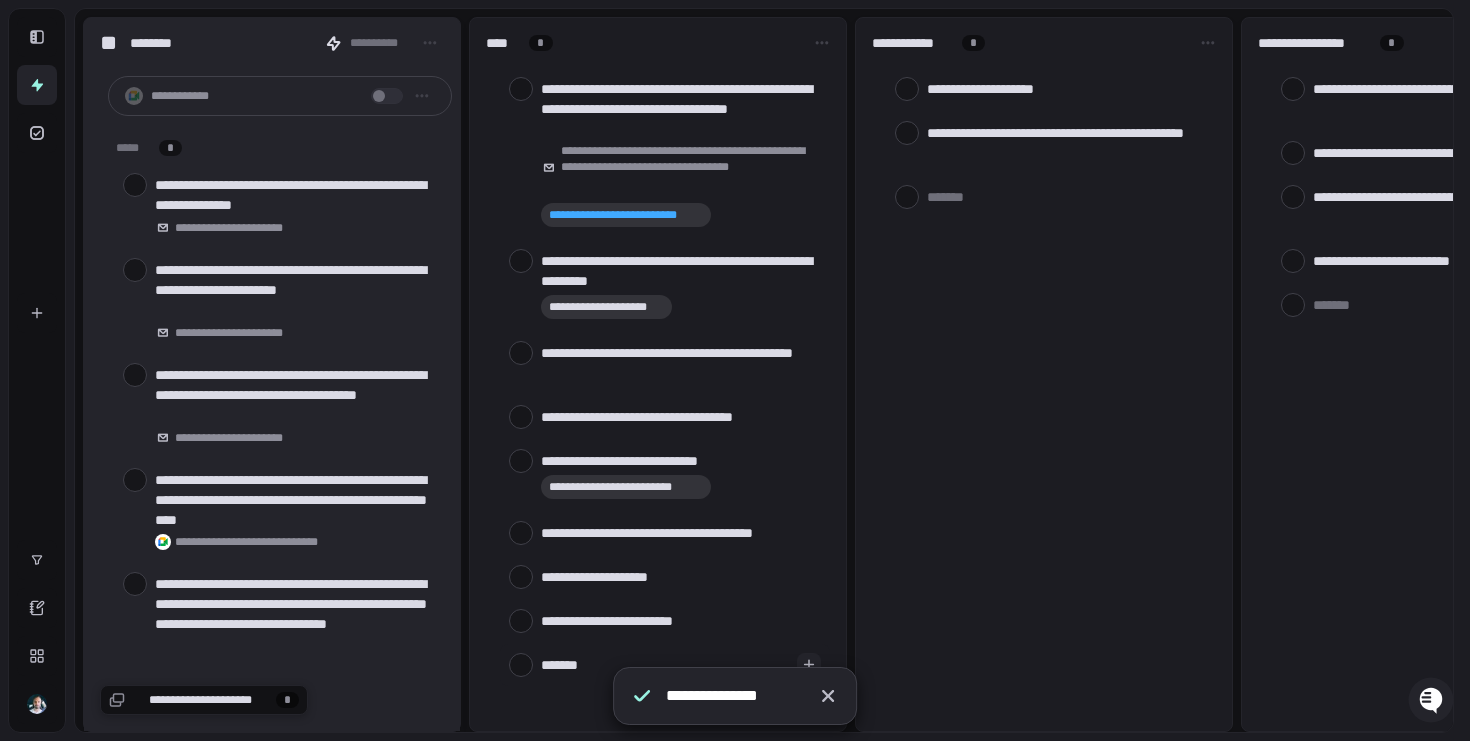 type on "[FIRST] [LAST]" 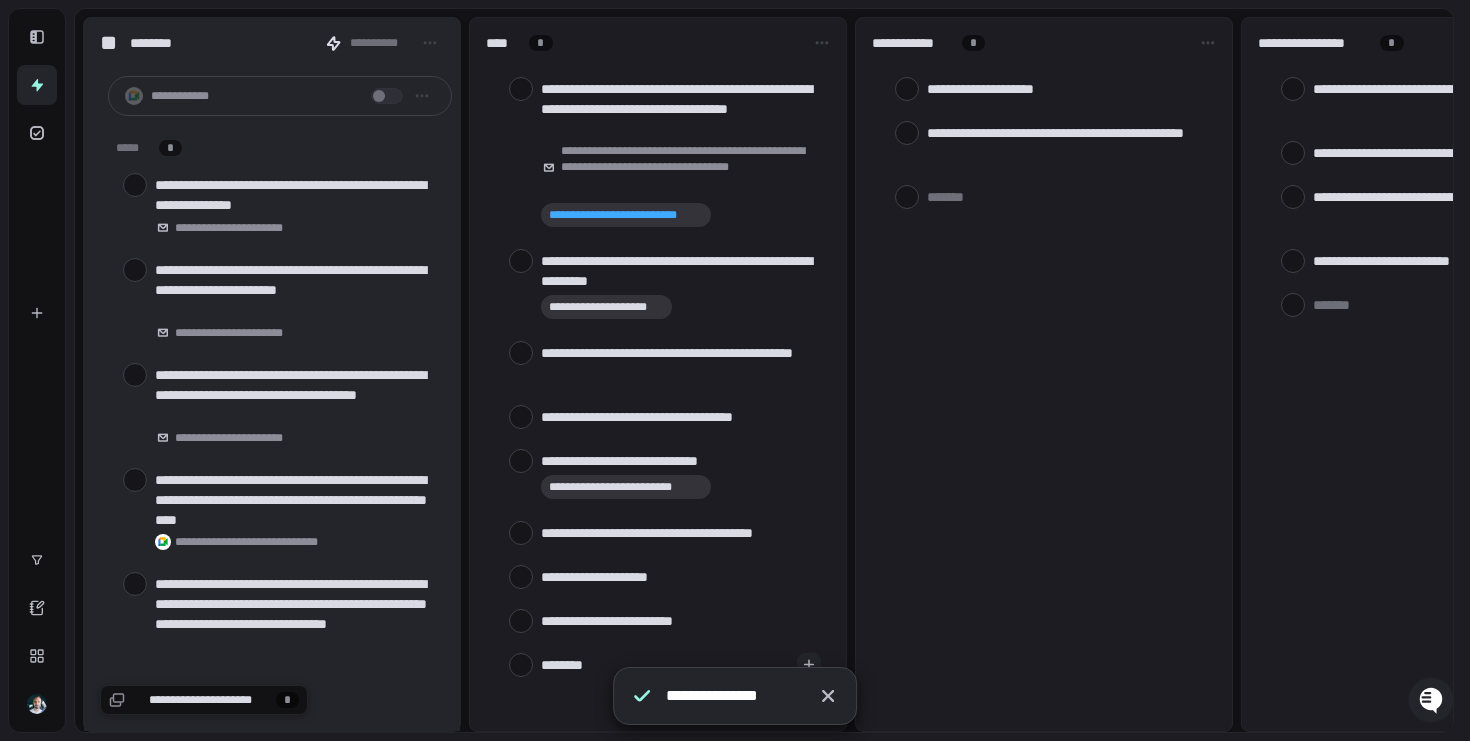 type on "[FIRST] [LAST]" 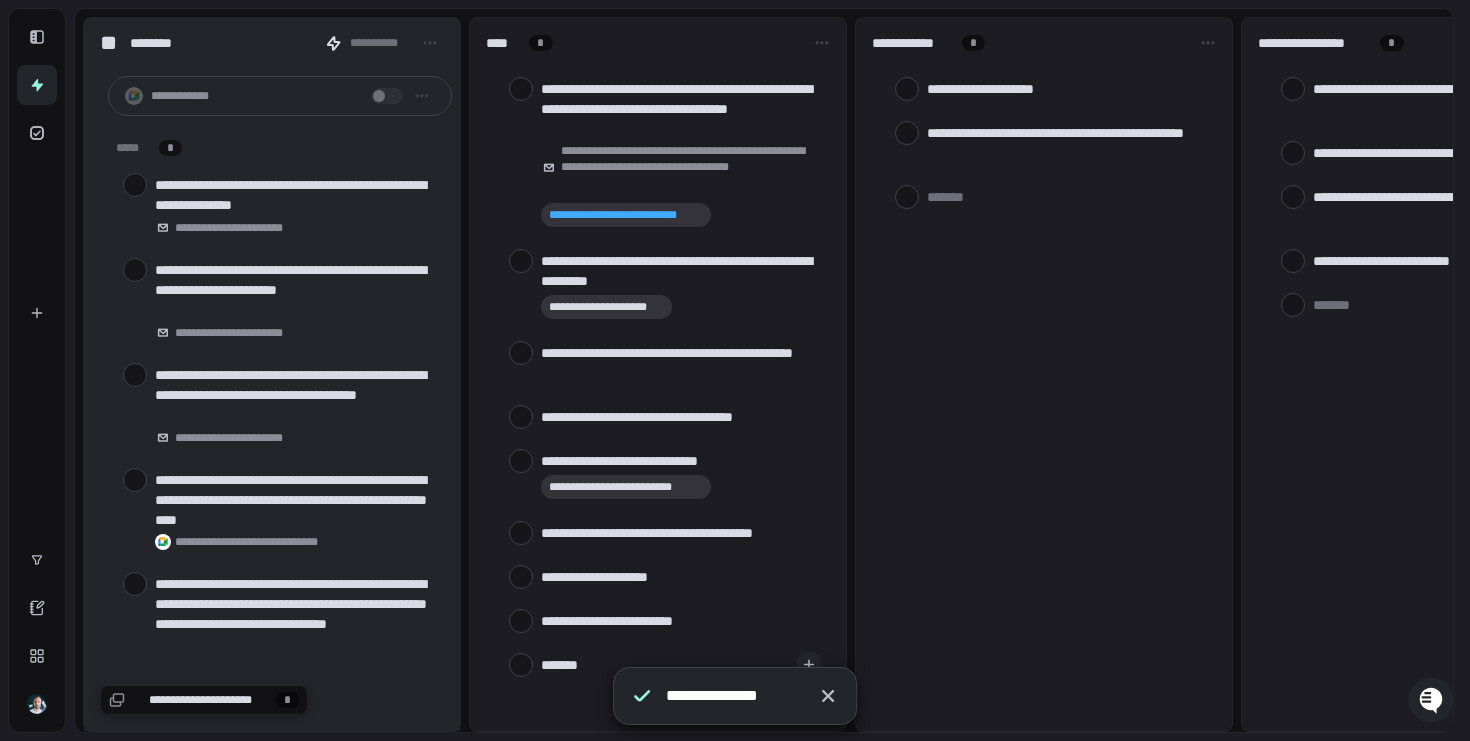 type on "[LAST]" 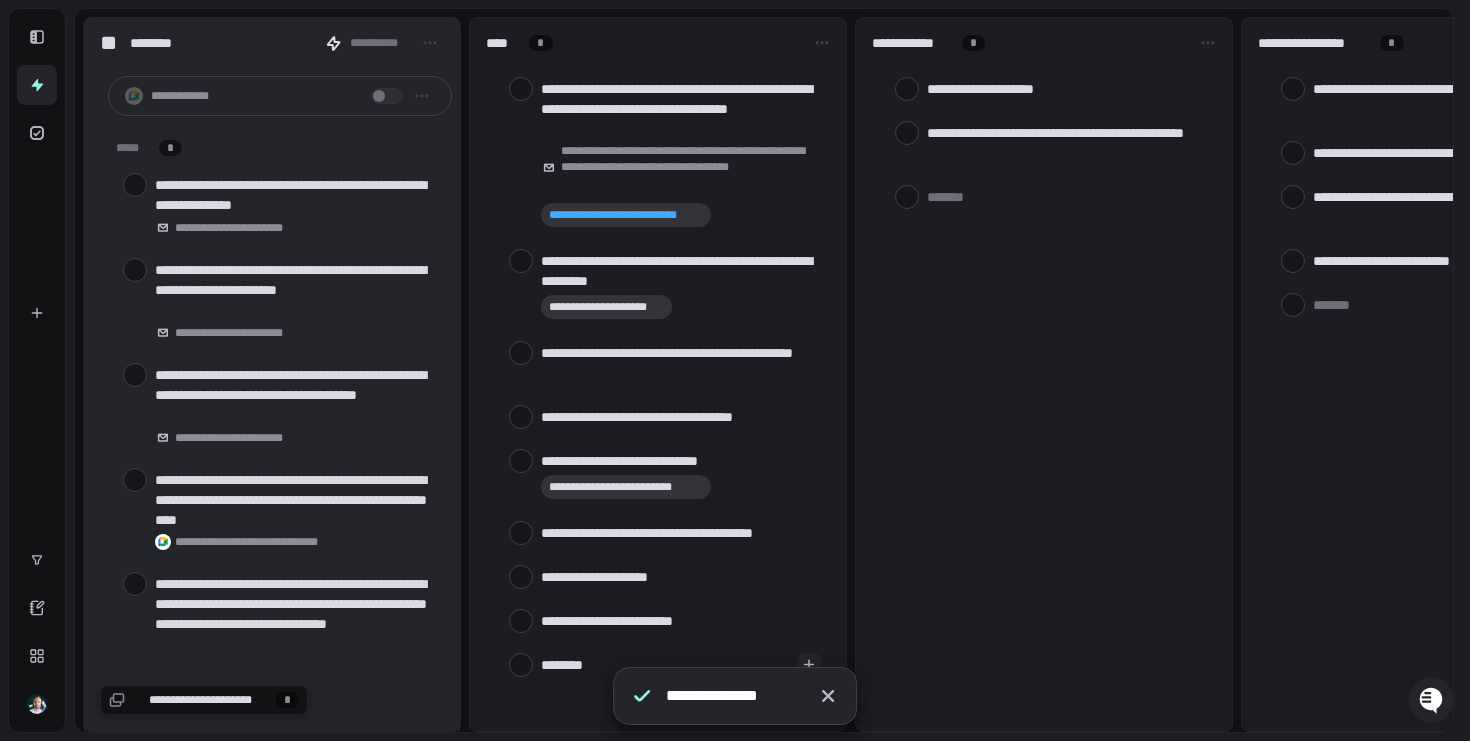 type on "[FIRST]" 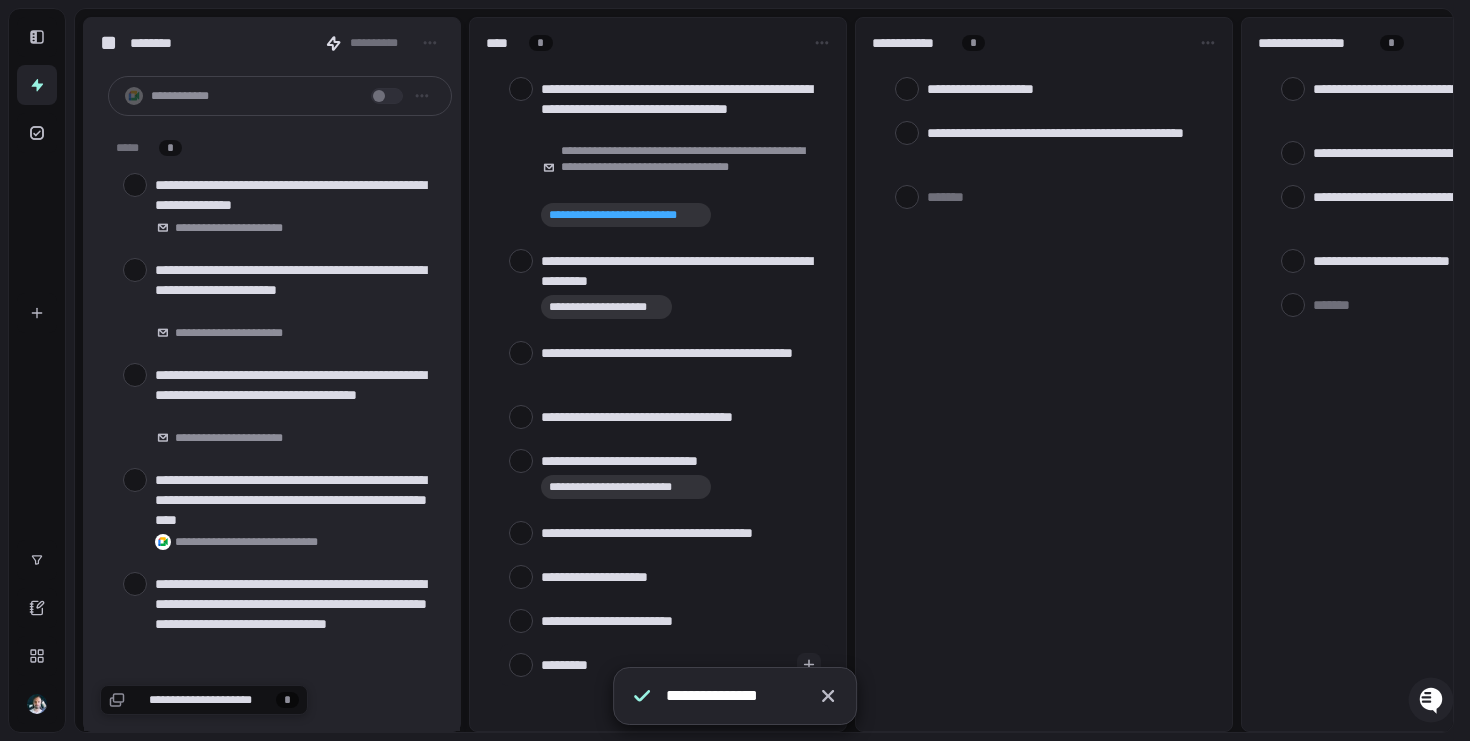 type on "[FIRST] [LAST]" 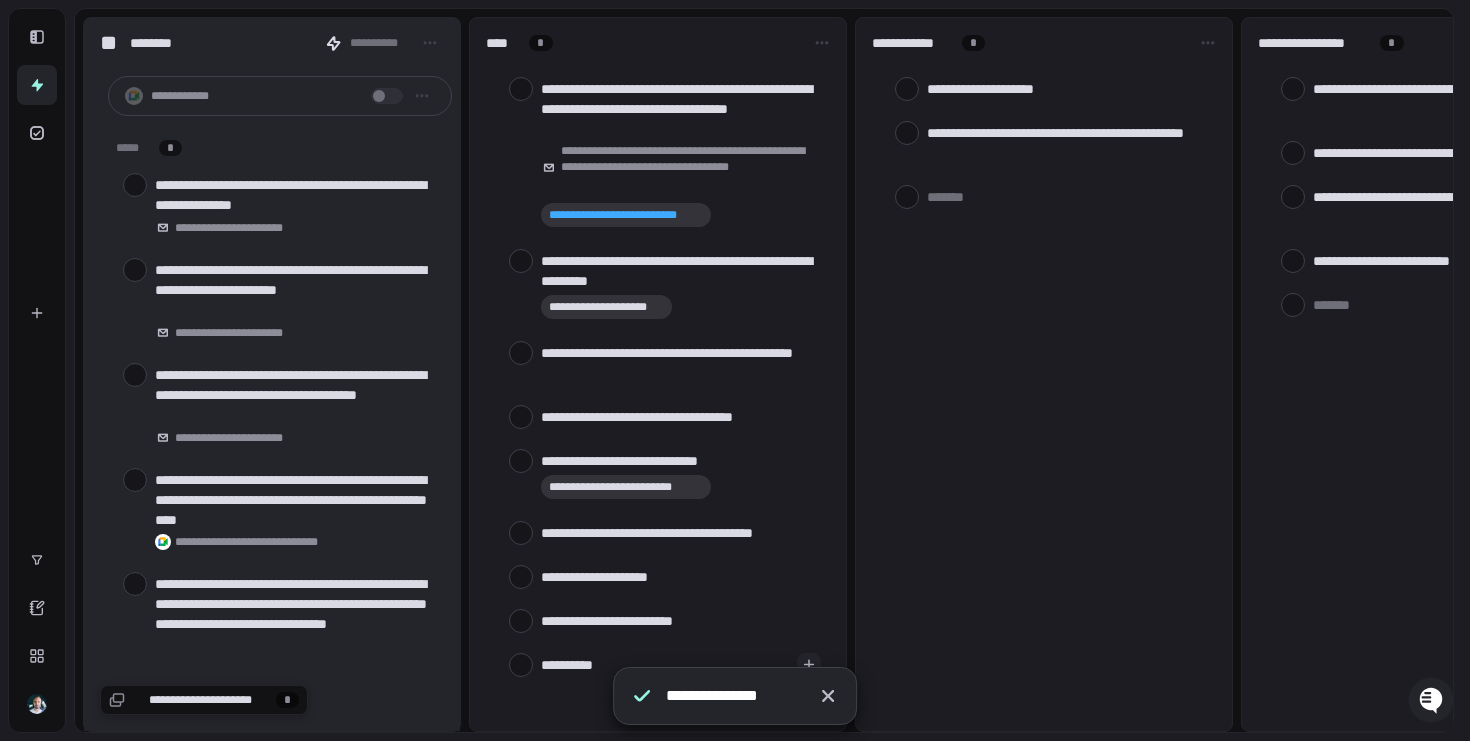 type on "[FIRST] [LAST]" 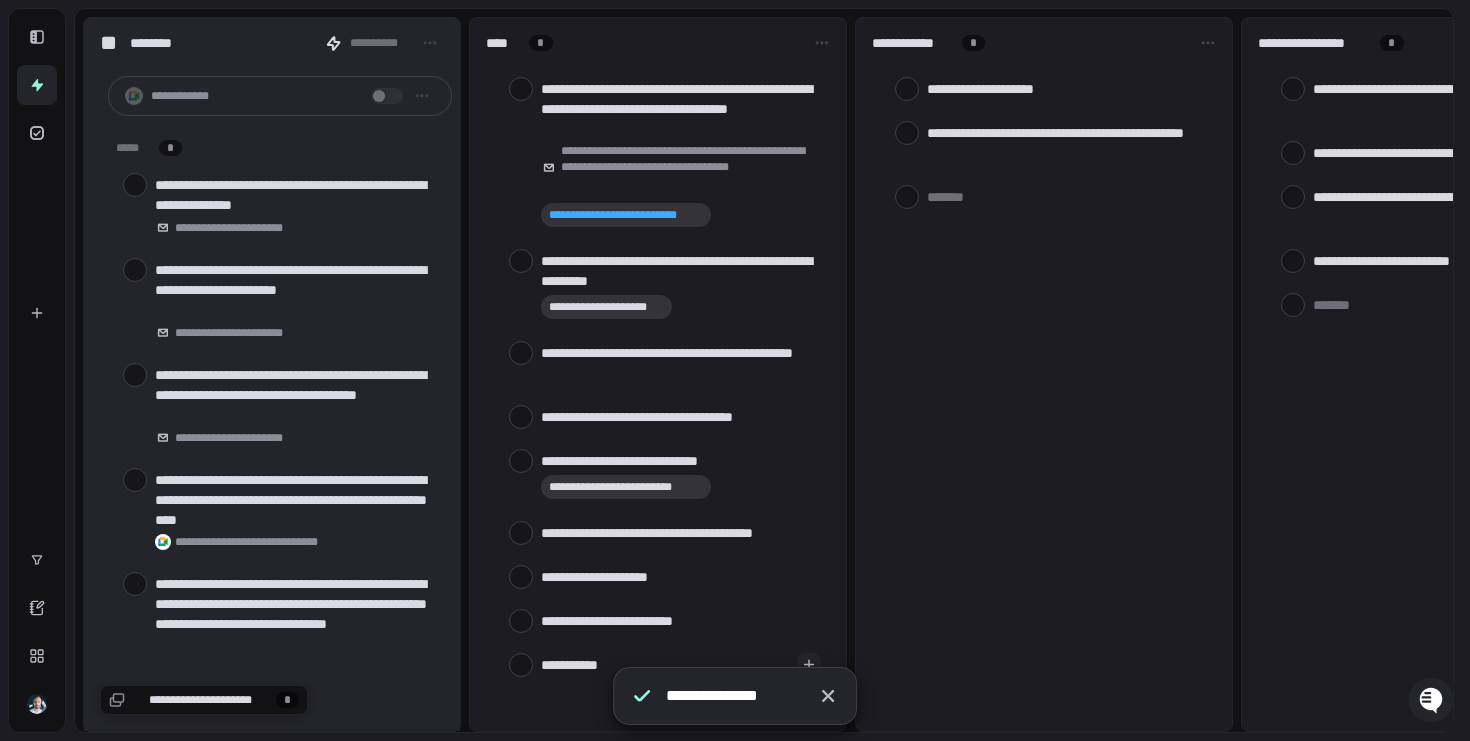 type on "[FIRST] [LAST]" 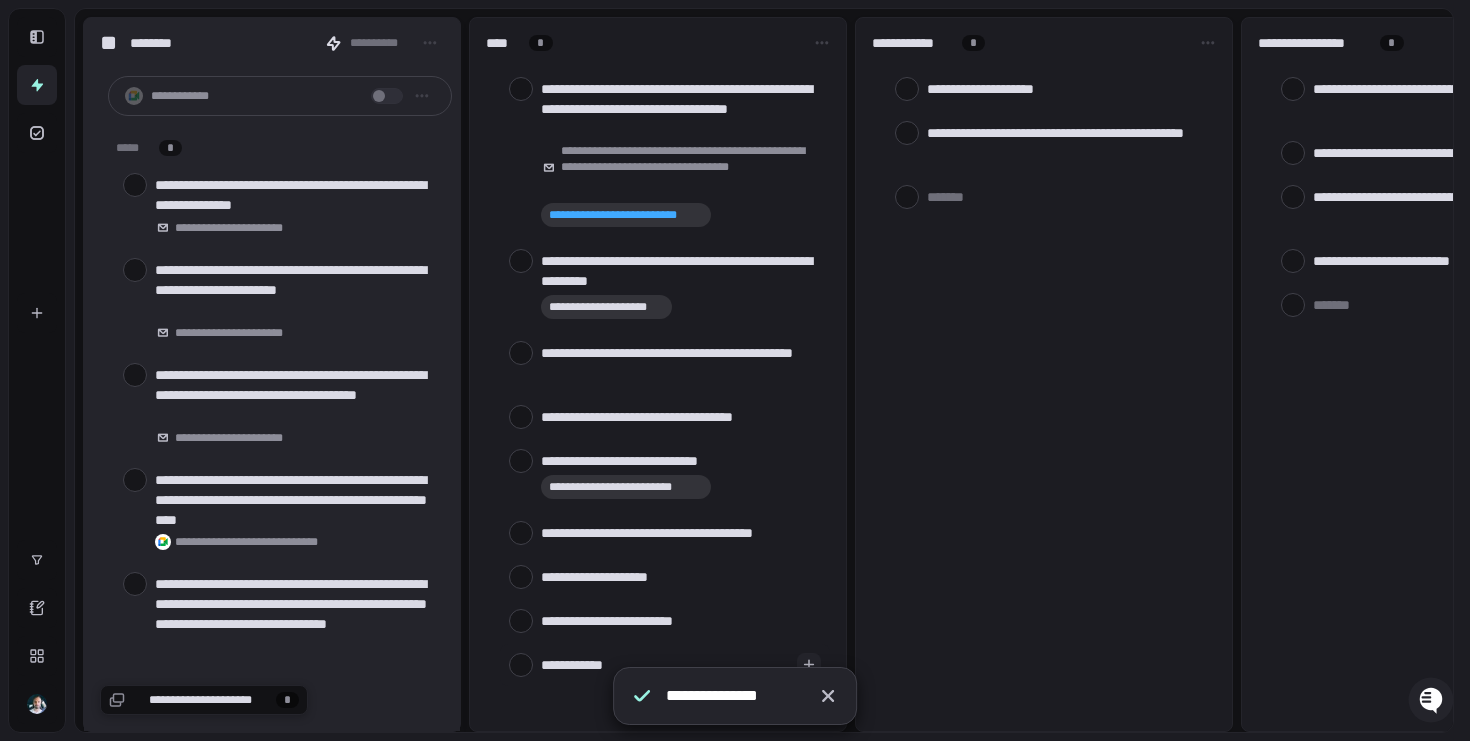 type on "[FIRST] [LAST]" 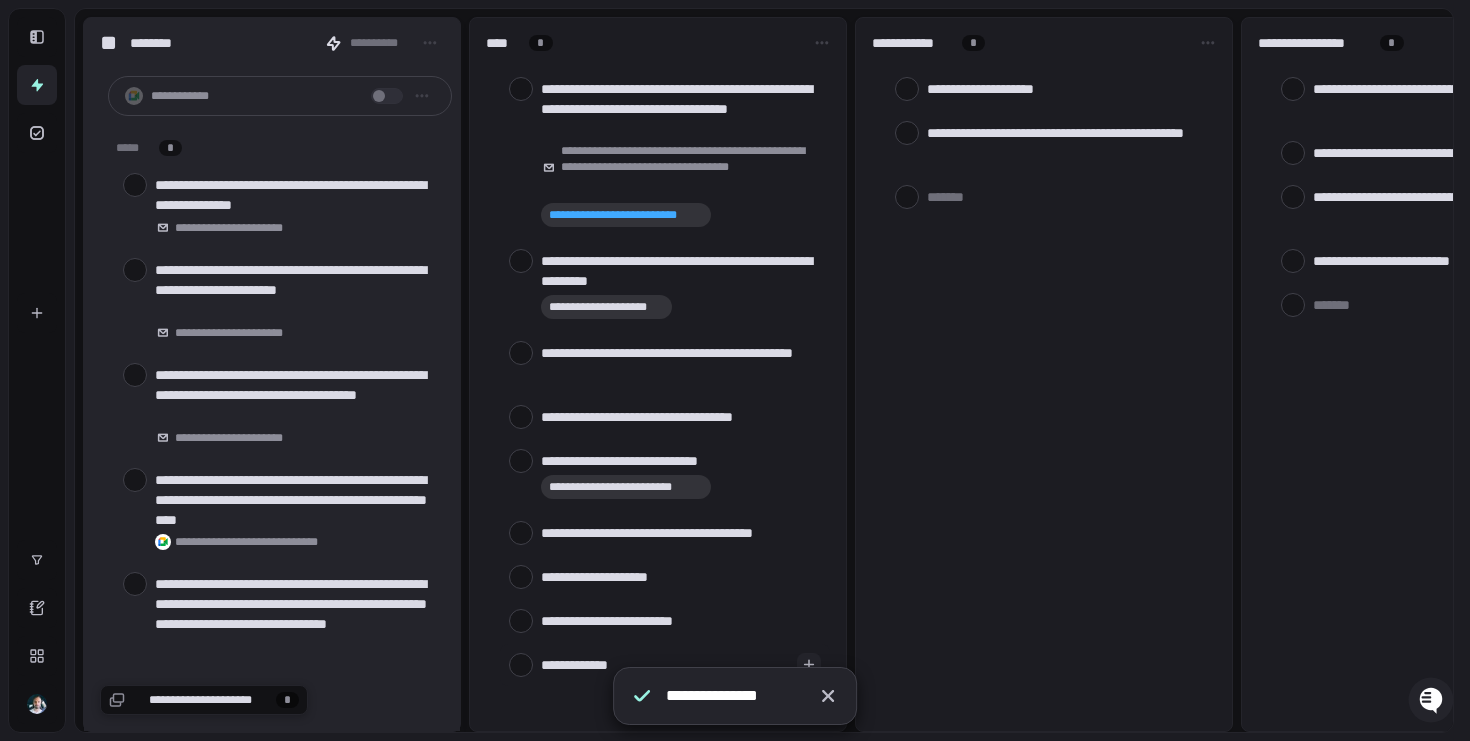 type on "[FIRST] [LAST]" 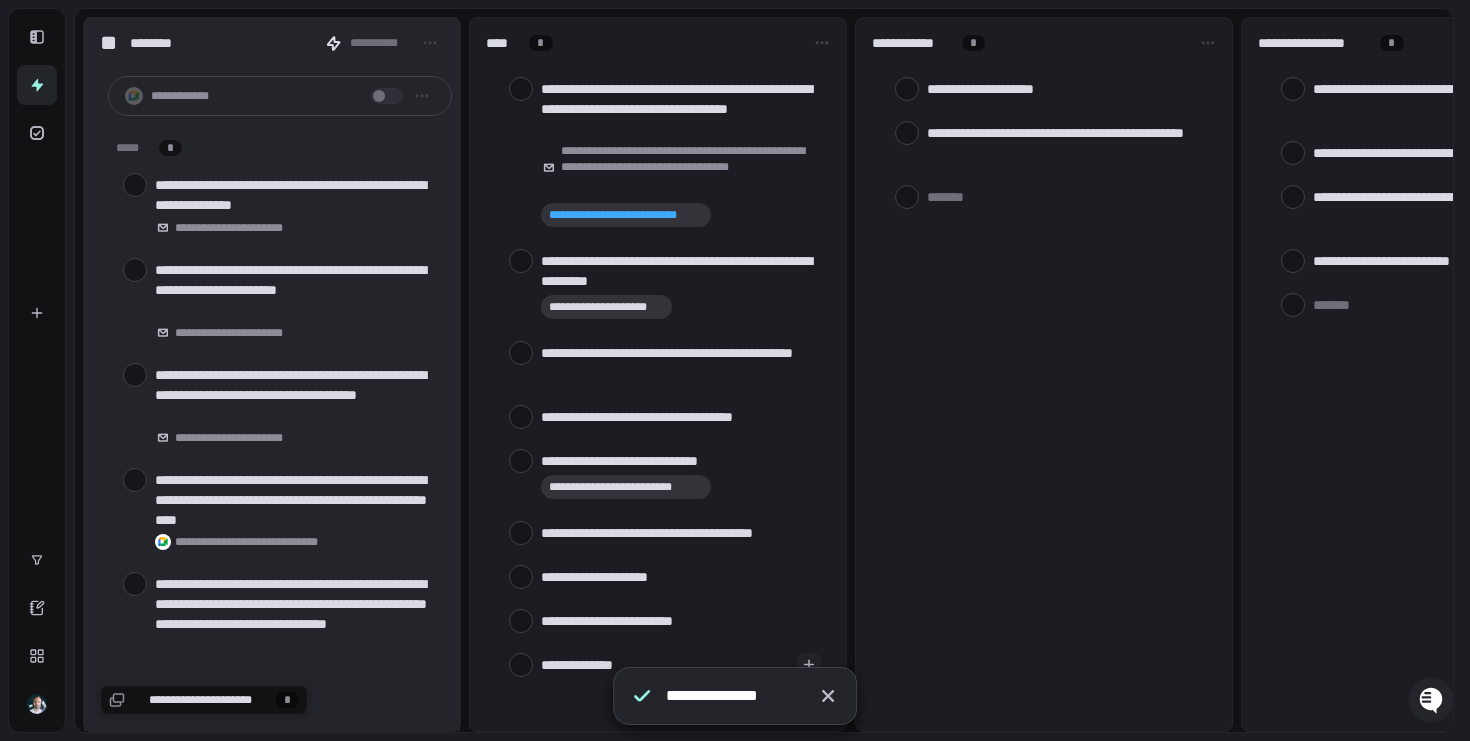type on "[FIRST]" 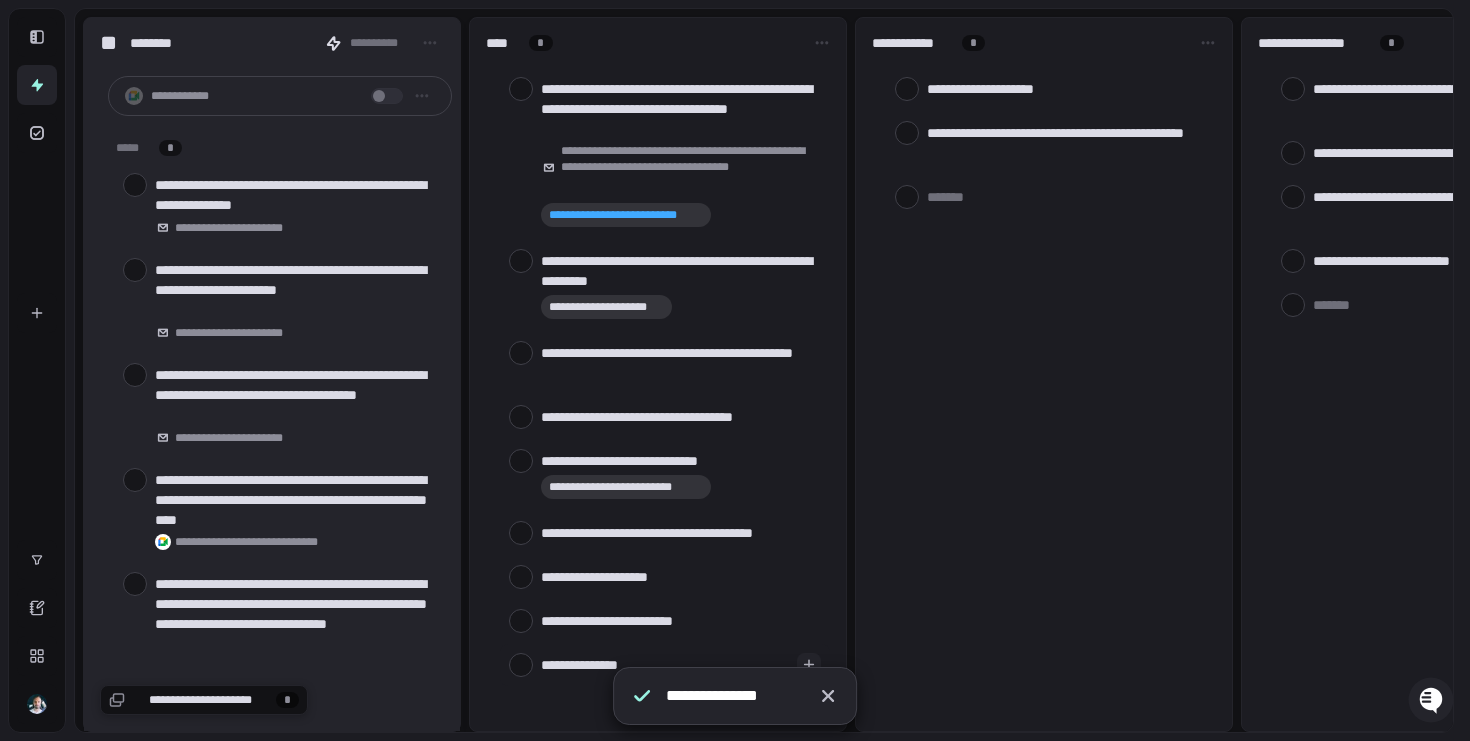 type on "[PHONE]" 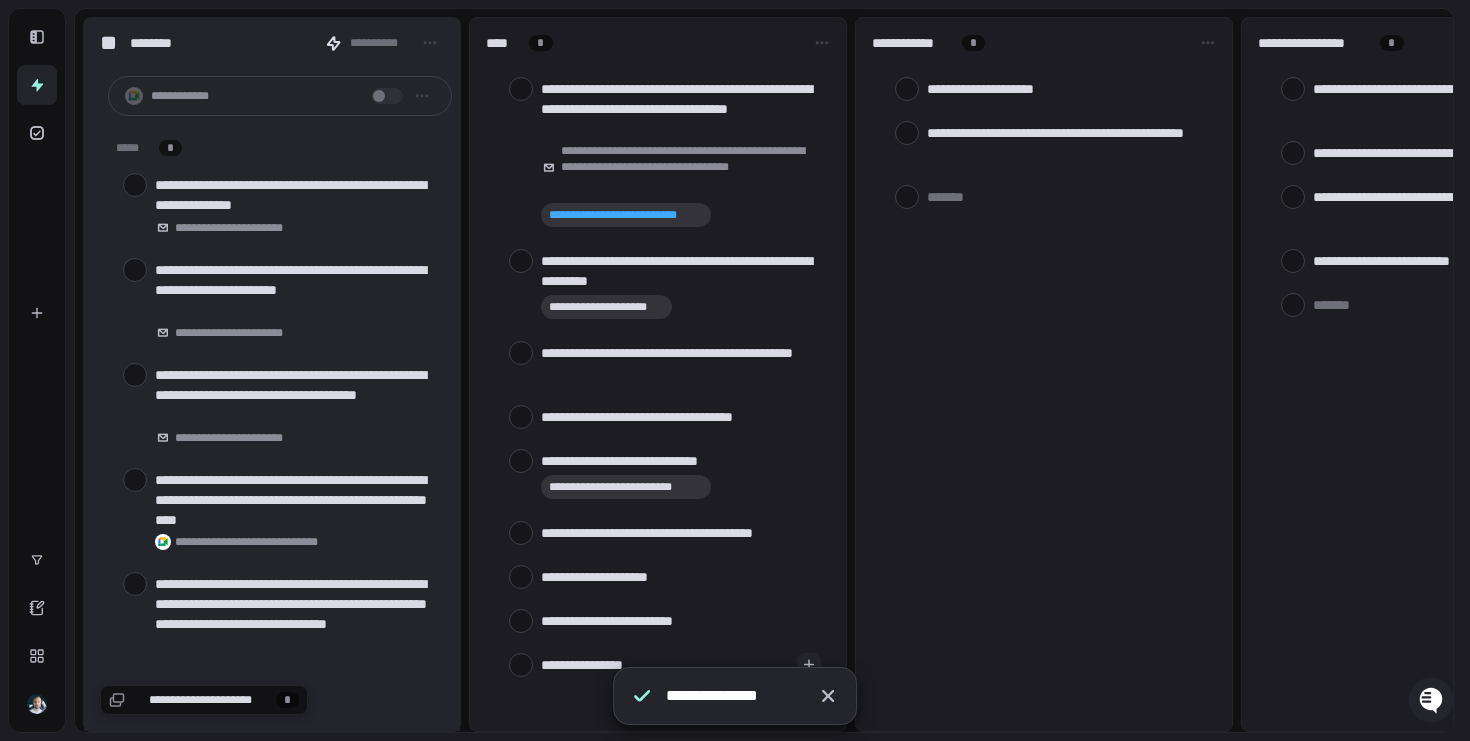 type on "[FIRST] [LAST]" 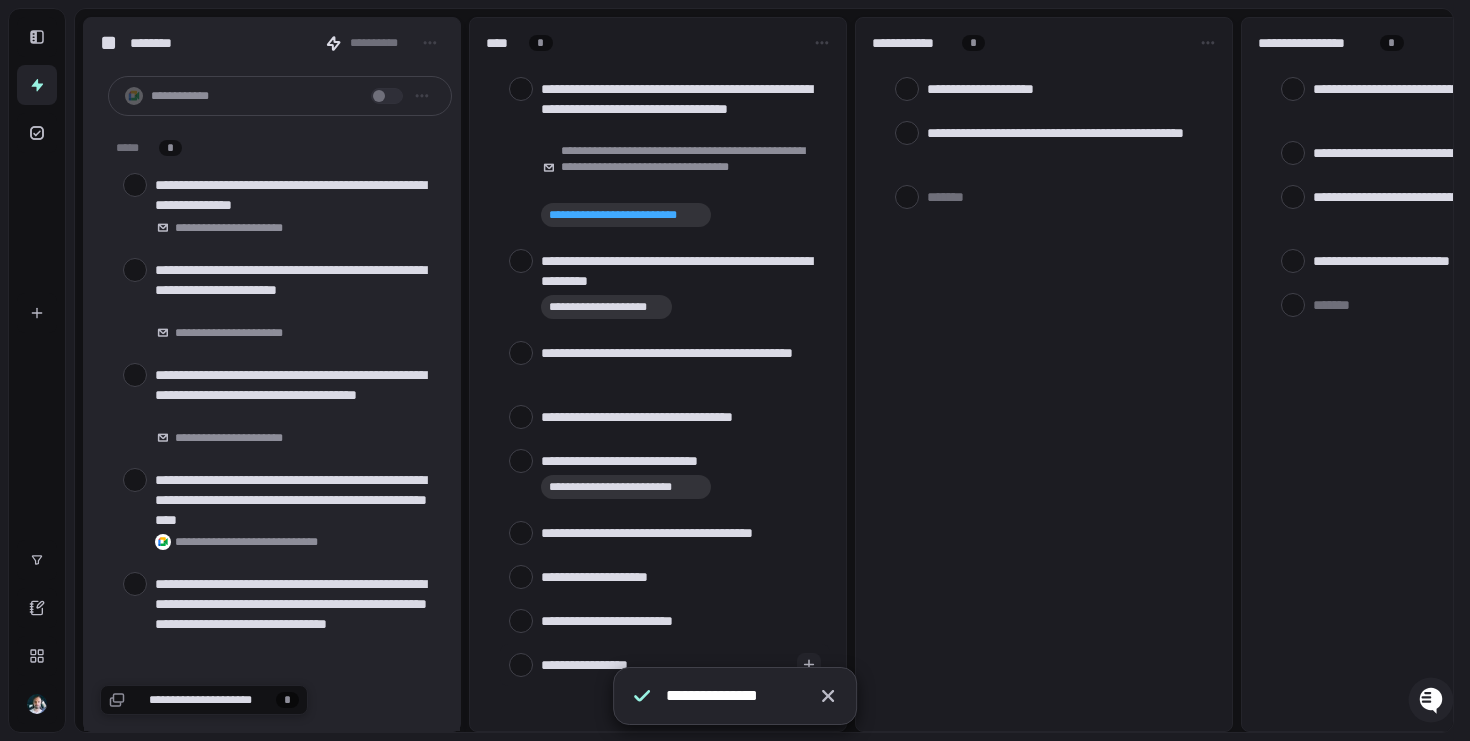 type on "[FIRST] [LAST]" 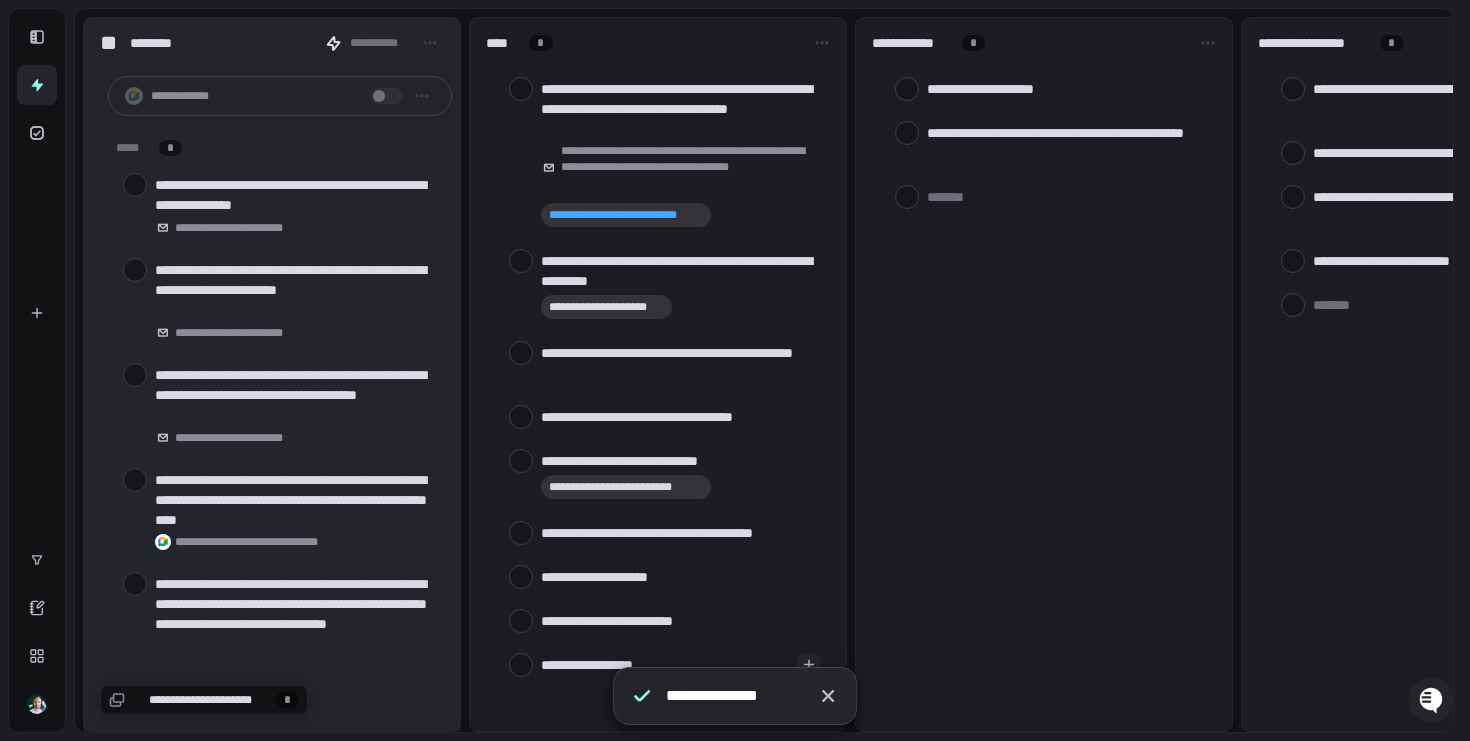 type on "[FIRST] [LAST]" 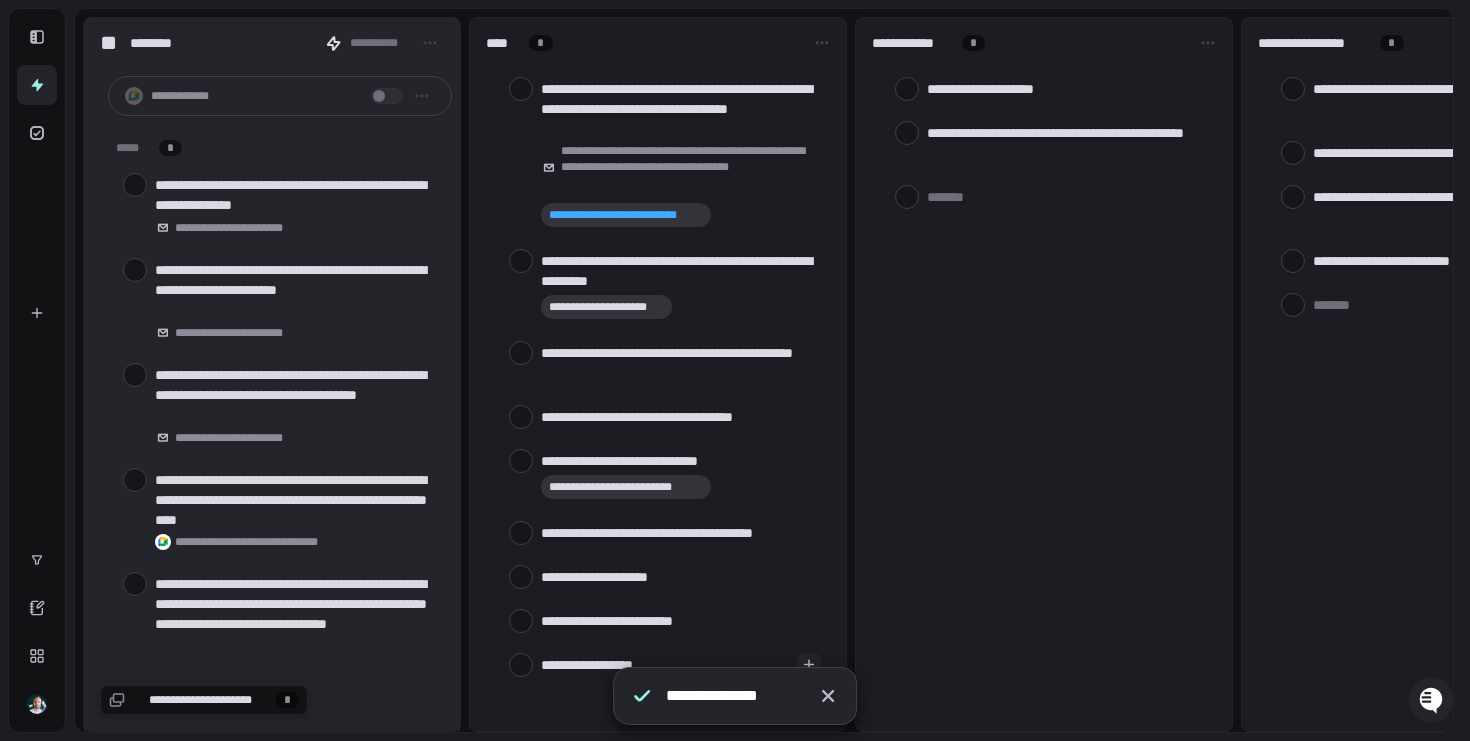 type on "[FIRST]" 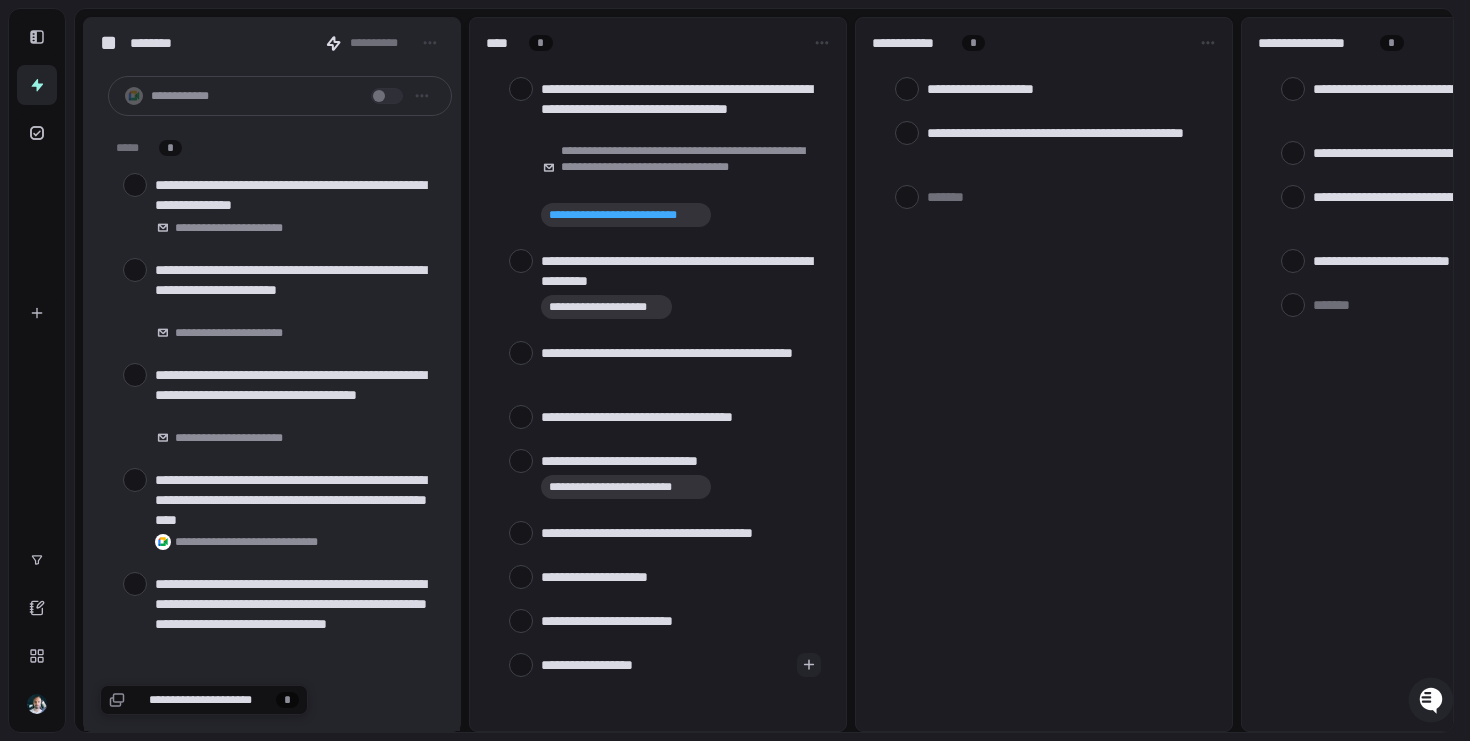 click on "[FIRST] [LAST]" at bounding box center (665, 664) 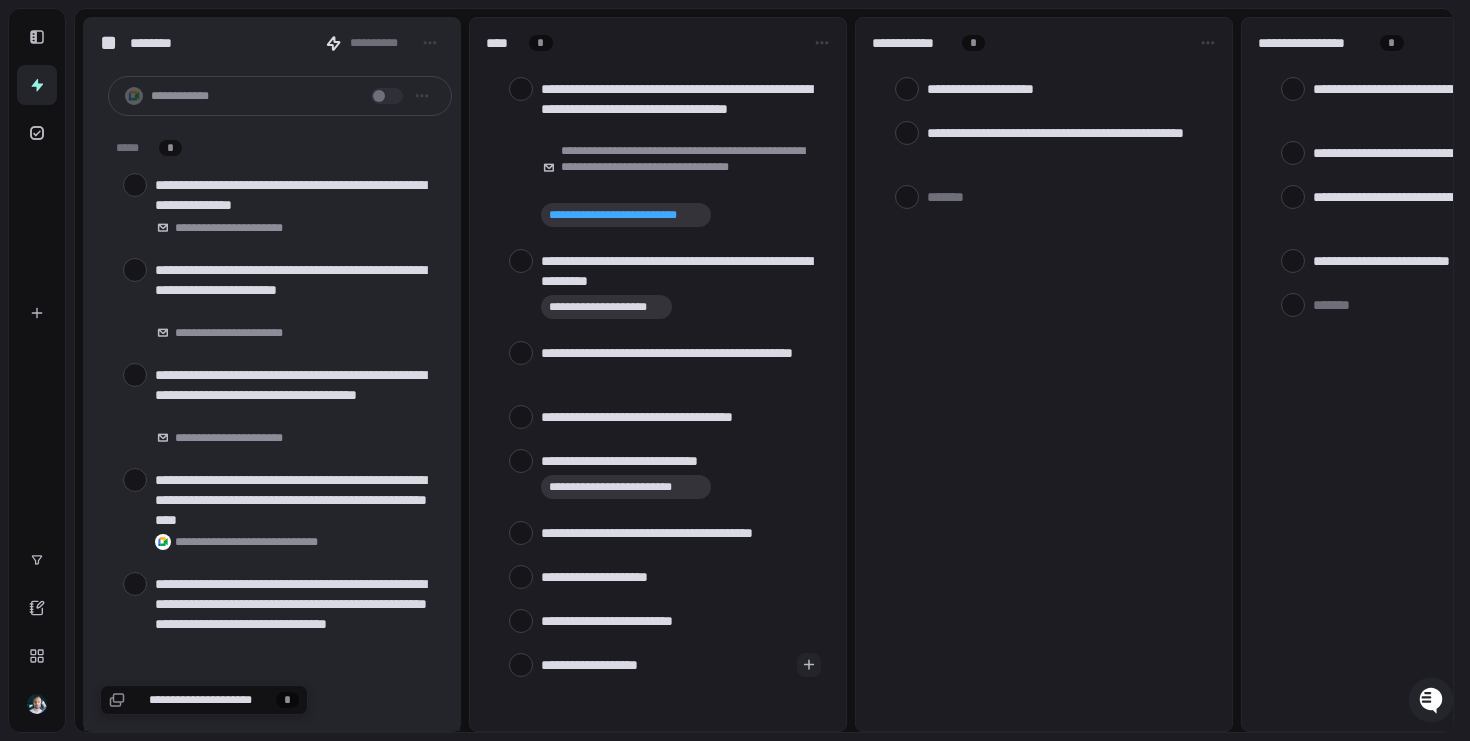 type on "[FIRST] [LAST]" 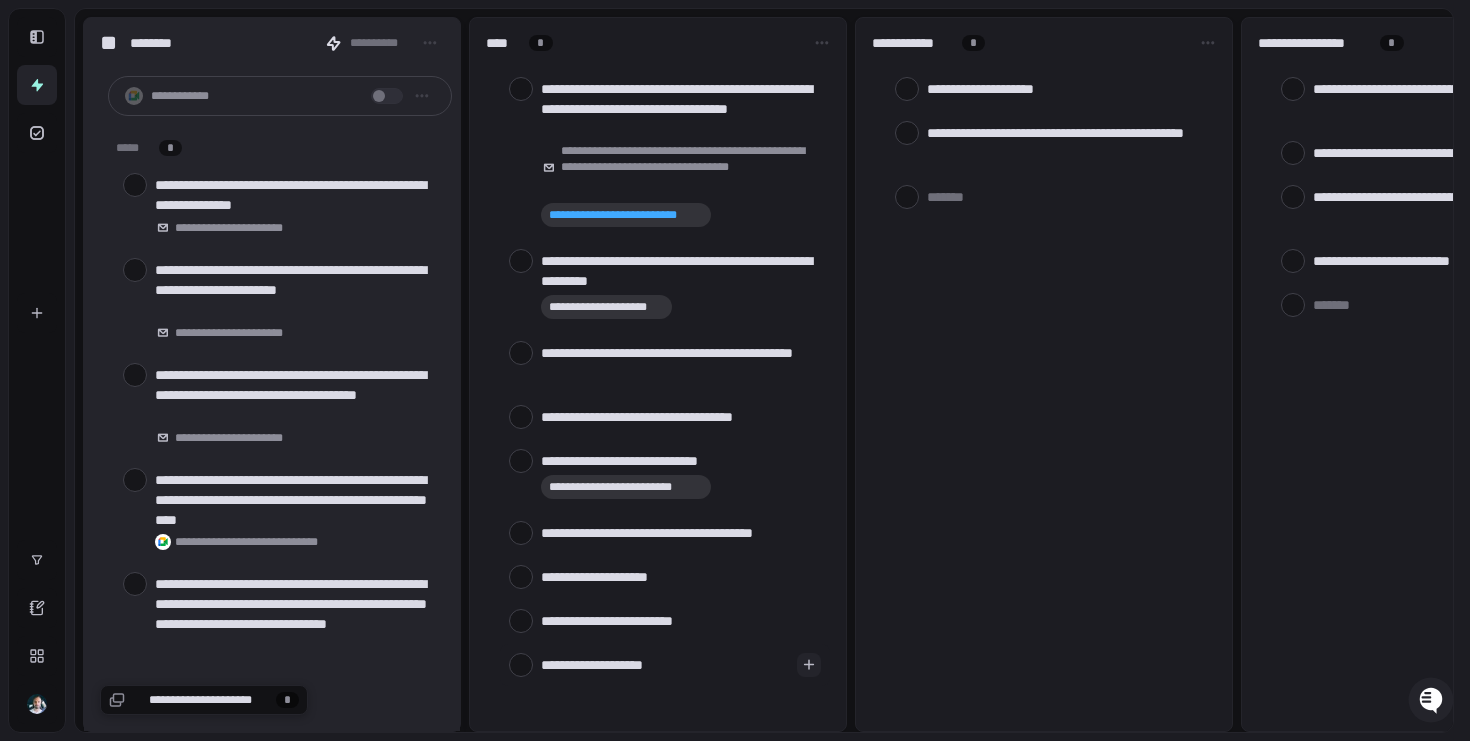 type on "[FIRST] [LAST]" 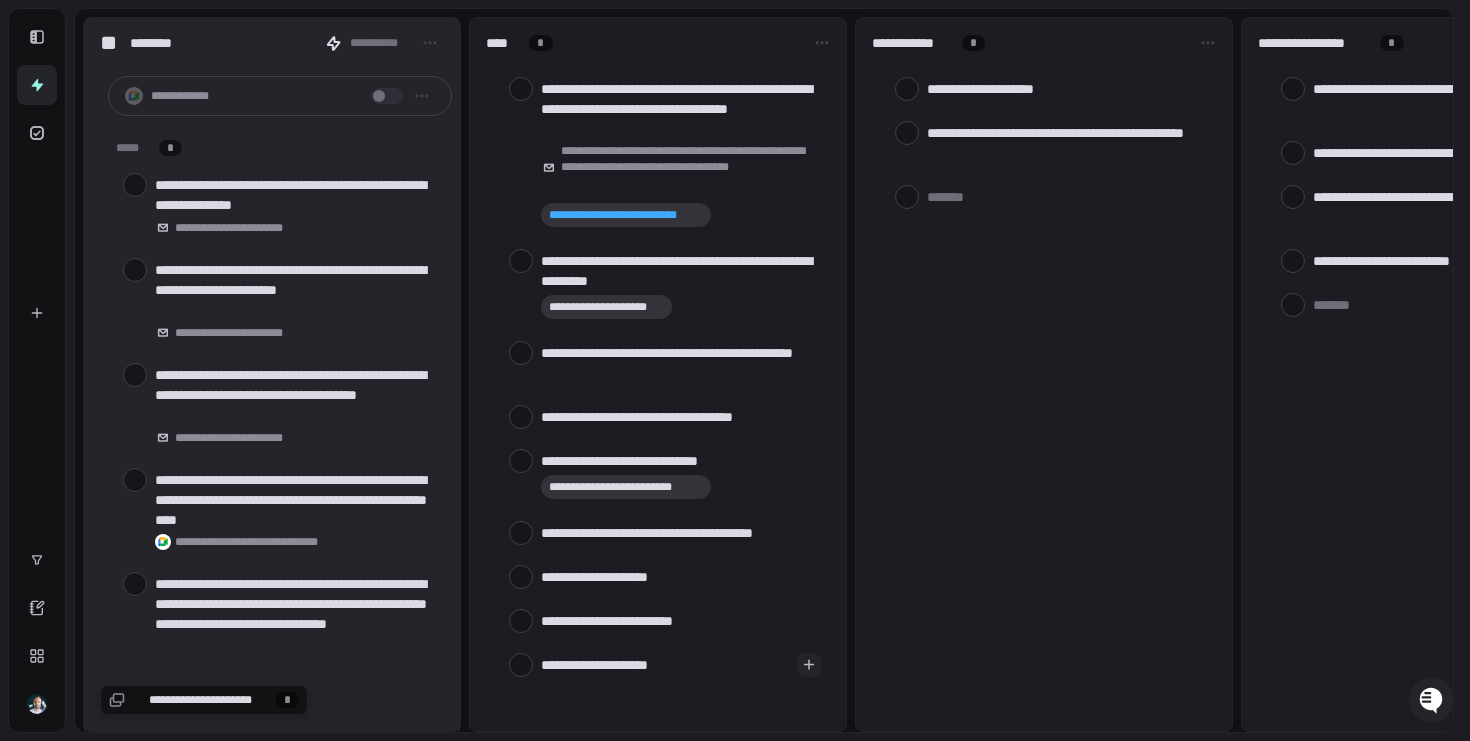 type on "[FIRST] [LAST]" 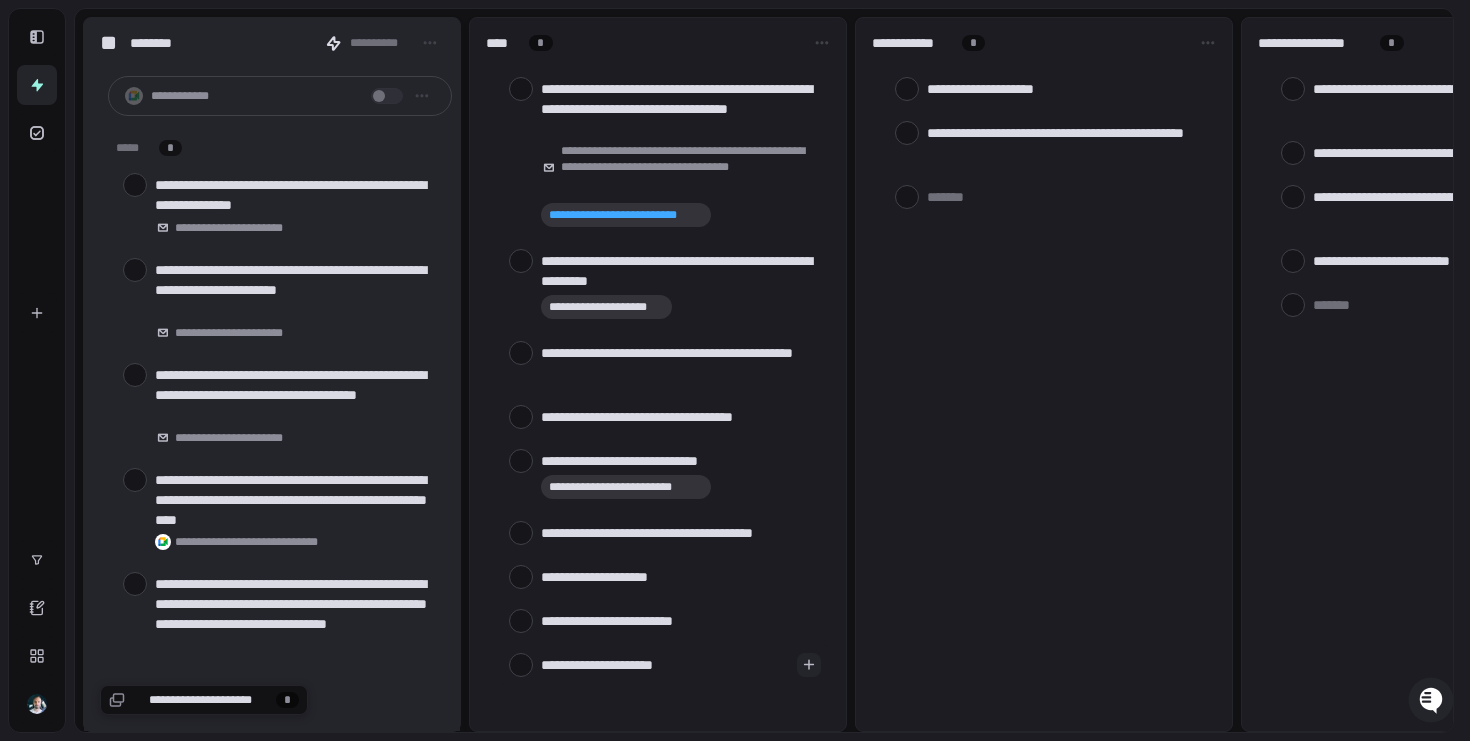 type on "[FIRST] [LAST]" 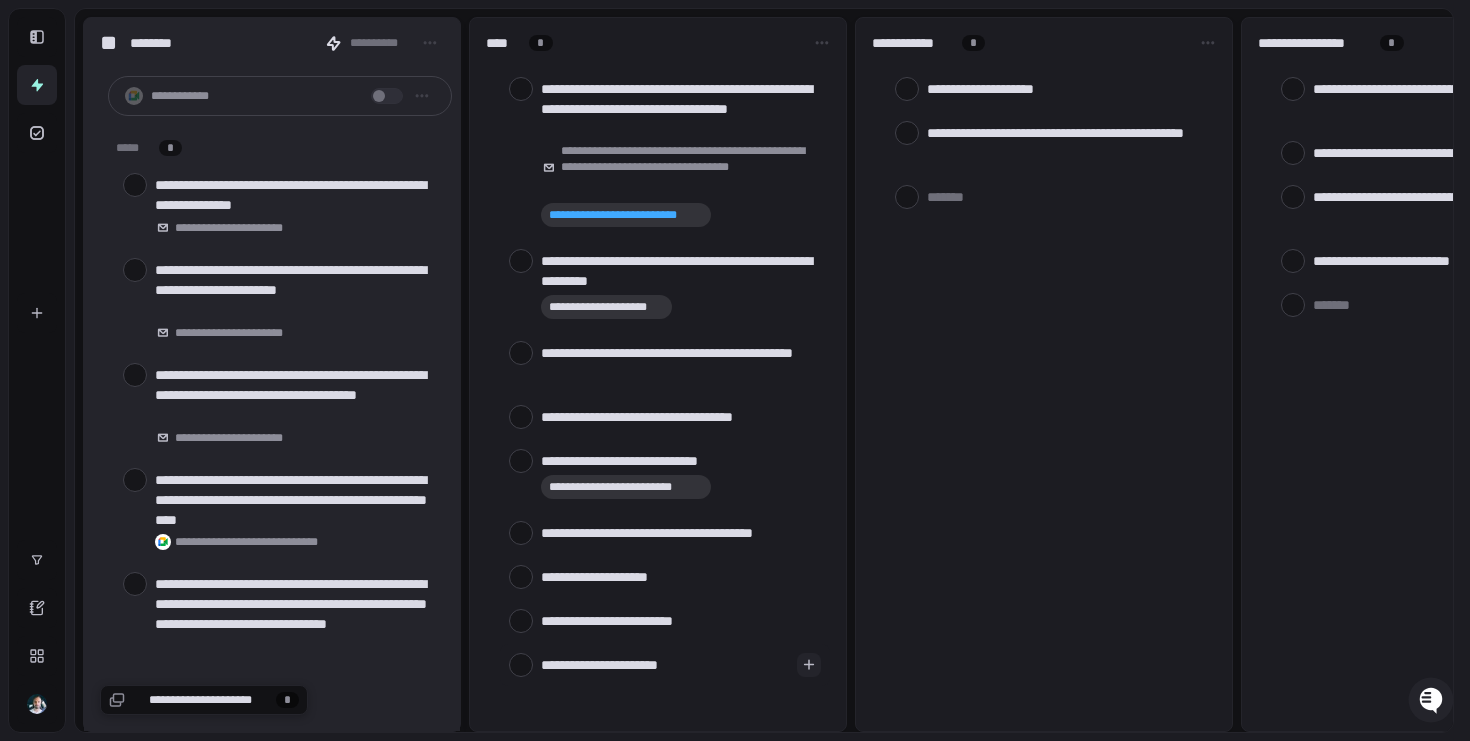 type on "[FIRST] [LAST]" 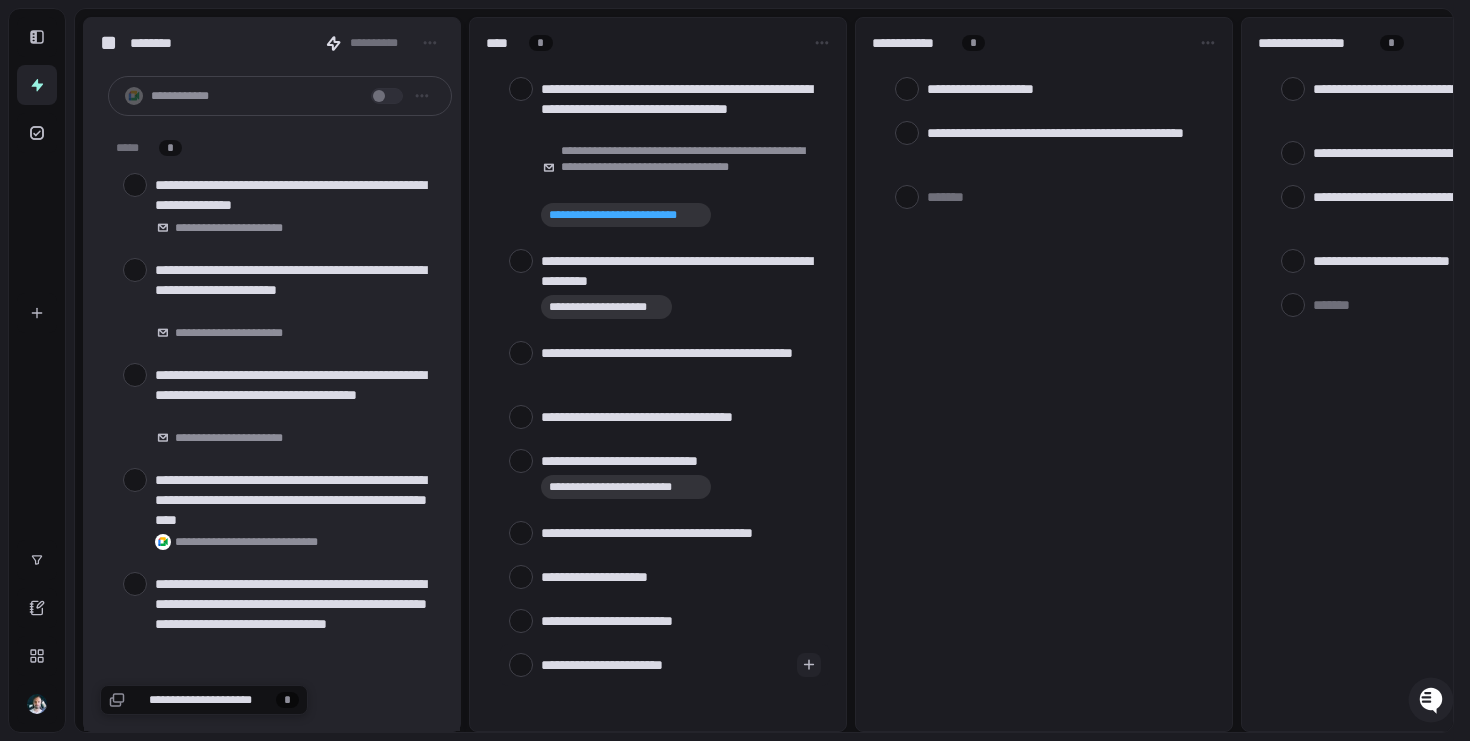 type on "[FIRST] [LAST]" 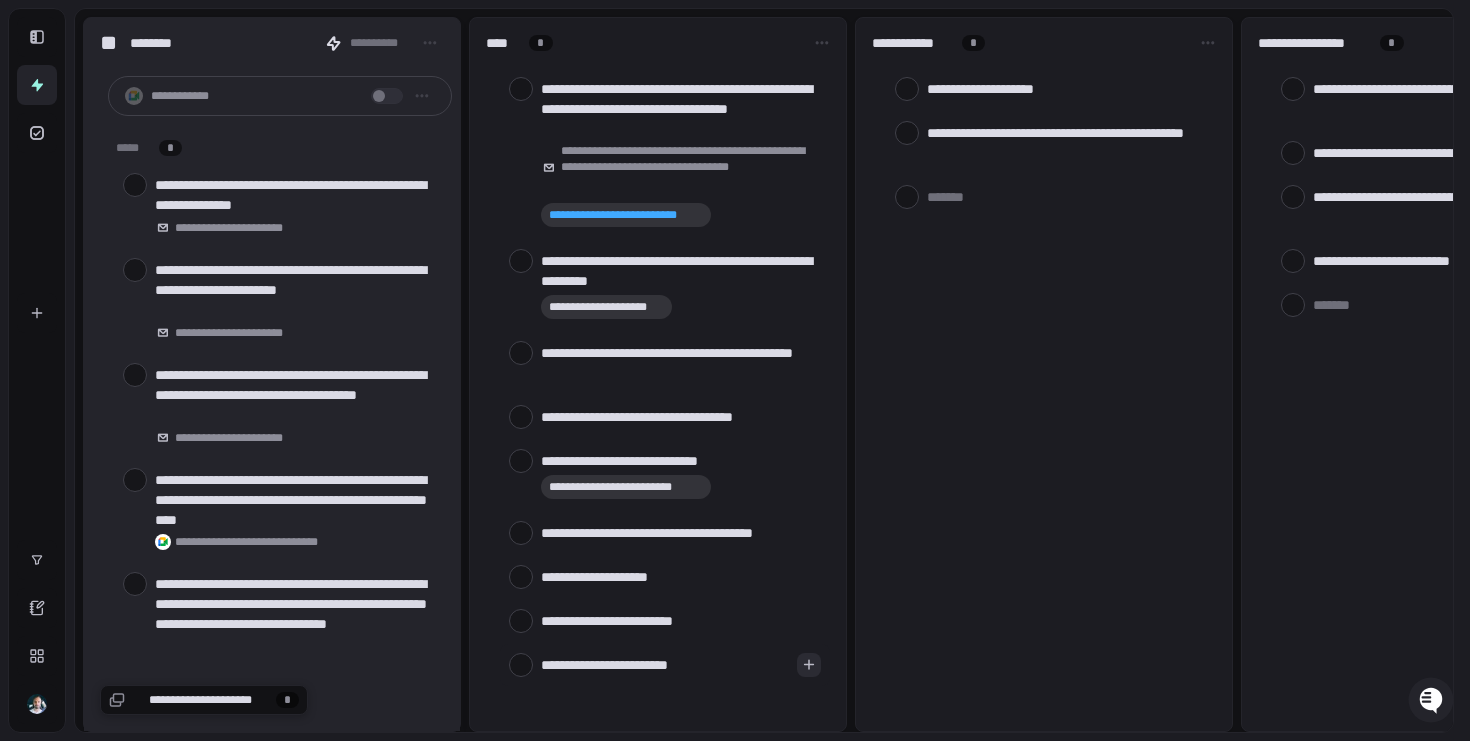 drag, startPoint x: 651, startPoint y: 664, endPoint x: 804, endPoint y: 660, distance: 153.05228 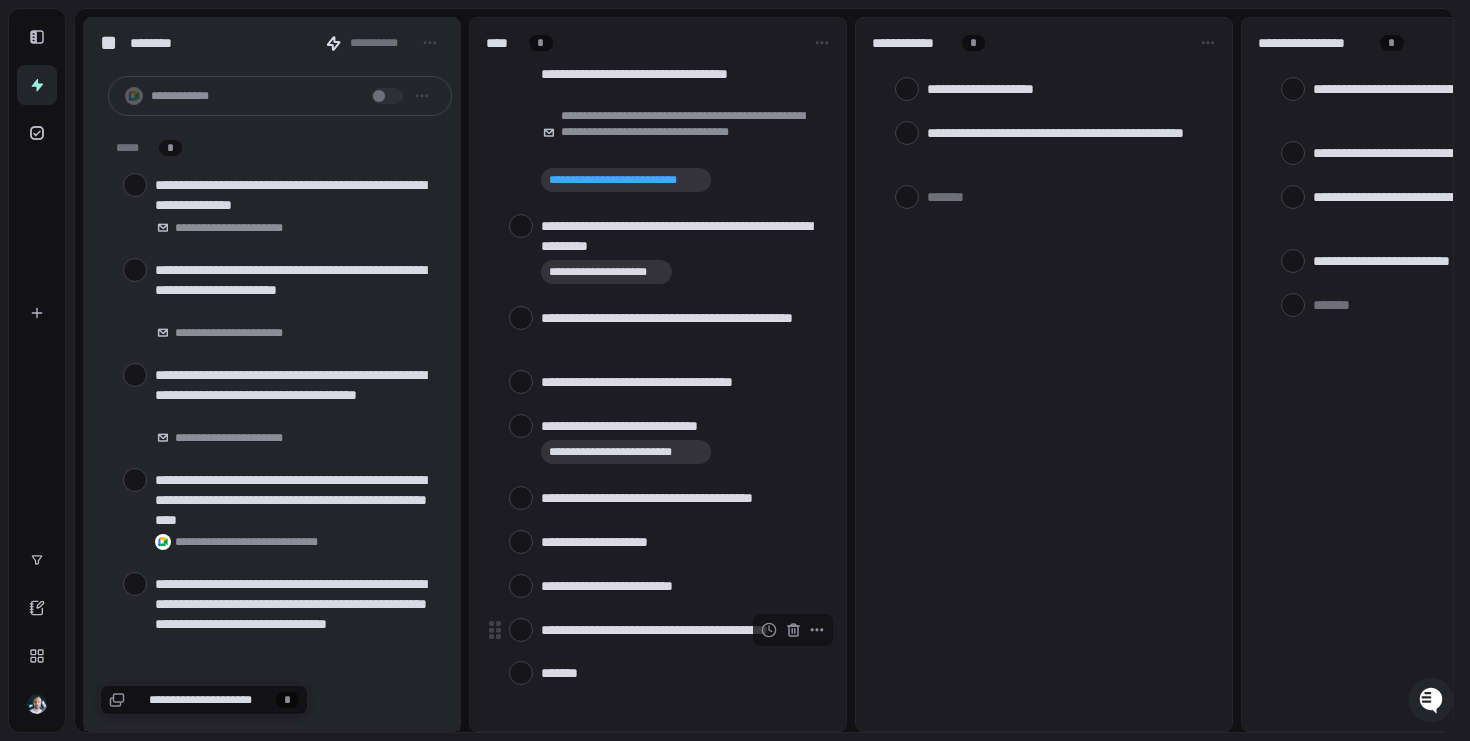 scroll, scrollTop: 56, scrollLeft: 0, axis: vertical 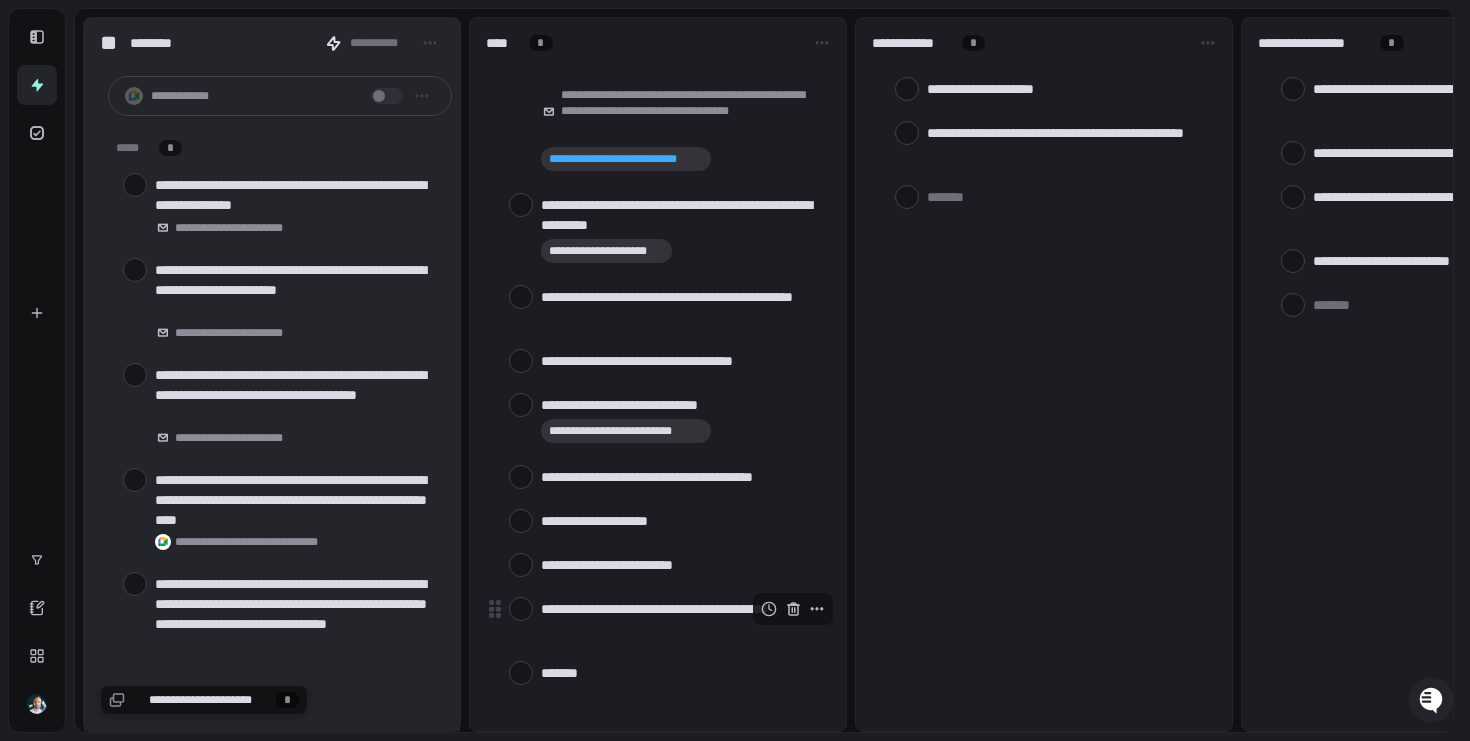 click at bounding box center (793, 609) 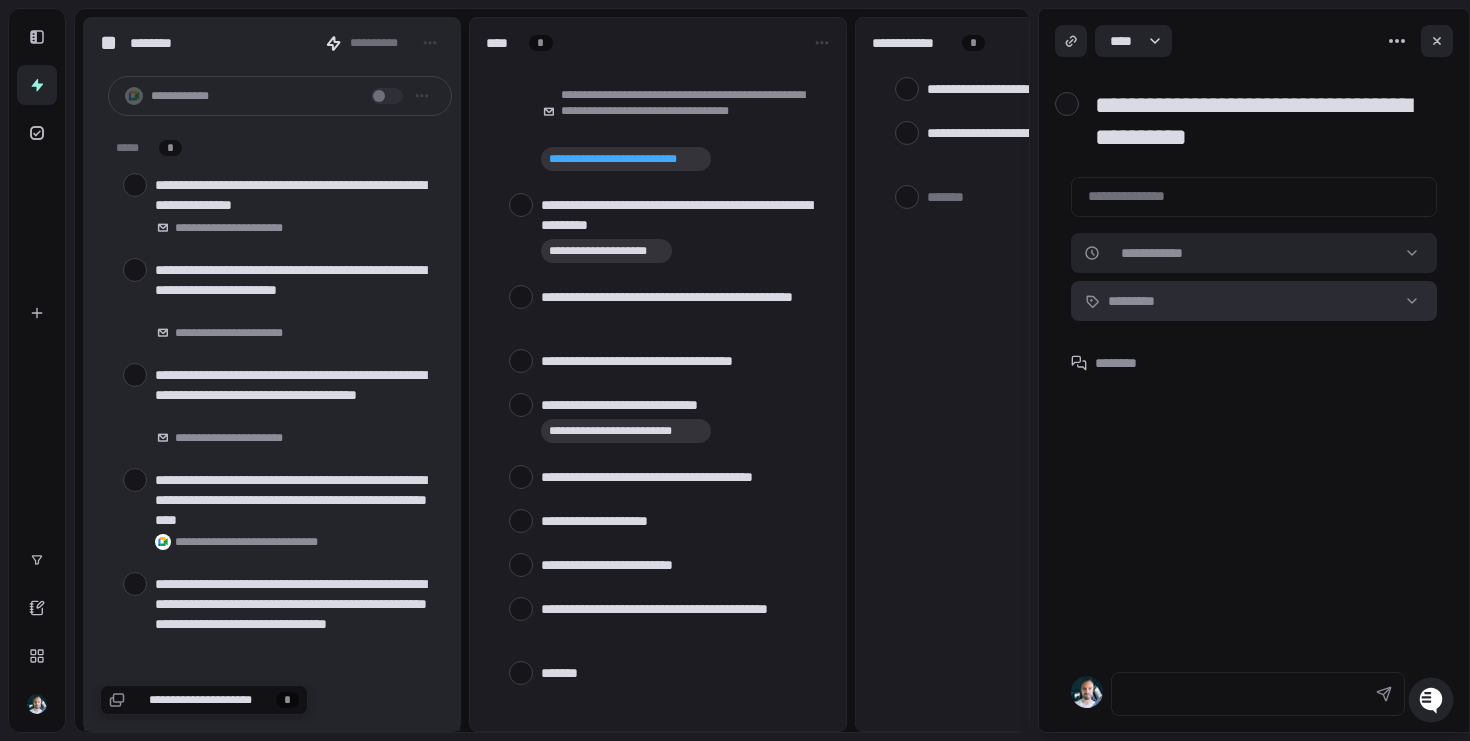click on "[FIRST] [LAST] [STREET] [CITY], [STATE] [ZIP] [COUNTRY] [PHONE] [EMAIL] [CREDIT_CARD] [SSN] [PASSPORT] [DRIVER_LICENSE] [DOB] [AGE]" at bounding box center (735, 370) 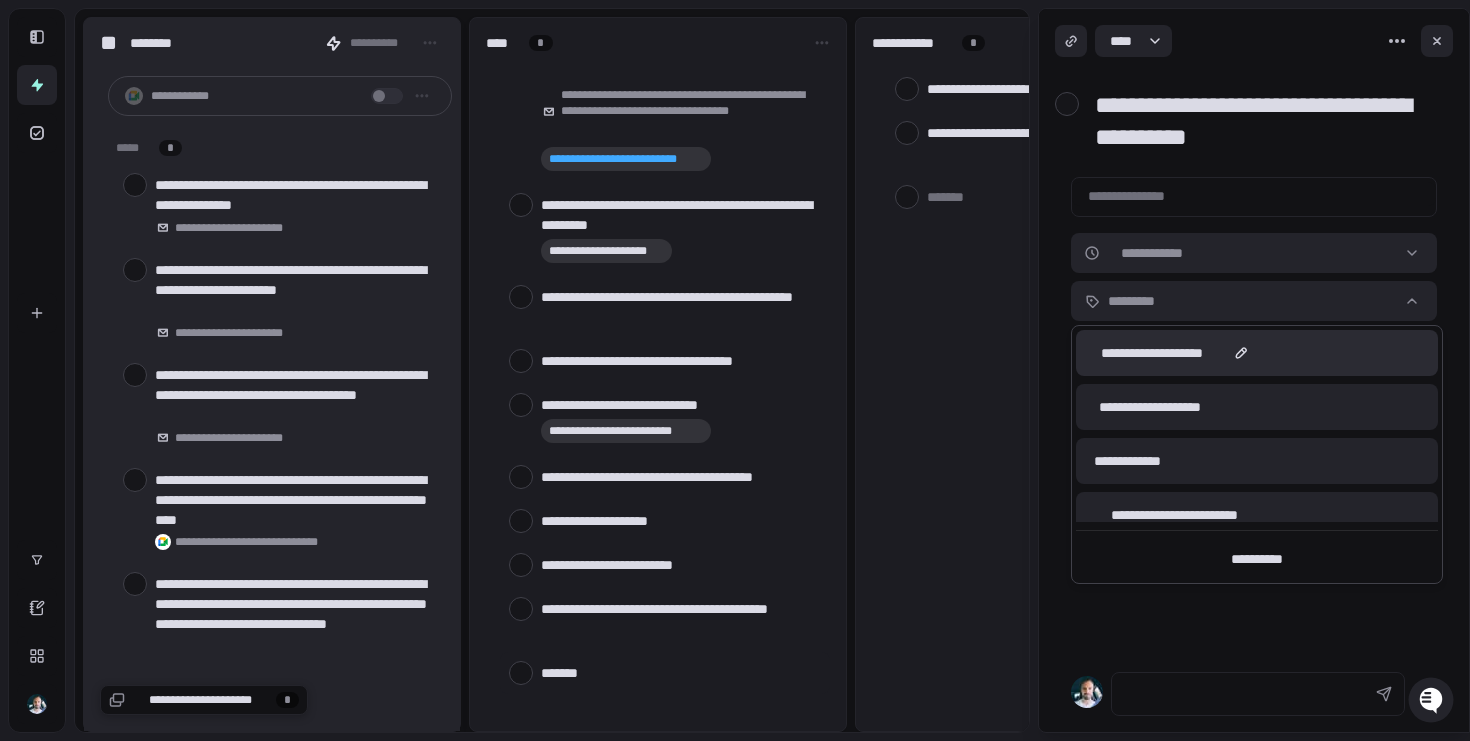 scroll, scrollTop: 124, scrollLeft: 0, axis: vertical 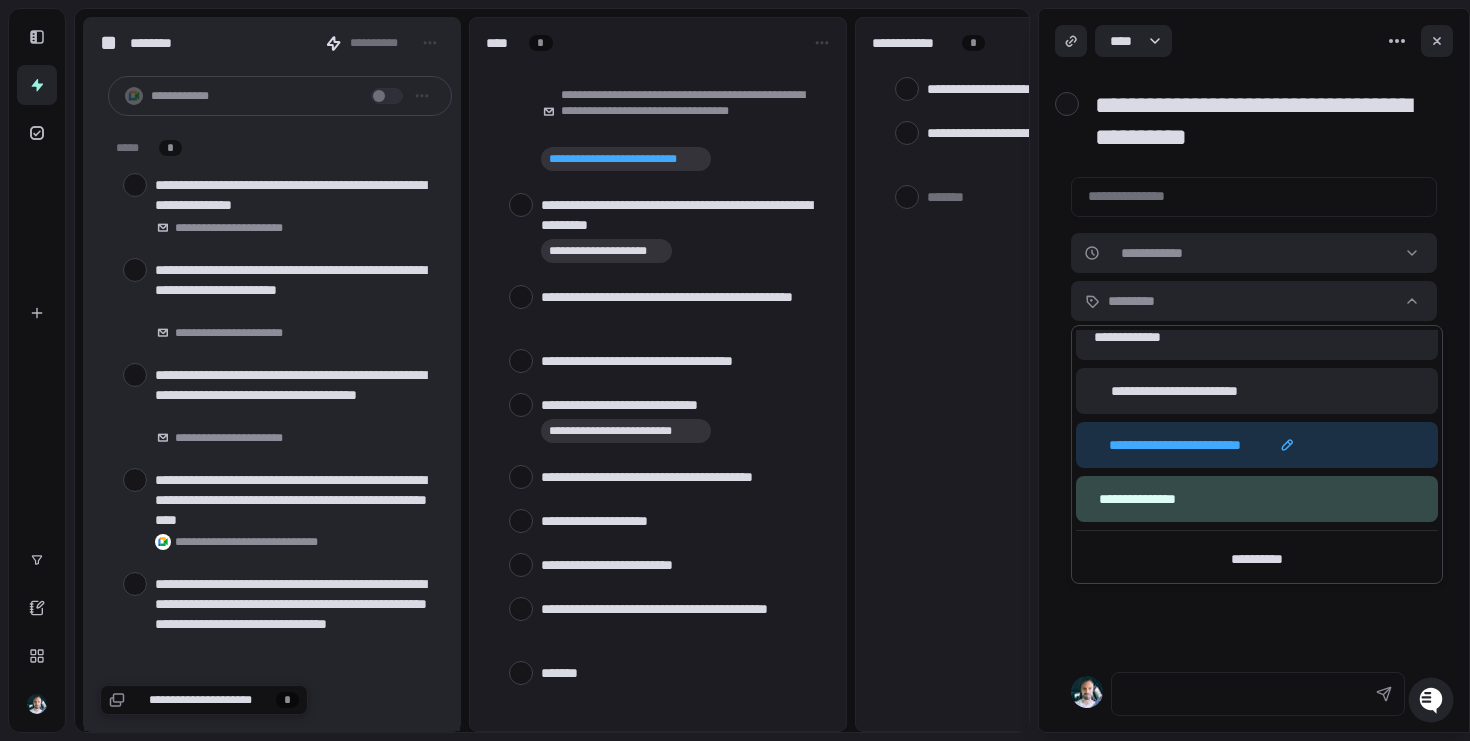 click on "[FIRST] [LAST]" at bounding box center (1175, 445) 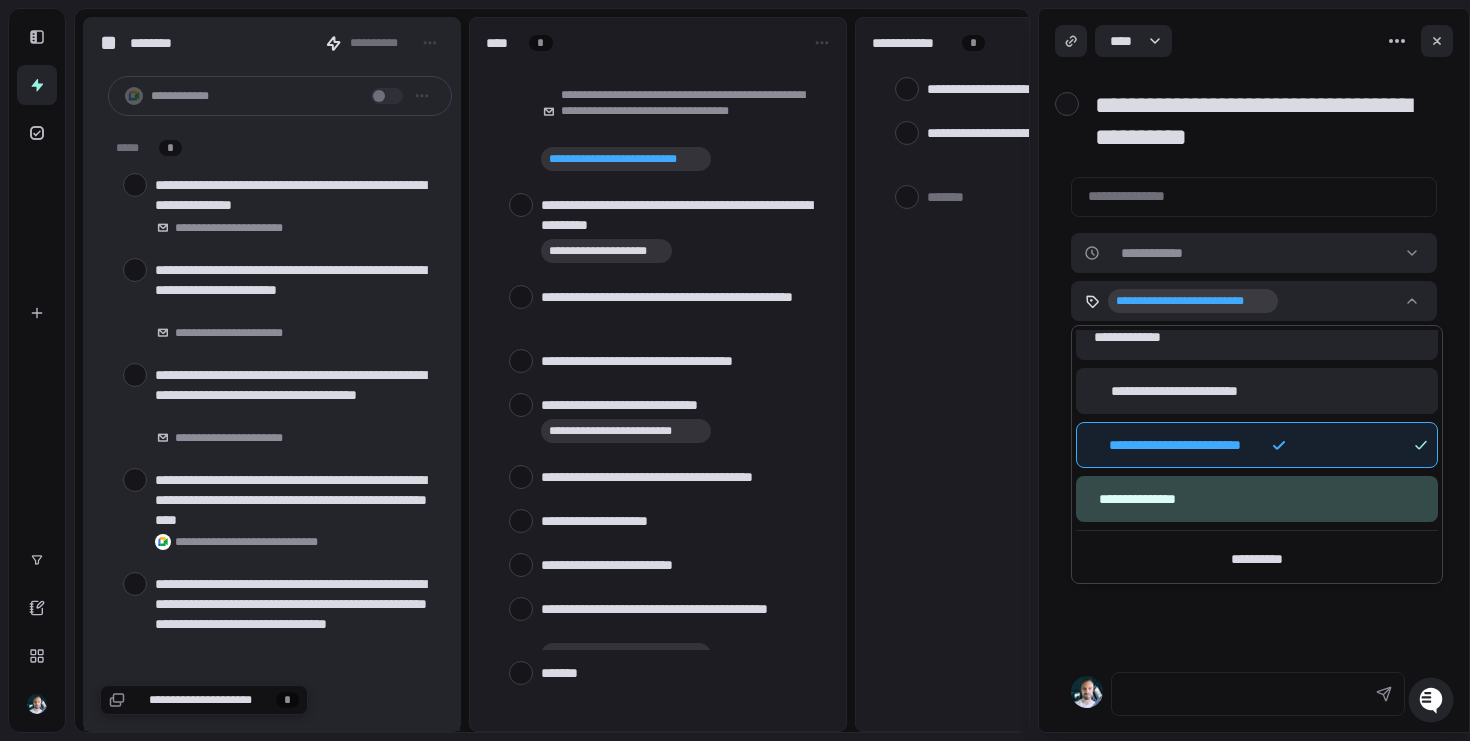 click on "[FIRST] [LAST] [STREET] [CITY], [STATE] [ZIP] [COUNTRY] [PHONE] [EMAIL] [CREDIT_CARD] [SSN] [PASSPORT] [DRIVER_LICENSE] [DOB] [AGE]" at bounding box center (735, 370) 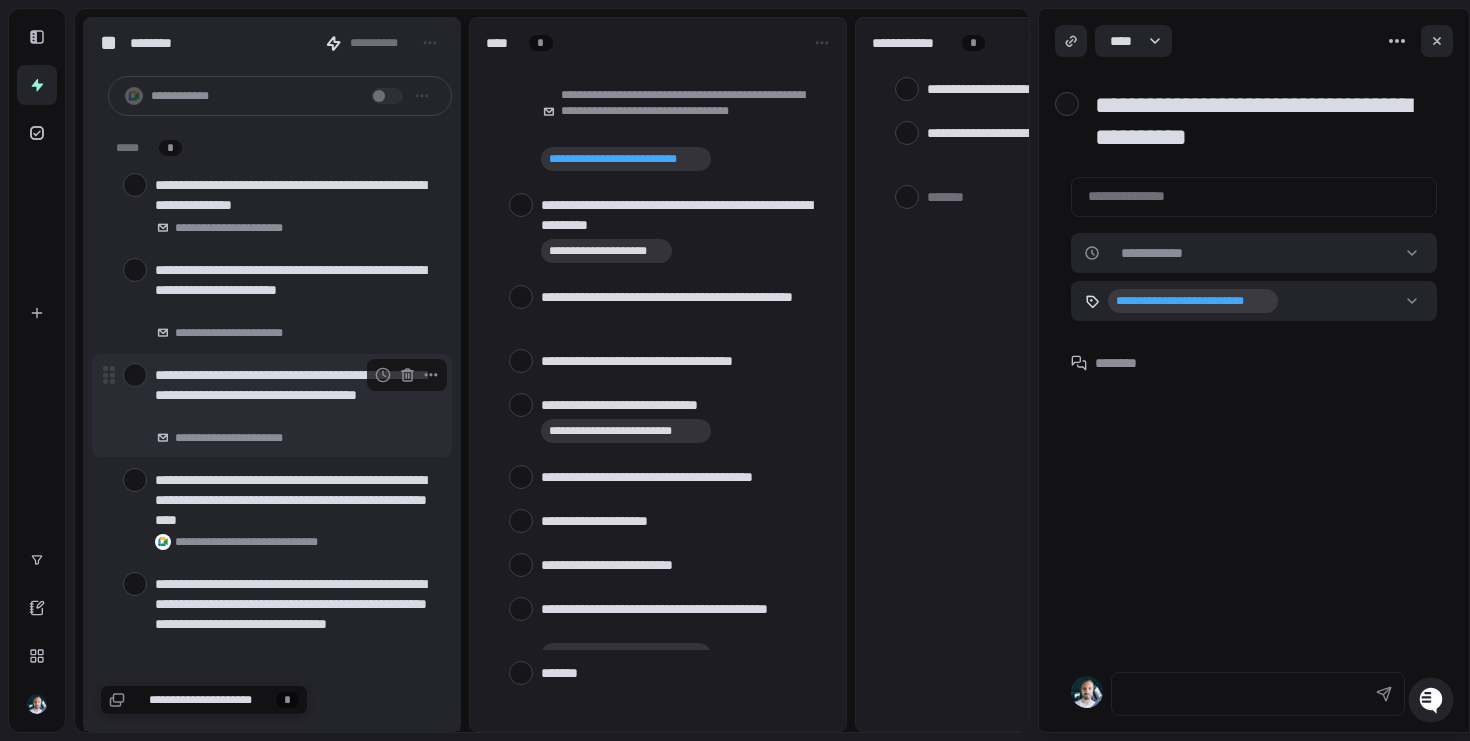 click on "[FIRST] [LAST]" at bounding box center (299, 437) 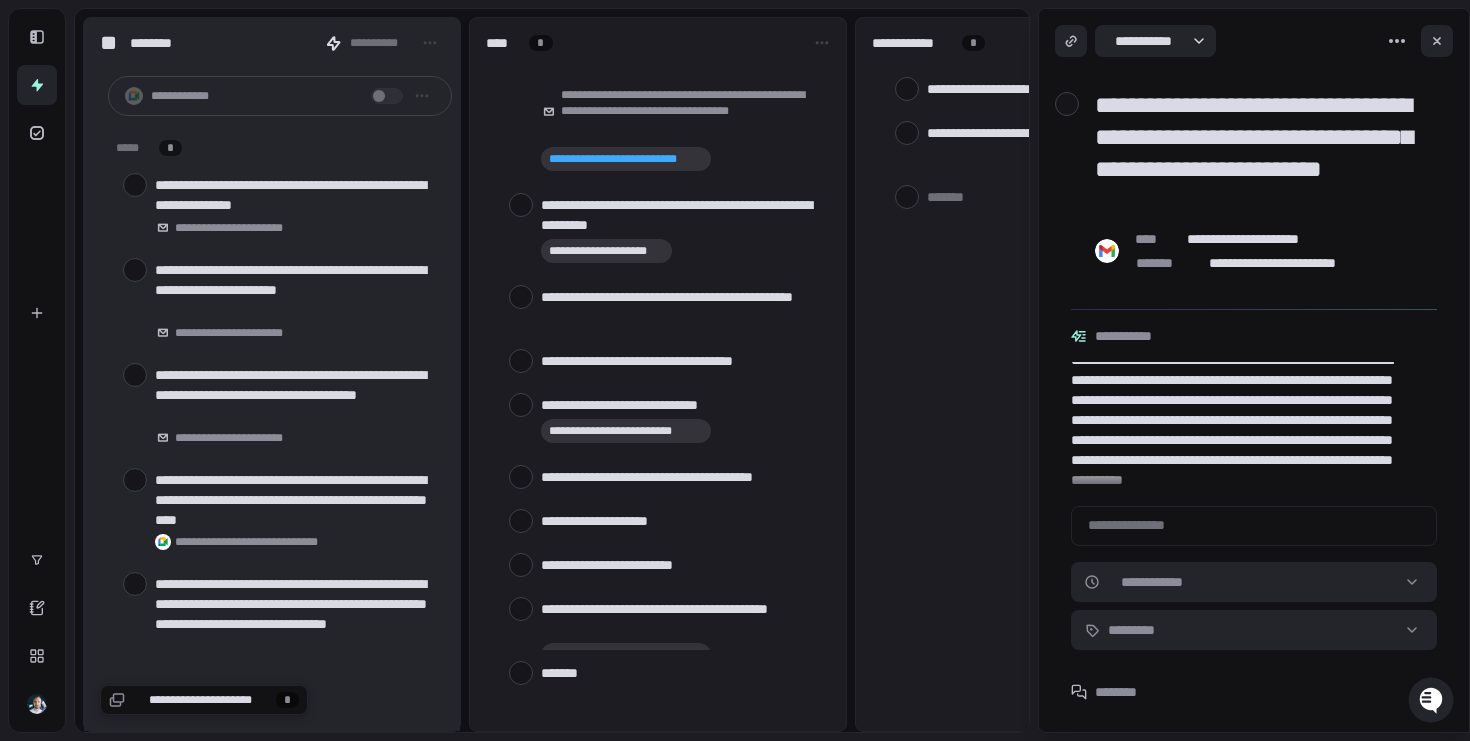 scroll, scrollTop: 52, scrollLeft: 0, axis: vertical 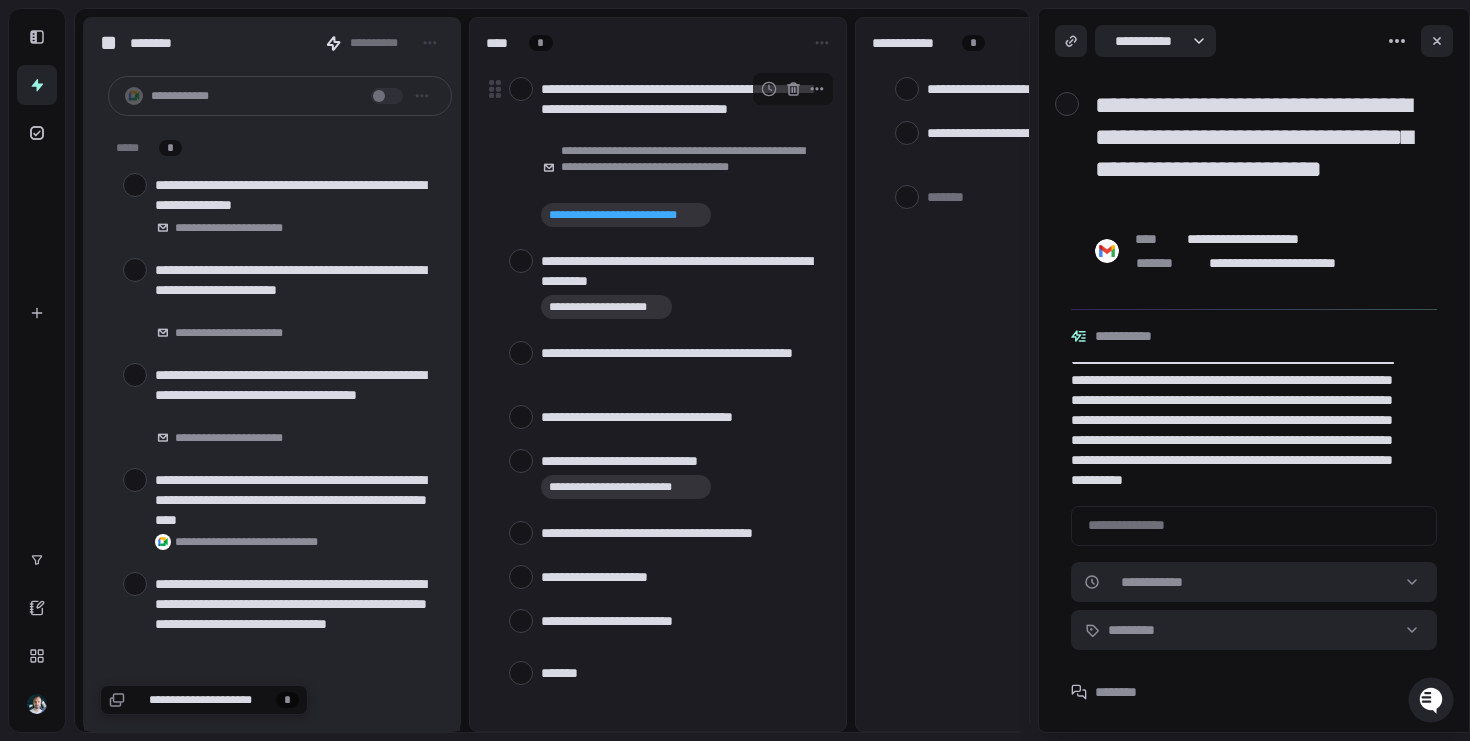 click at bounding box center (521, 89) 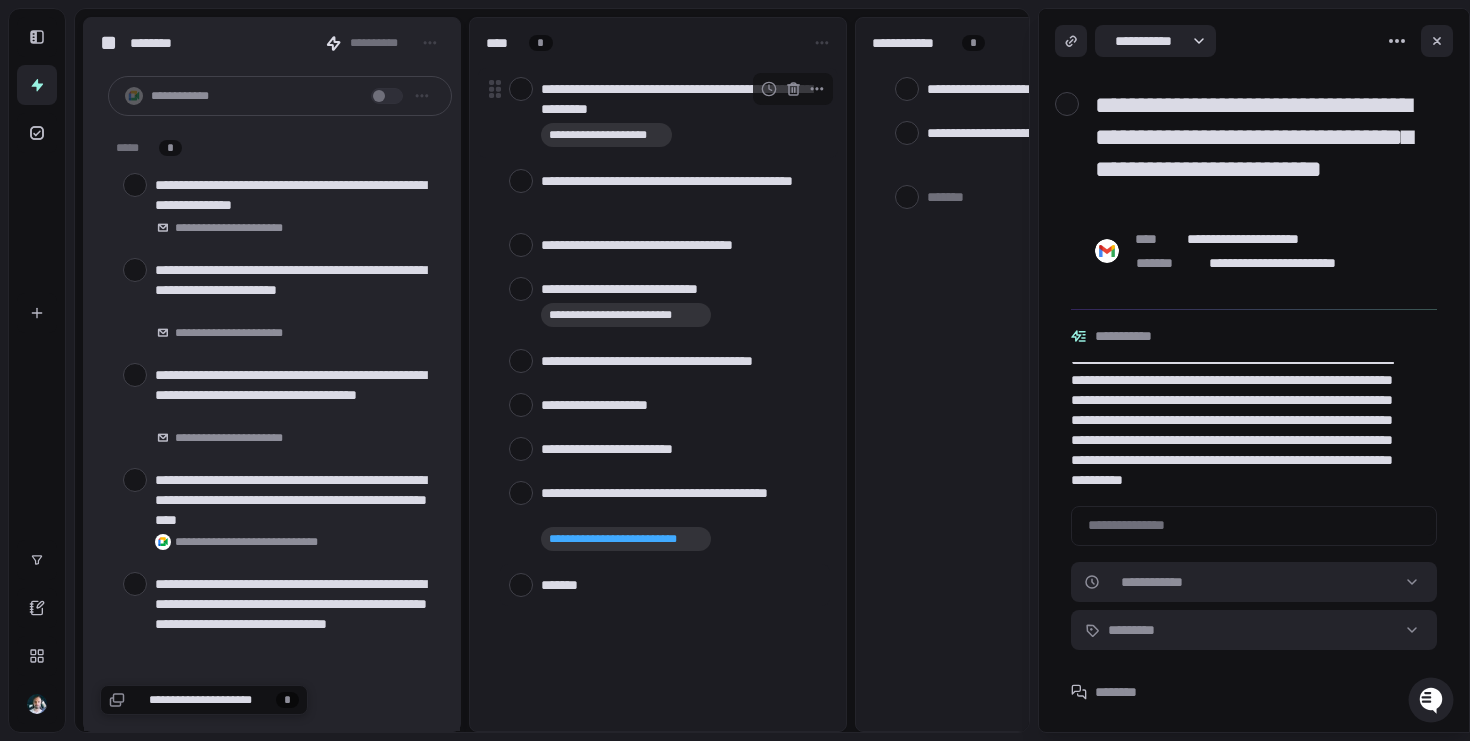 click at bounding box center [521, 89] 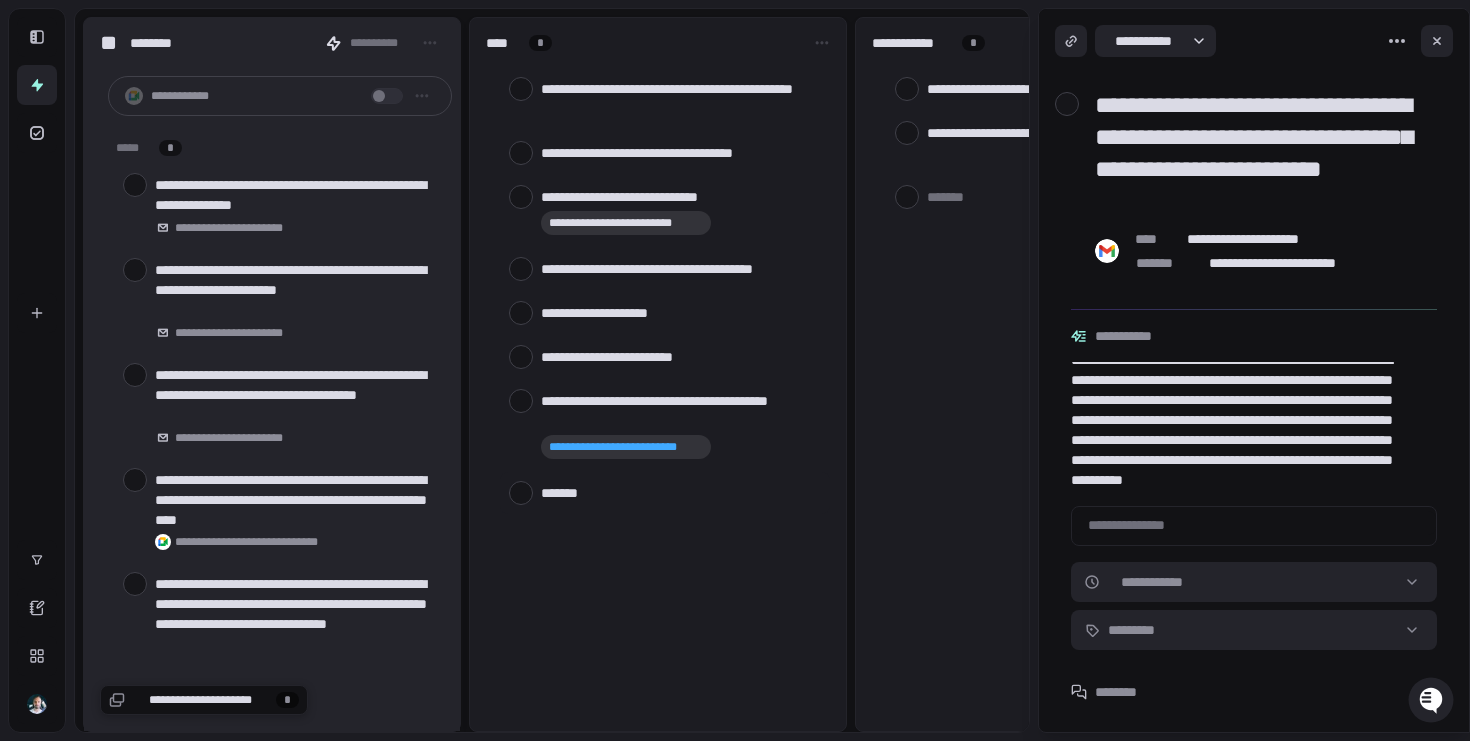 click at bounding box center [521, 89] 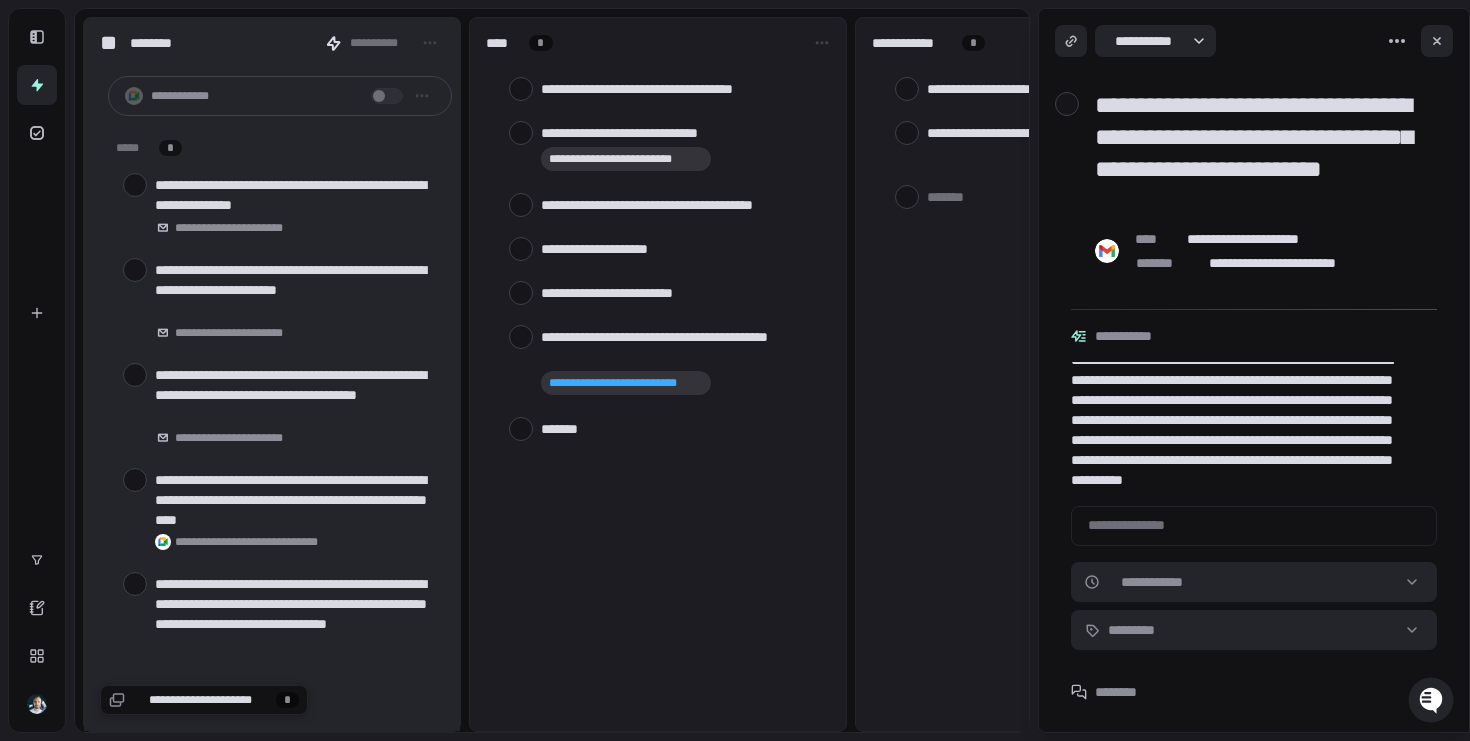 click at bounding box center (521, 89) 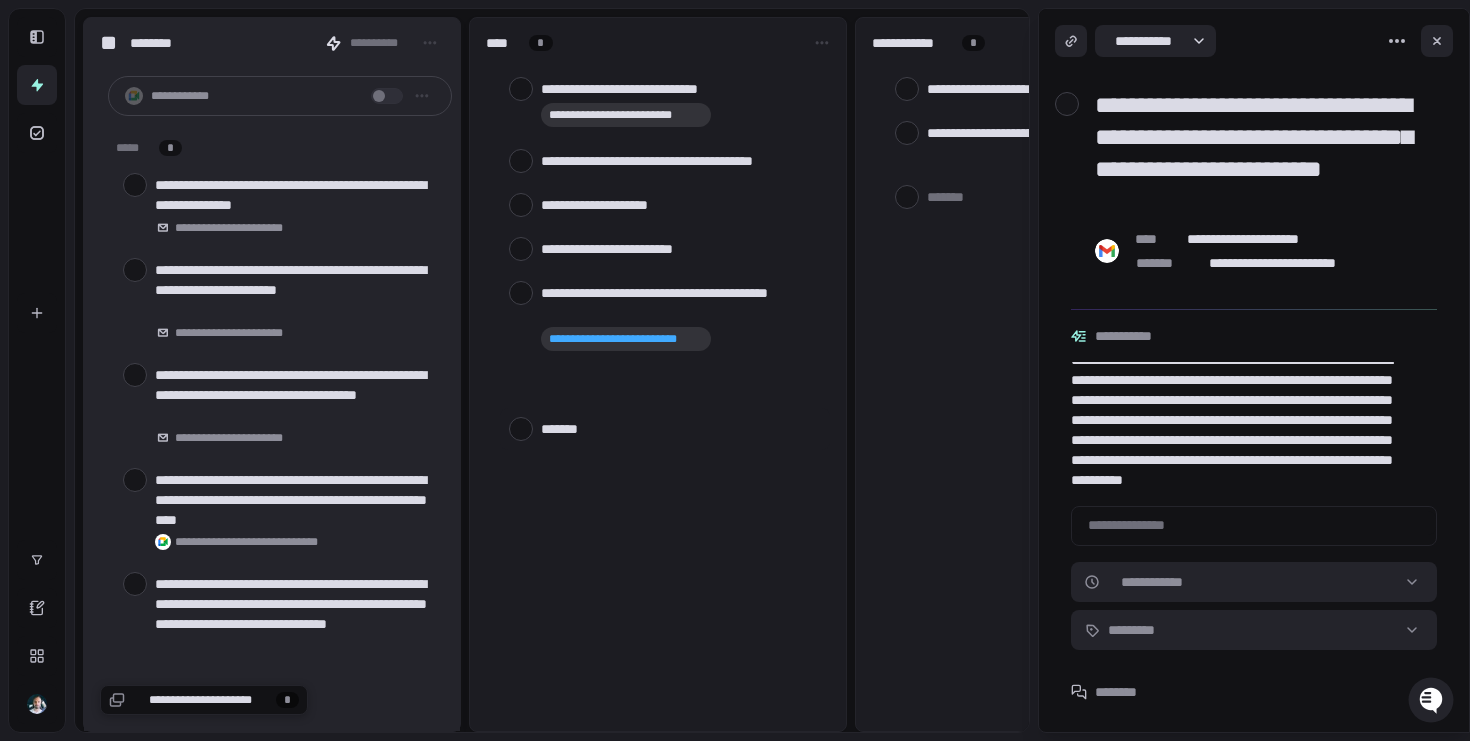 click at bounding box center (521, 89) 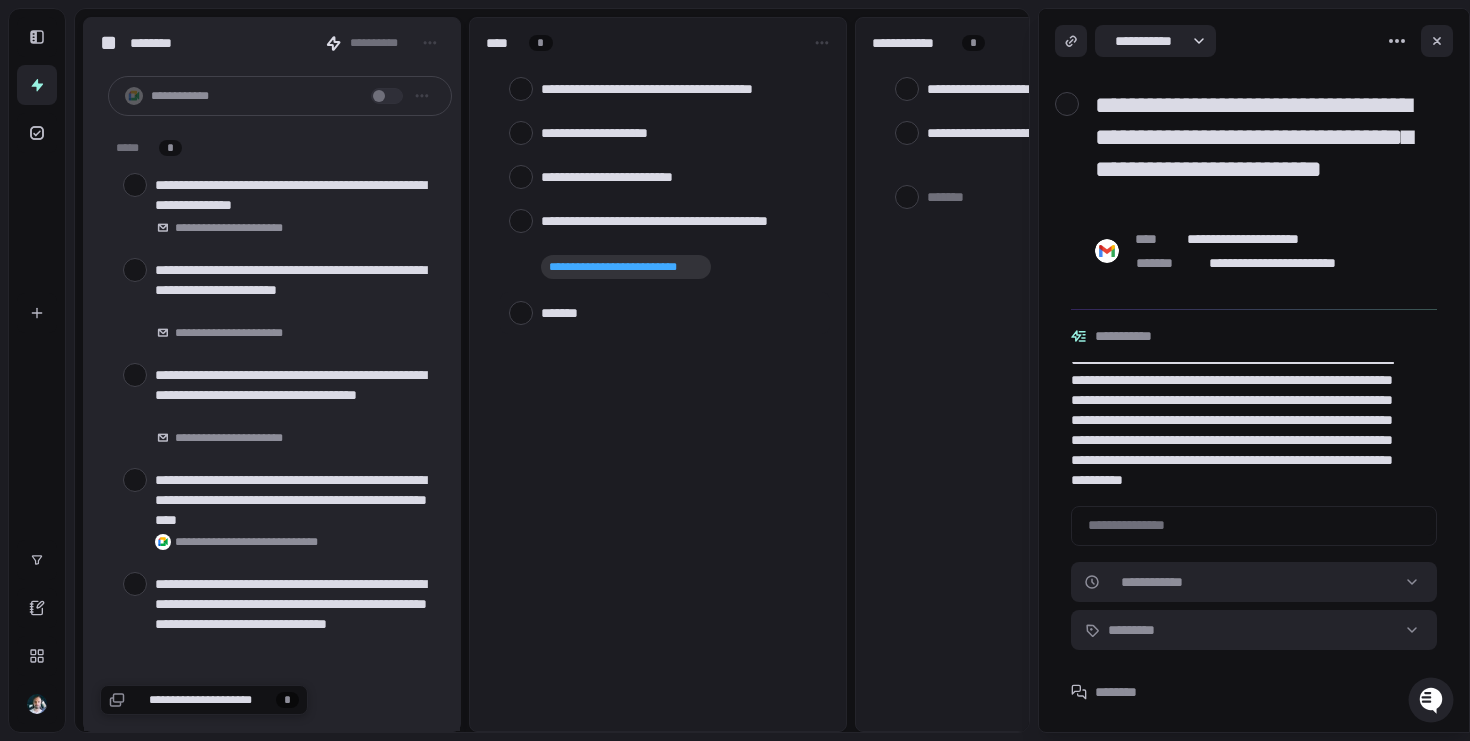 click at bounding box center (665, 313) 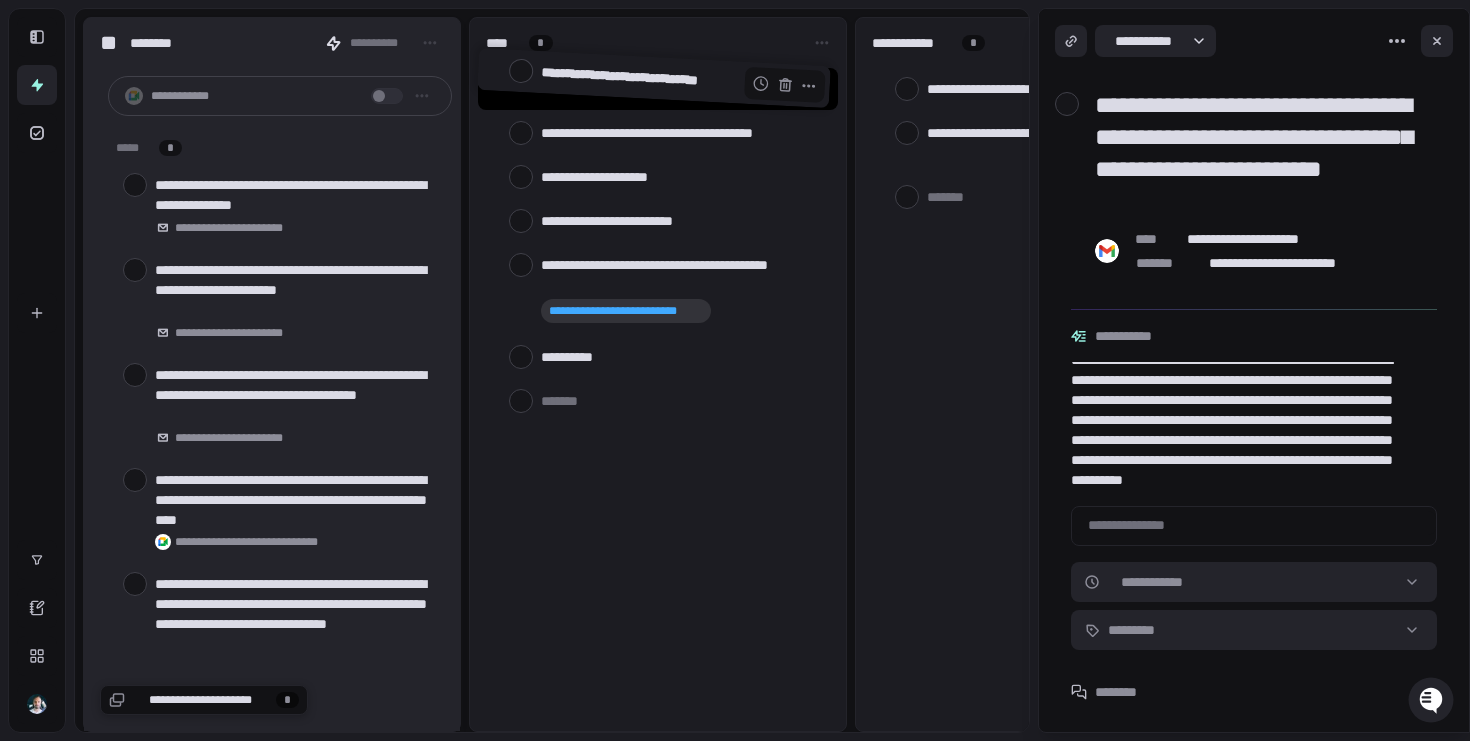 drag, startPoint x: 604, startPoint y: 358, endPoint x: 604, endPoint y: 79, distance: 279 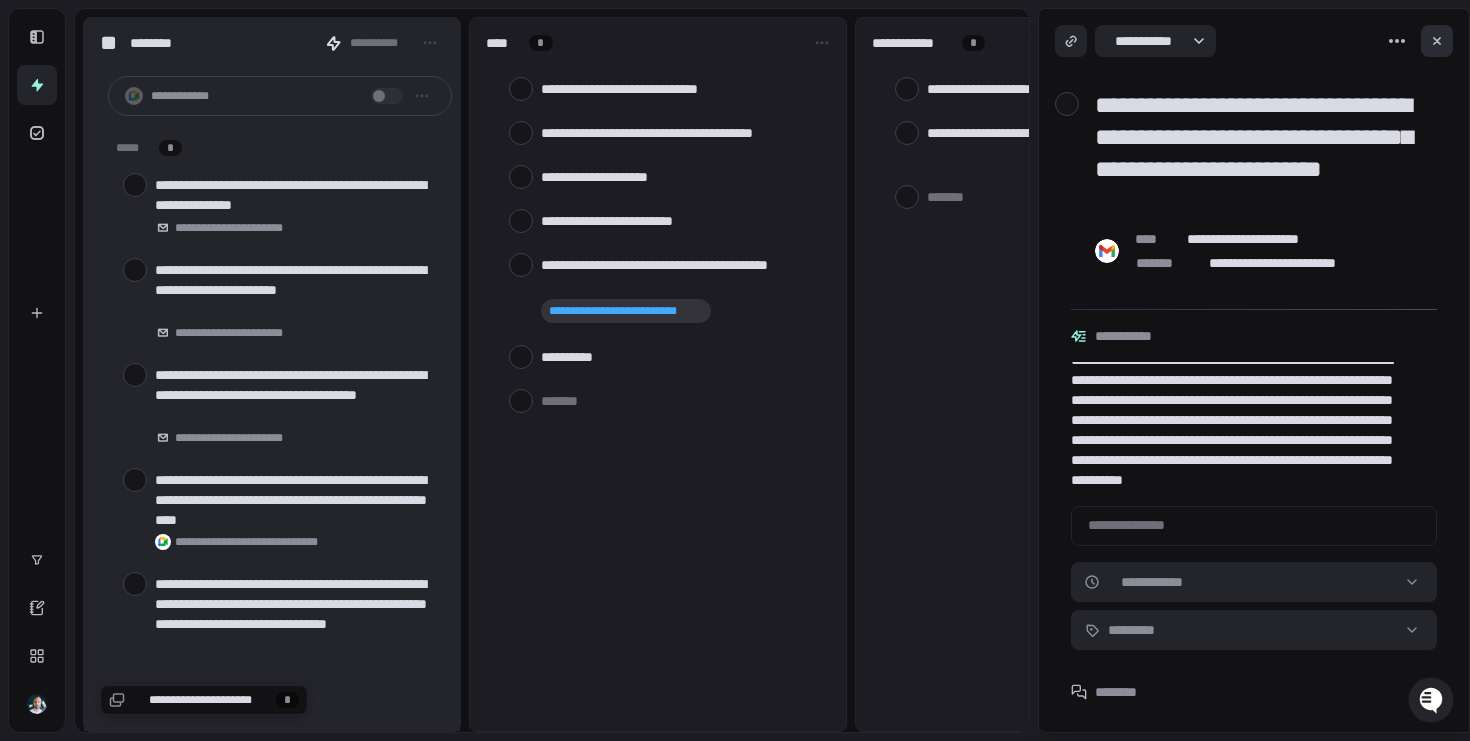click at bounding box center [1437, 41] 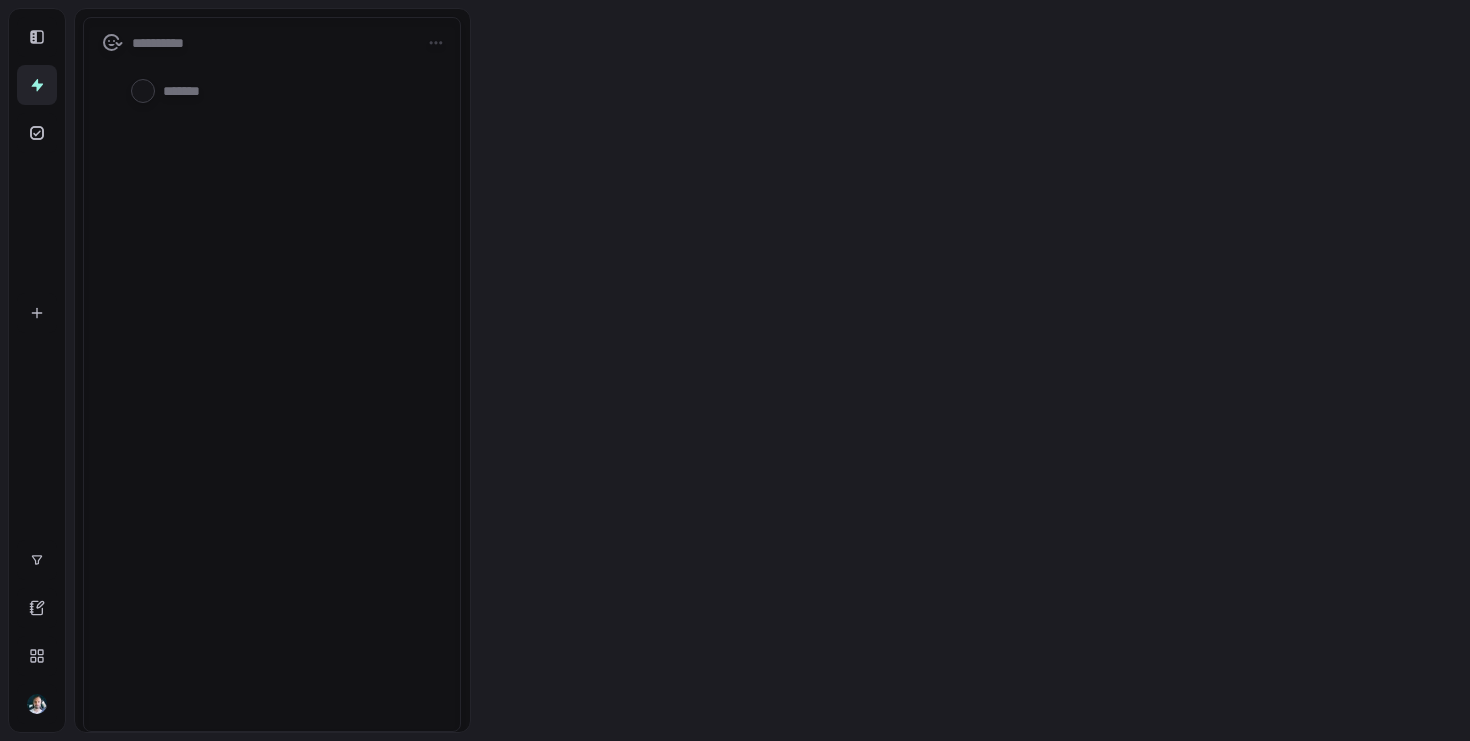 scroll, scrollTop: 0, scrollLeft: 0, axis: both 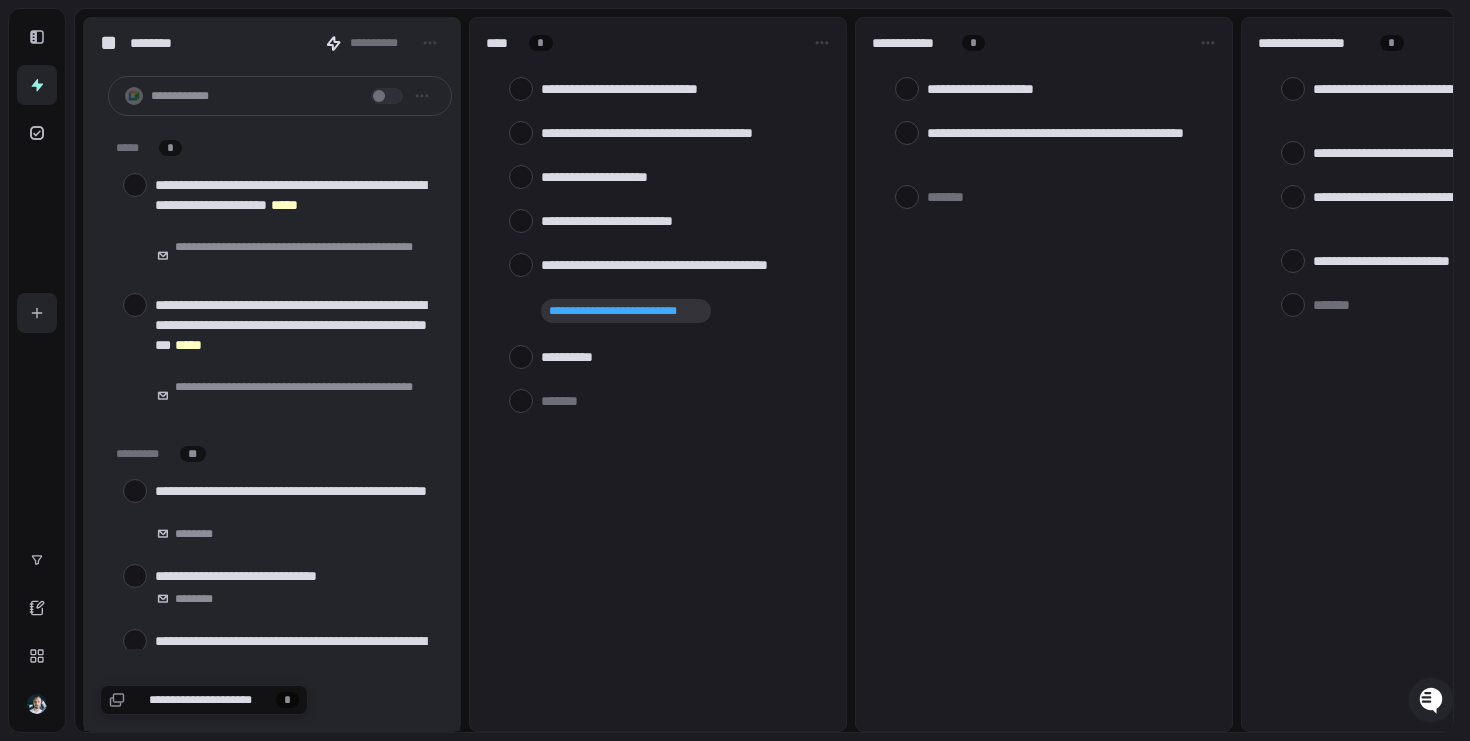 click at bounding box center [37, 313] 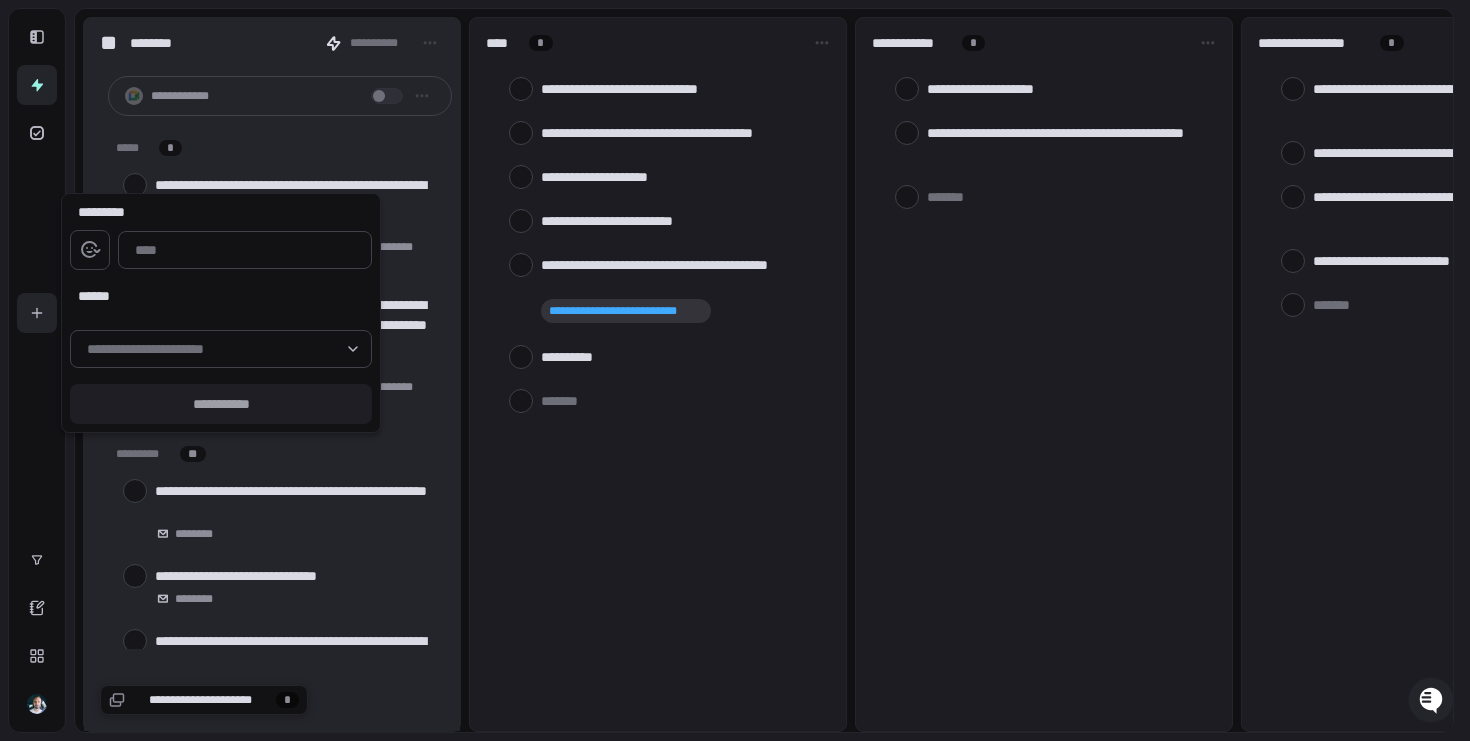 click at bounding box center [735, 370] 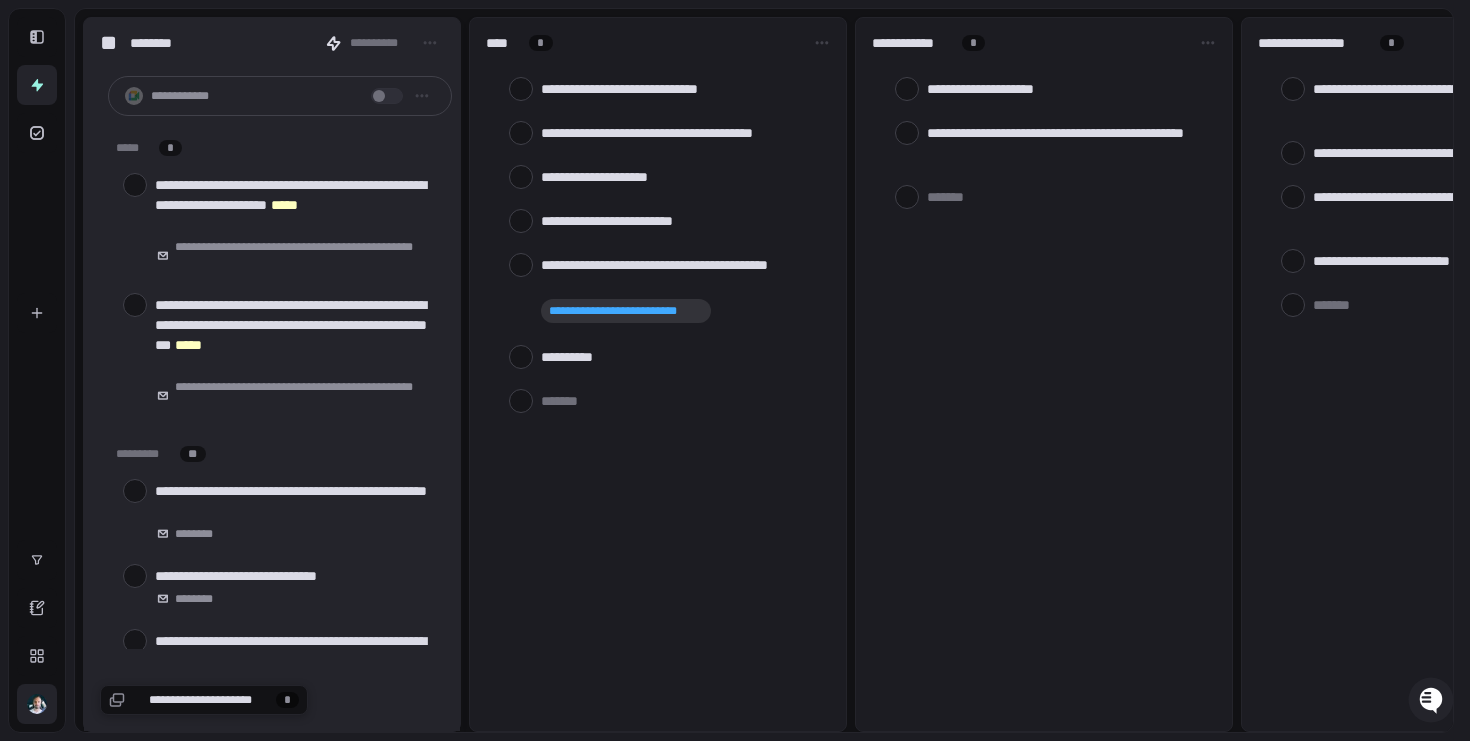 click at bounding box center [37, 704] 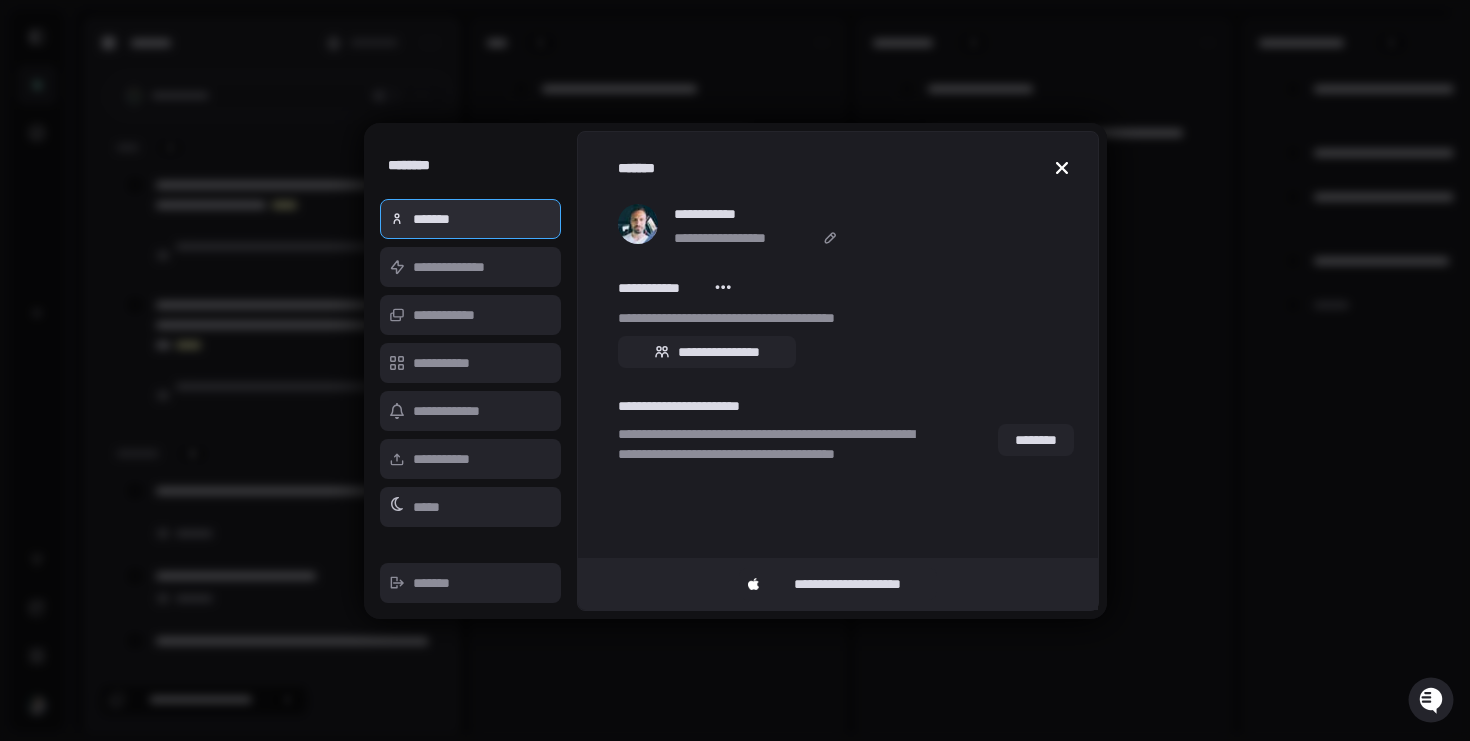 click 